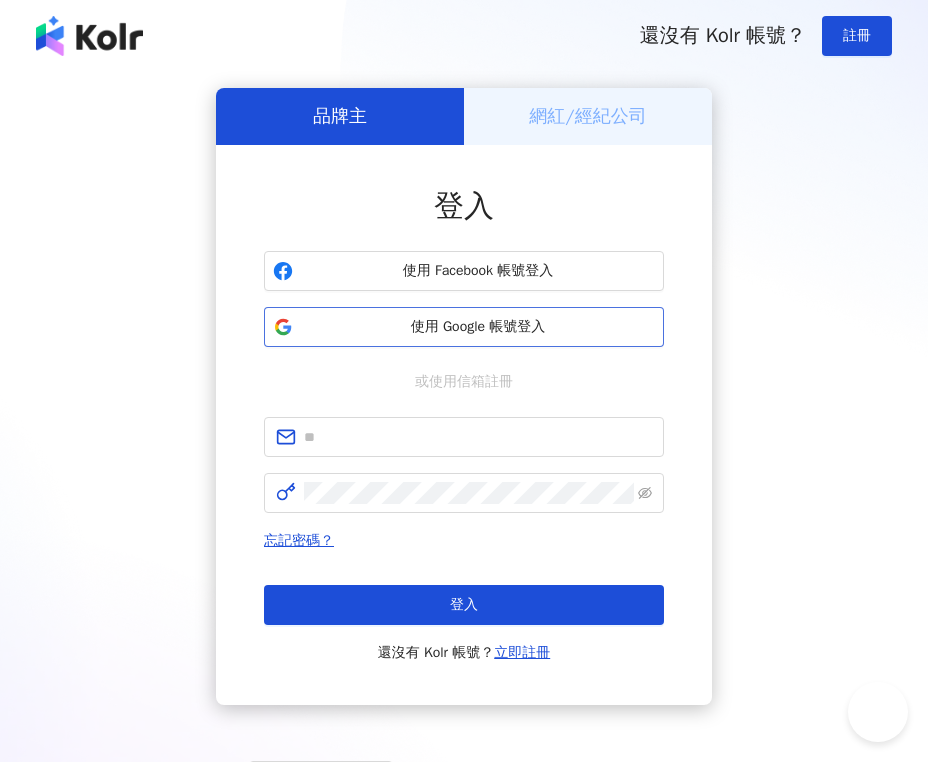 scroll, scrollTop: 0, scrollLeft: 0, axis: both 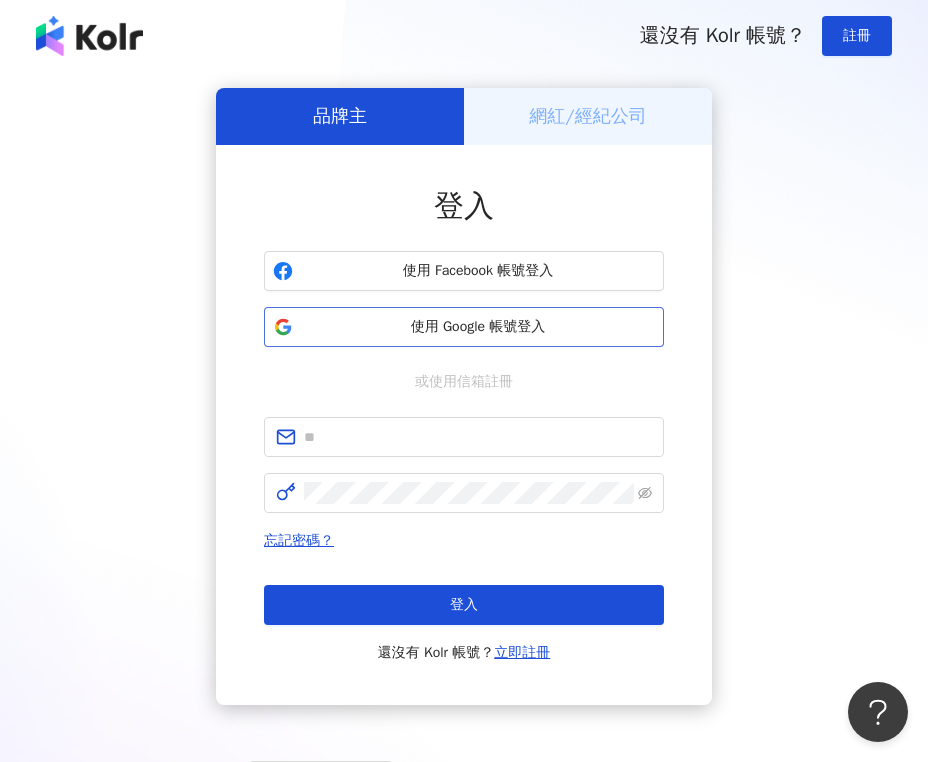 click on "使用 Google 帳號登入" at bounding box center (478, 327) 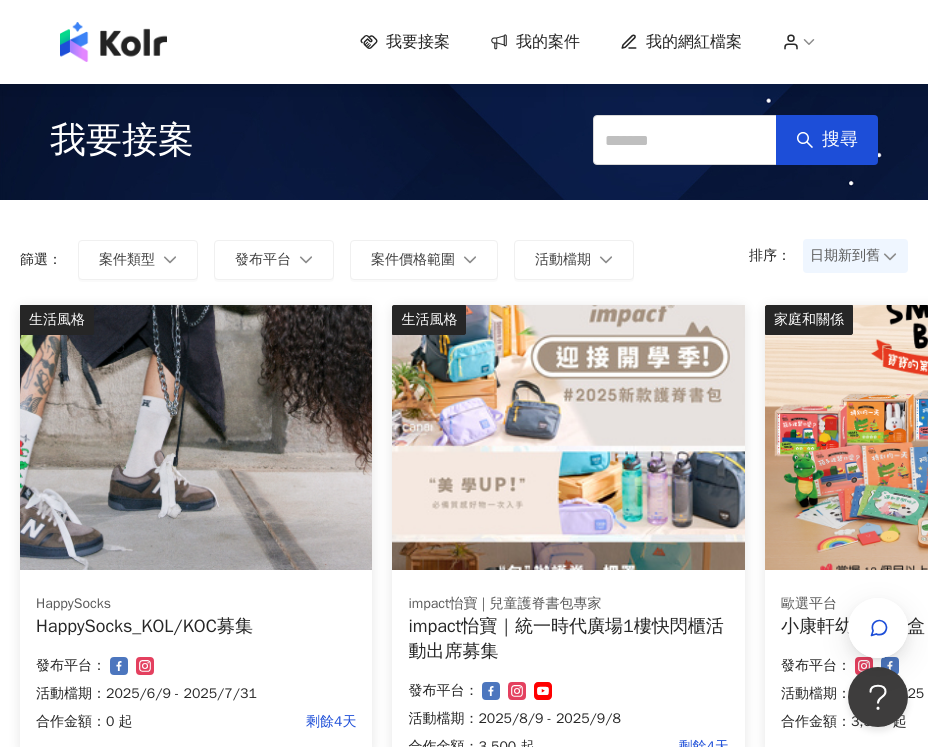 click on "我的網紅檔案" at bounding box center (694, 42) 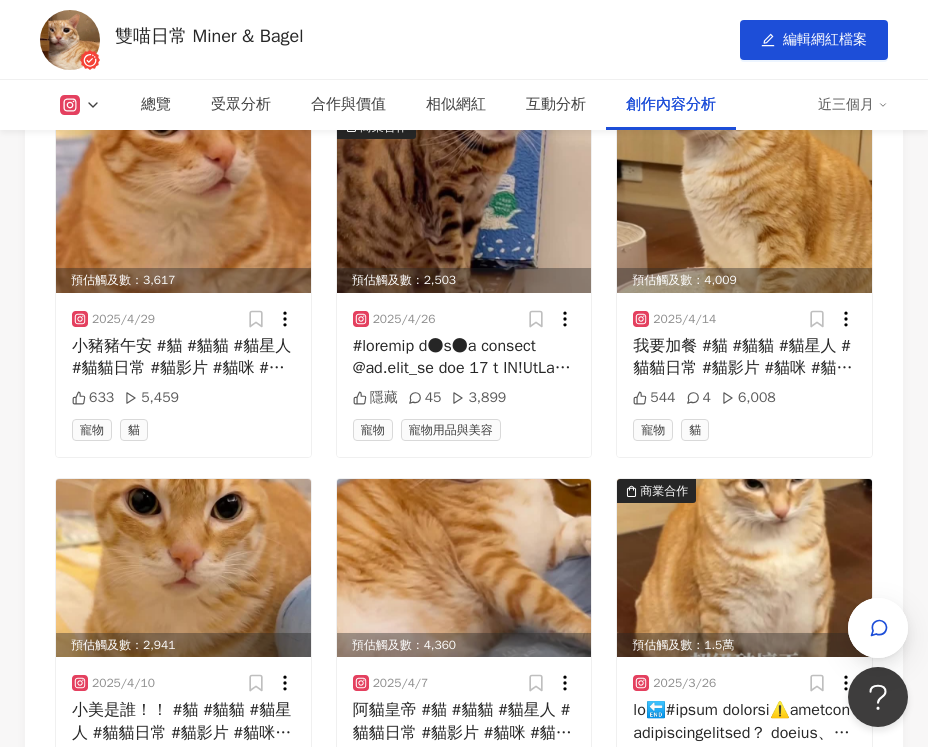 scroll, scrollTop: 9486, scrollLeft: 0, axis: vertical 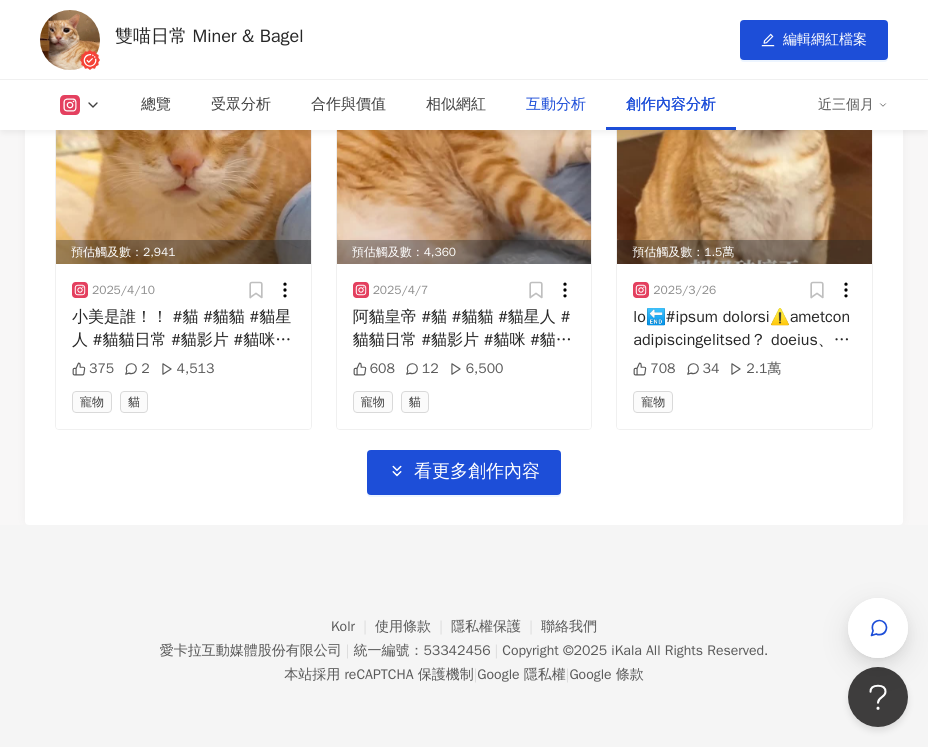 click on "互動分析" at bounding box center [556, 105] 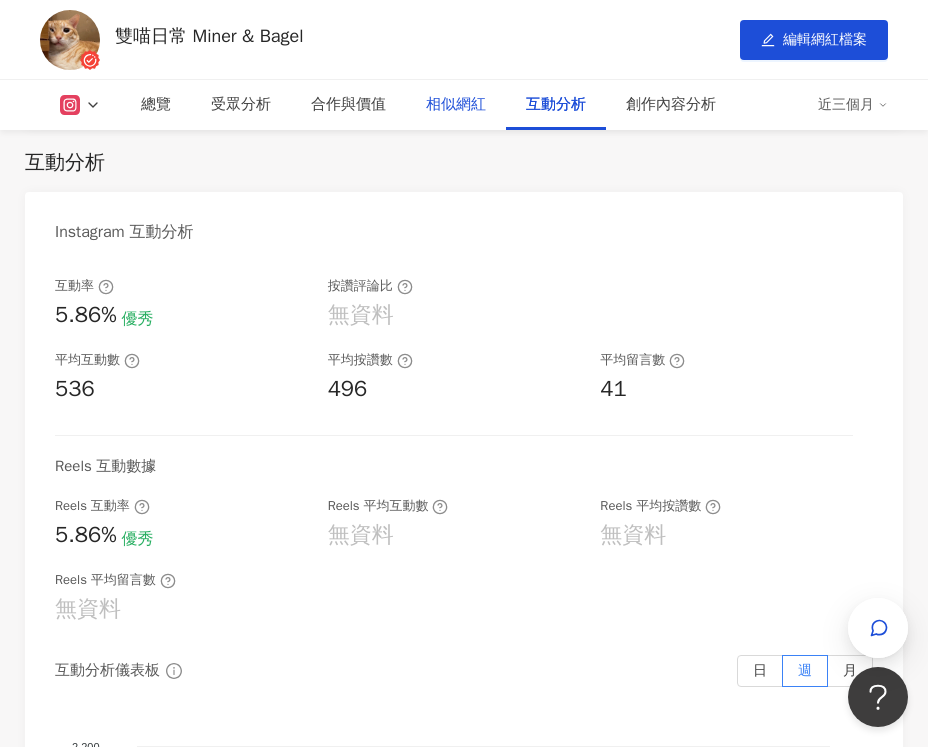 click on "相似網紅" at bounding box center (456, 105) 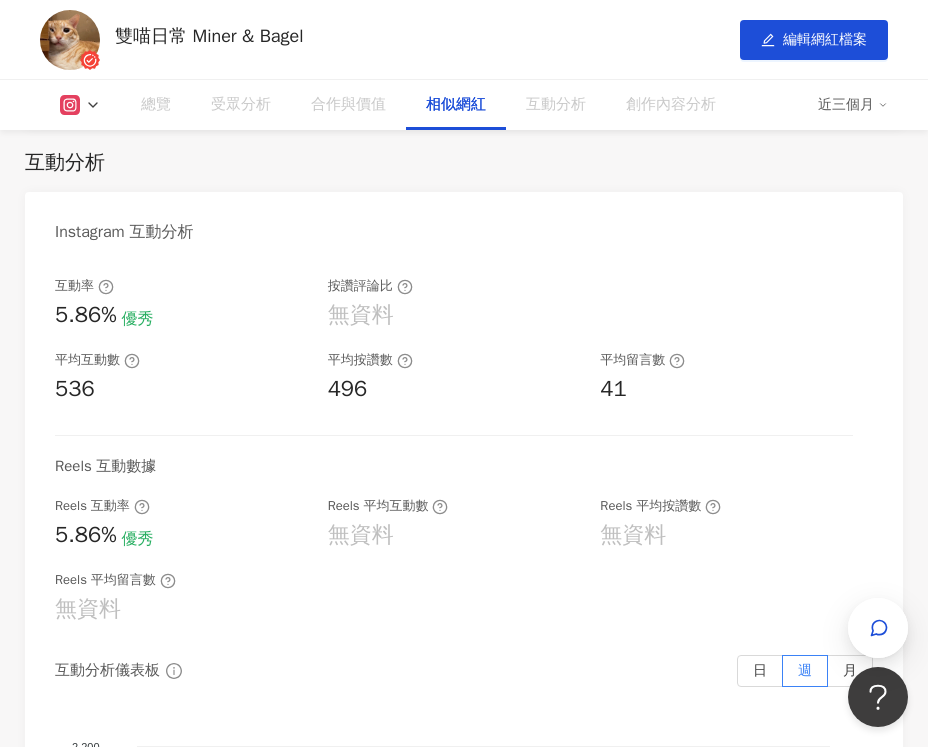 scroll, scrollTop: 4252, scrollLeft: 0, axis: vertical 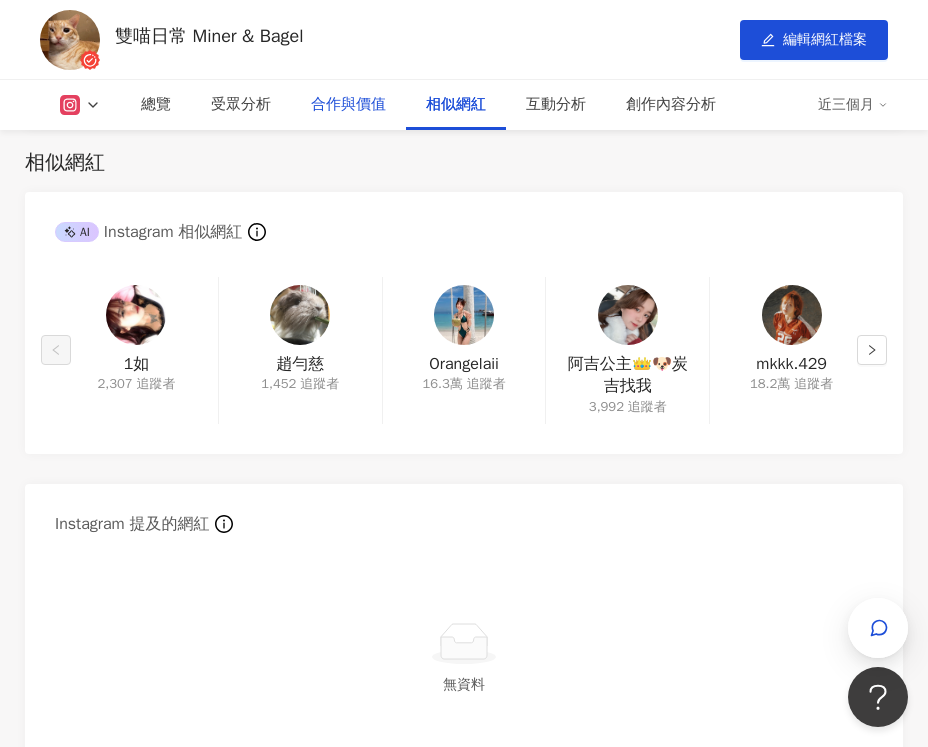 click on "合作與價值" at bounding box center [348, 105] 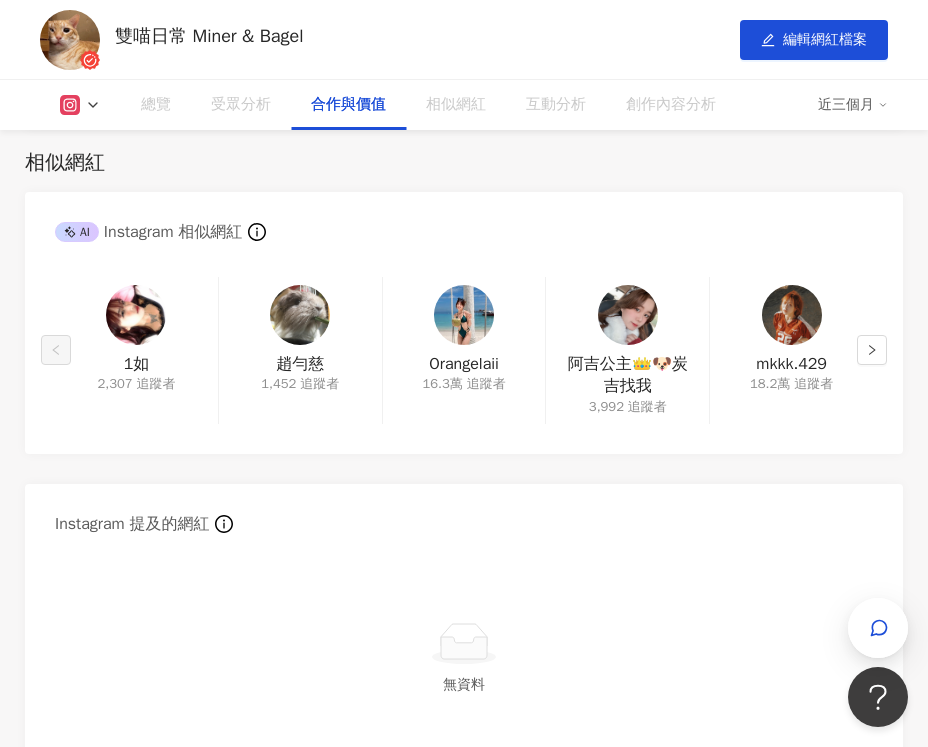 scroll, scrollTop: 3359, scrollLeft: 0, axis: vertical 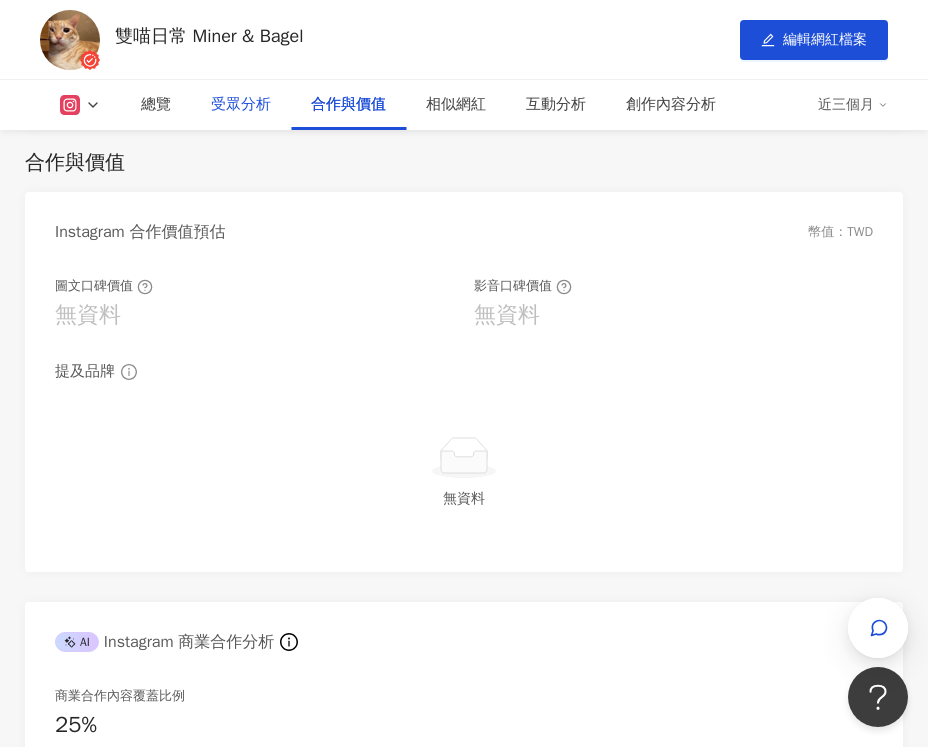 click on "受眾分析" at bounding box center (241, 105) 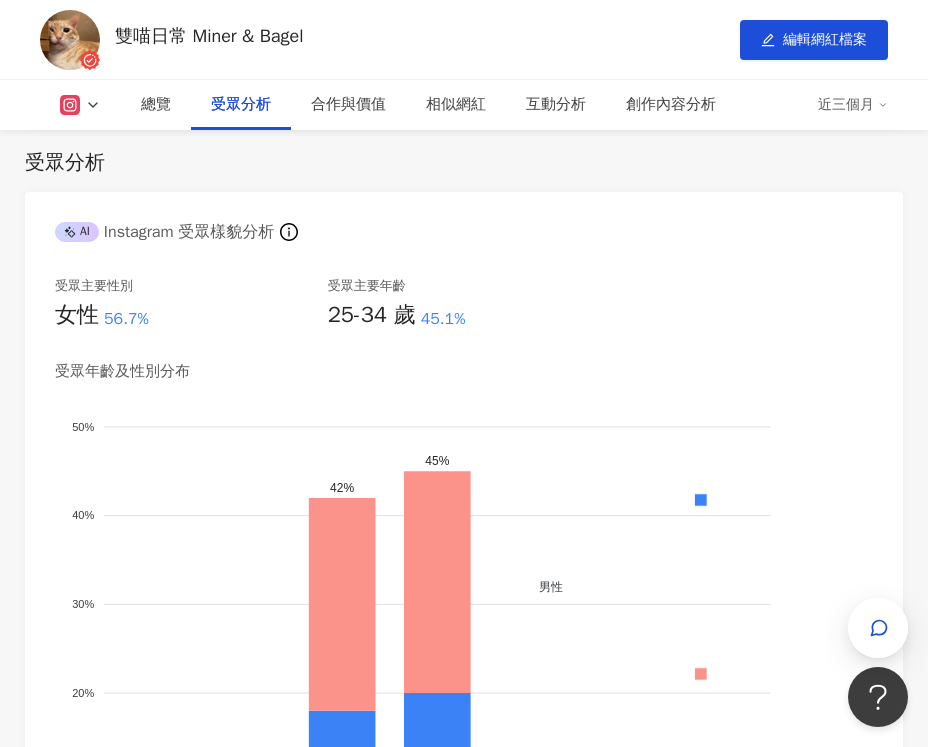 click 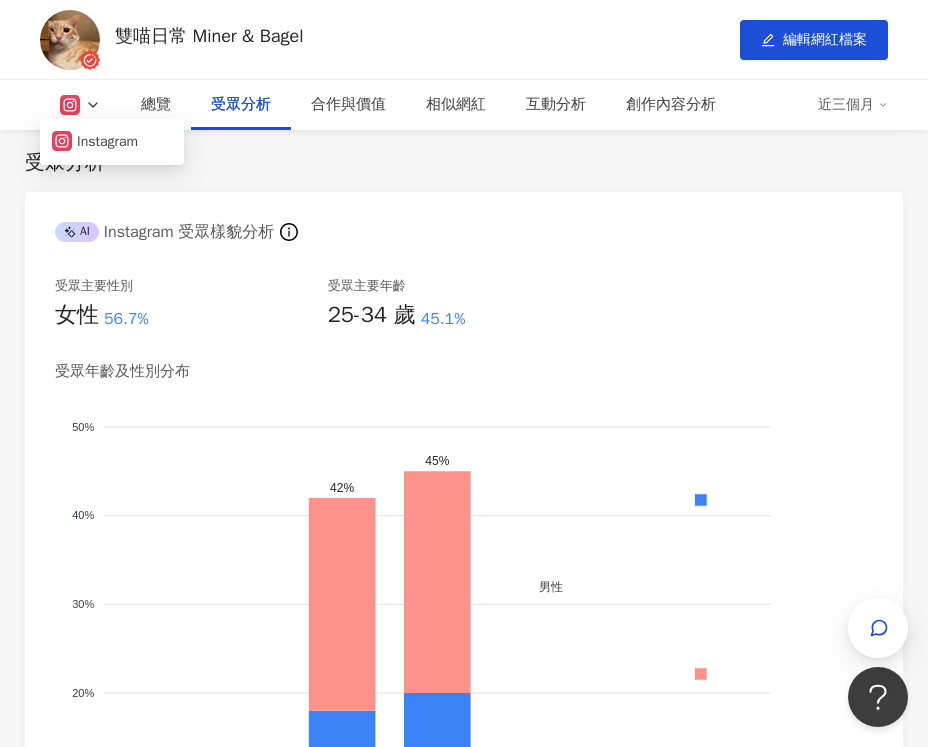 click 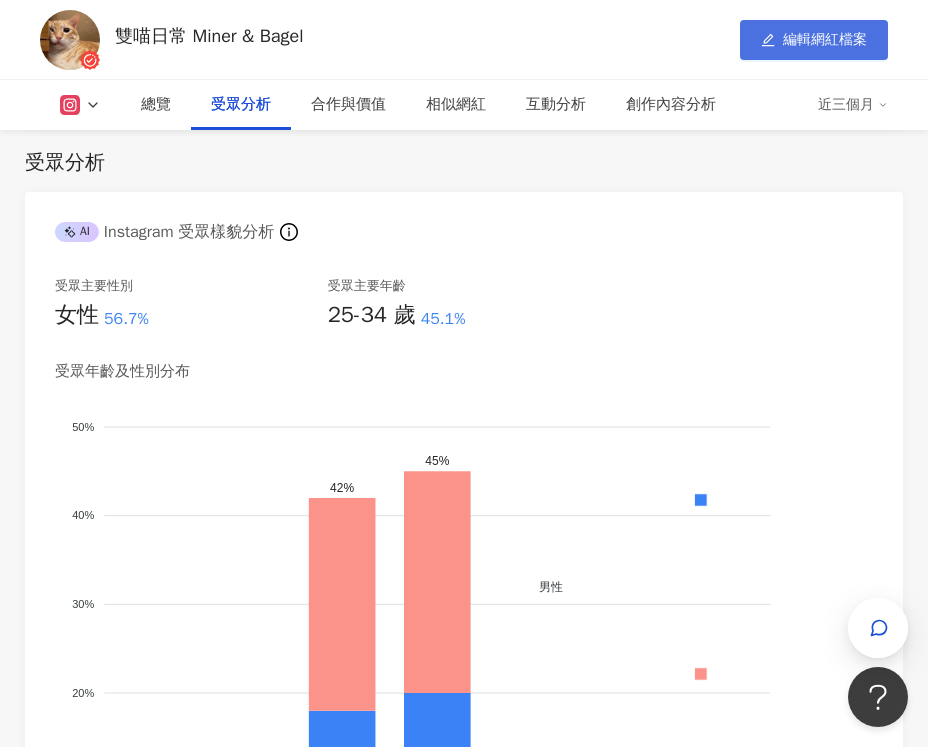 click on "編輯網紅檔案" at bounding box center [814, 40] 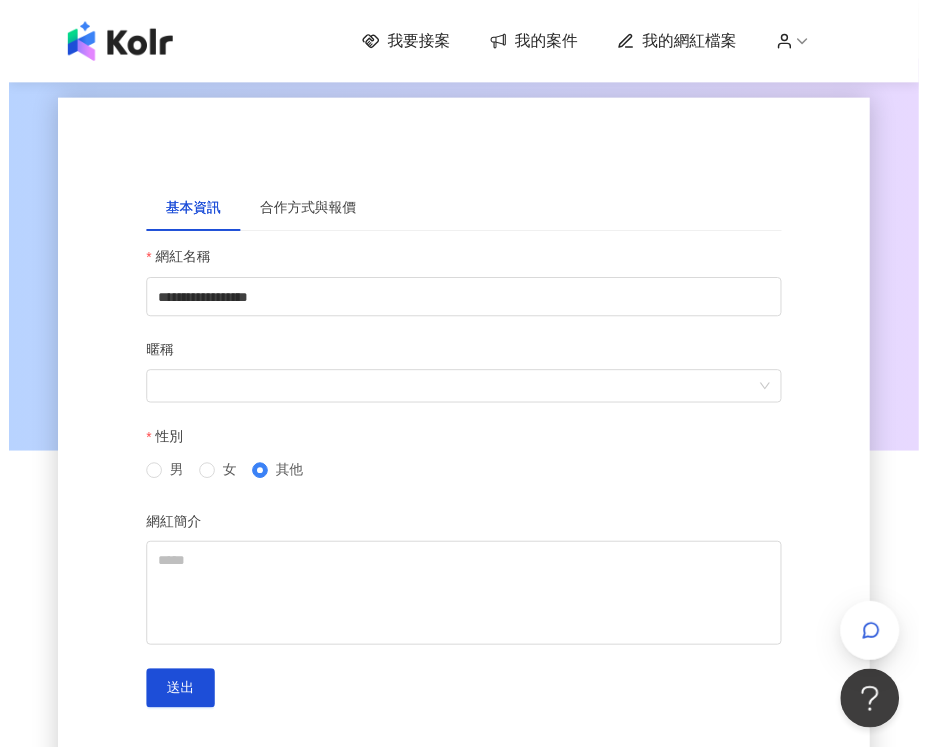 scroll, scrollTop: 0, scrollLeft: 0, axis: both 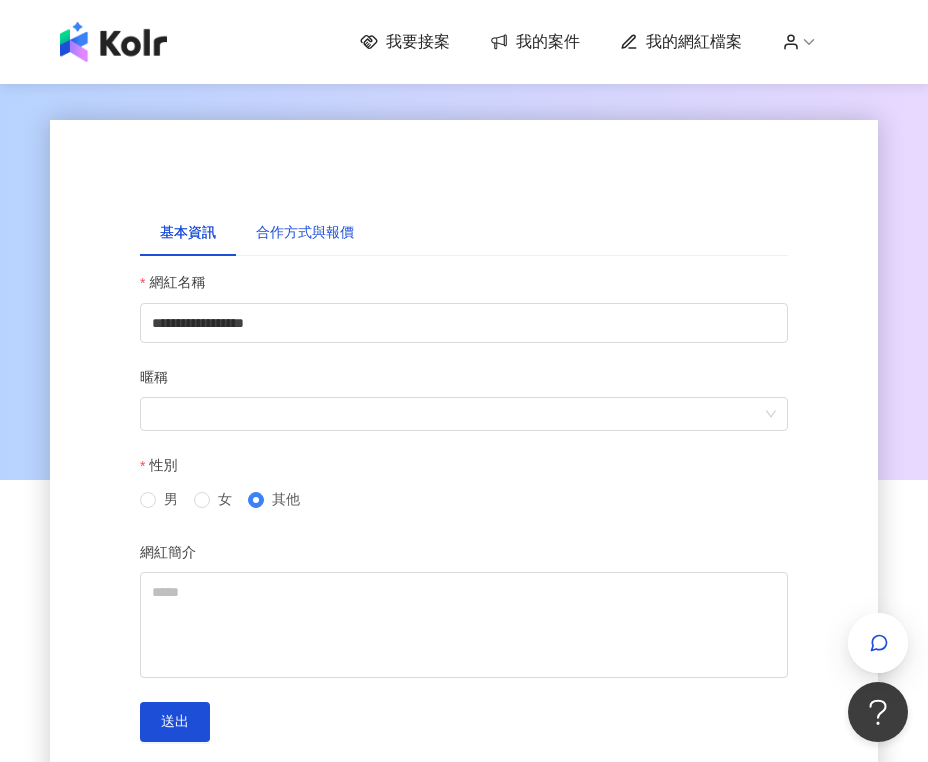 click on "合作方式與報價" at bounding box center (305, 233) 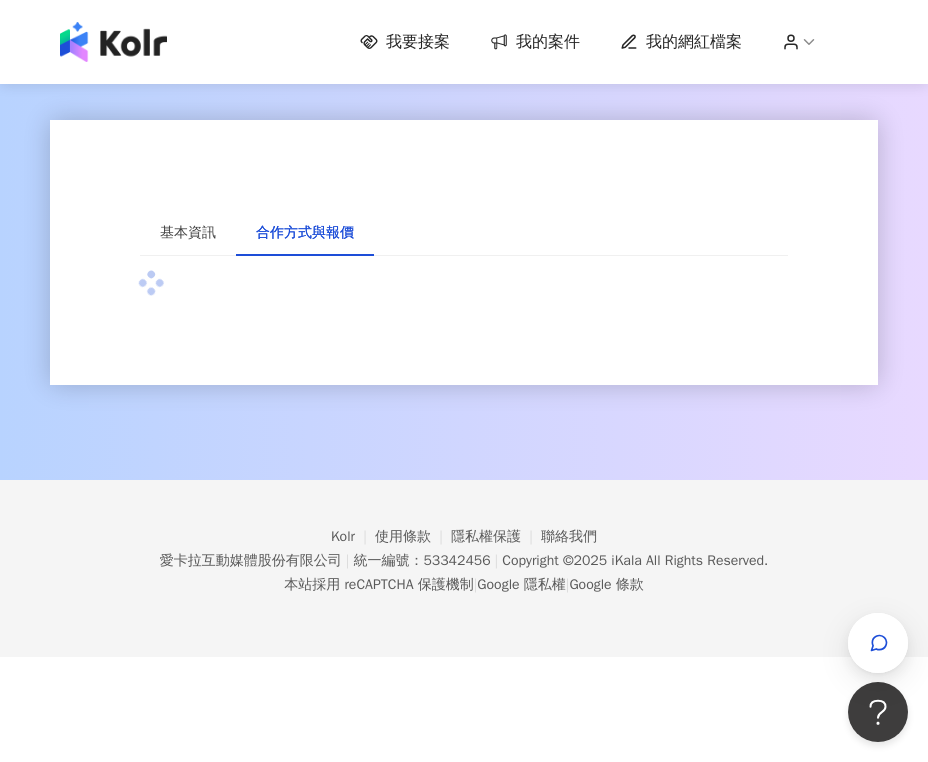 type 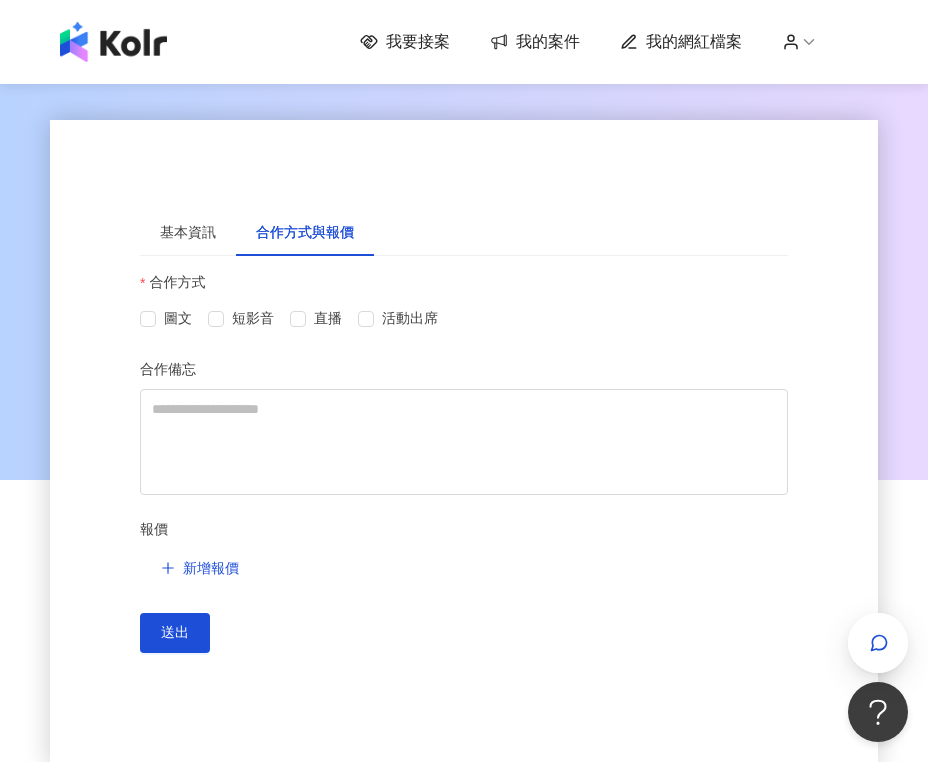 click on "我的案件" at bounding box center [548, 42] 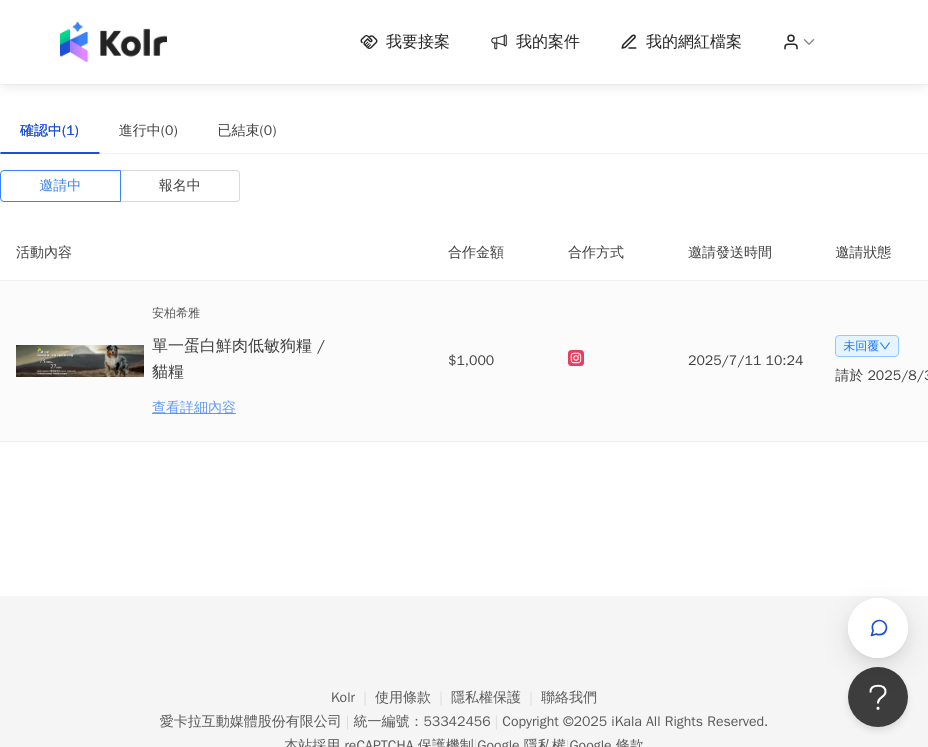 click on "查看詳細內容" at bounding box center [239, 408] 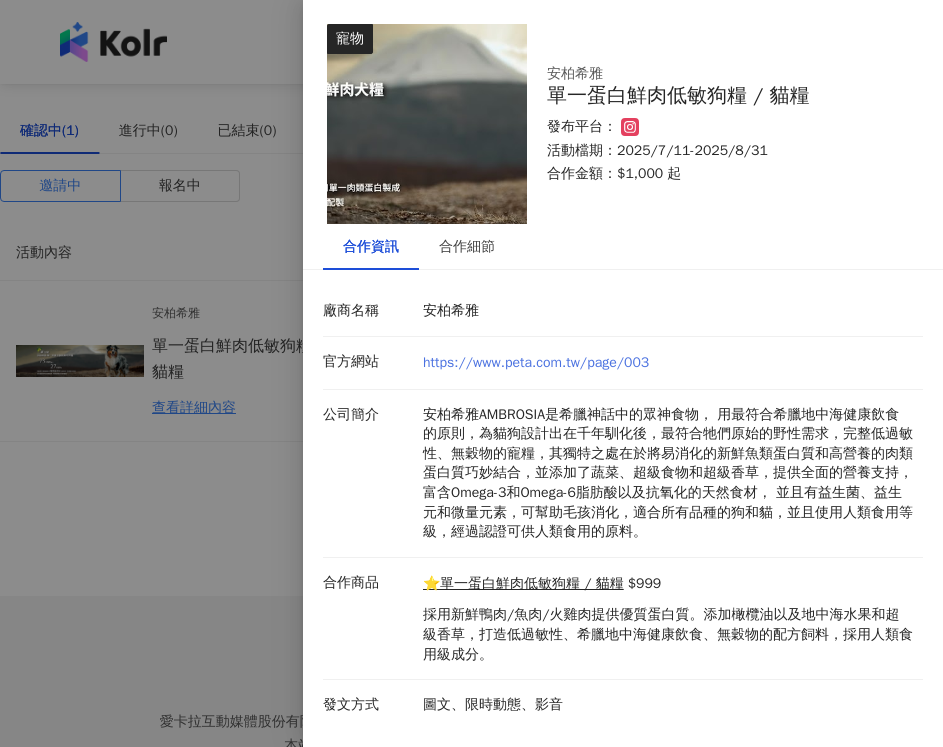 click on "https://www.peta.com.tw/page/003" at bounding box center (536, 362) 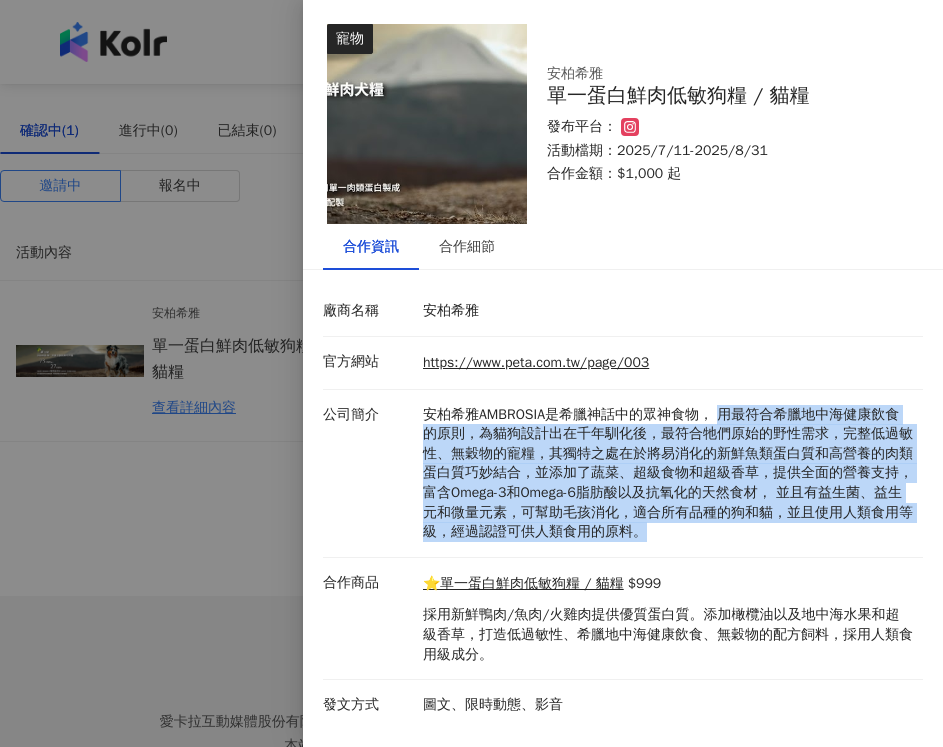 drag, startPoint x: 729, startPoint y: 419, endPoint x: 696, endPoint y: 525, distance: 111.01801 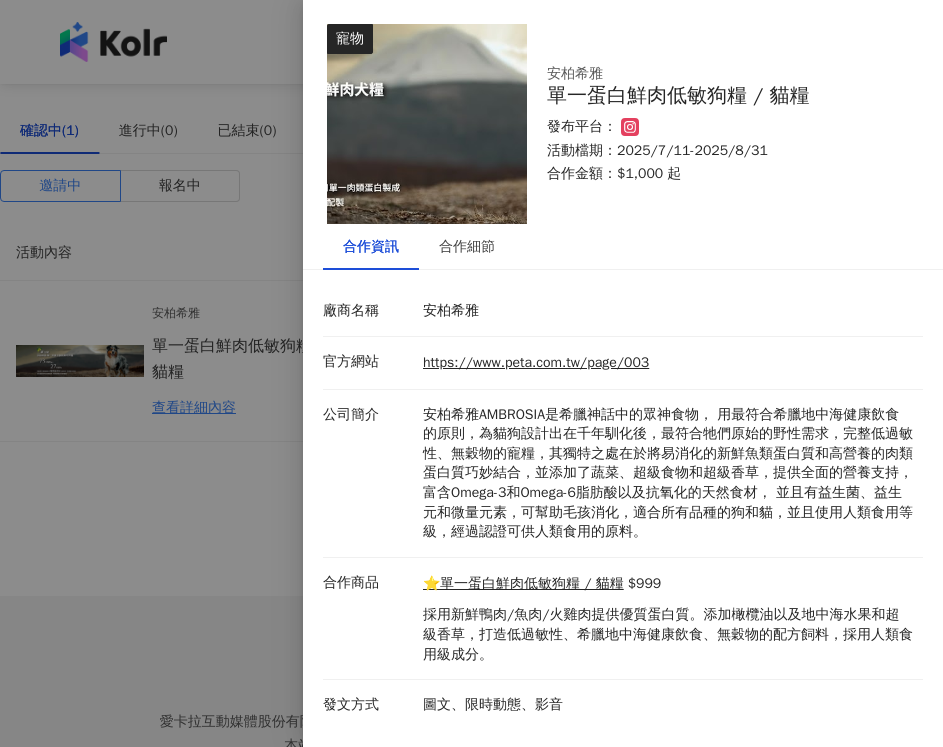 click at bounding box center (471, 373) 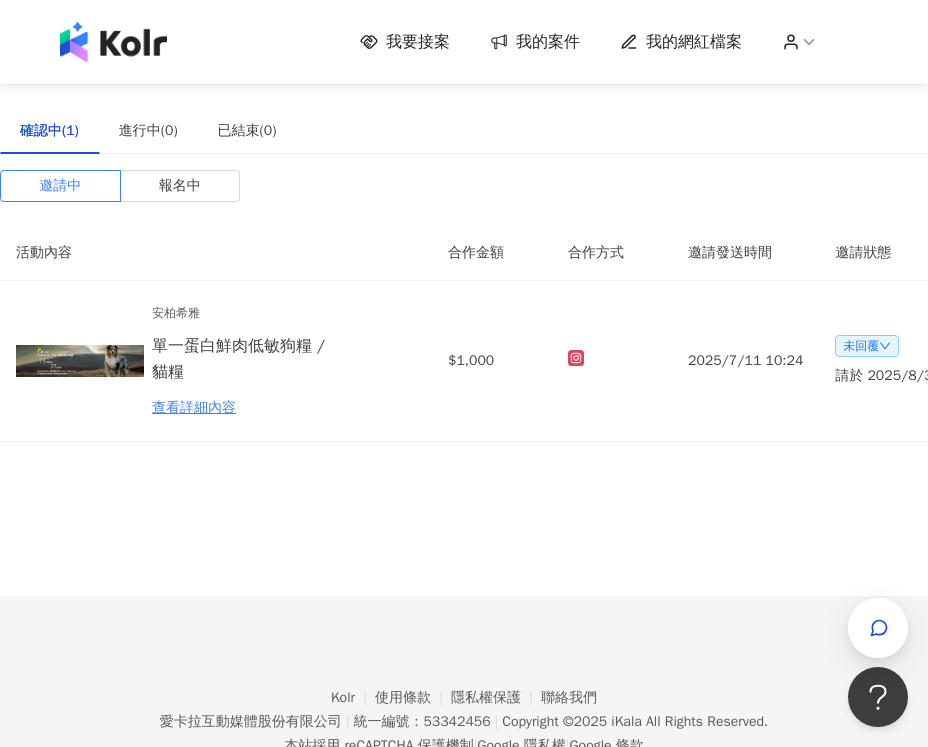 click on "我的案件" at bounding box center [548, 42] 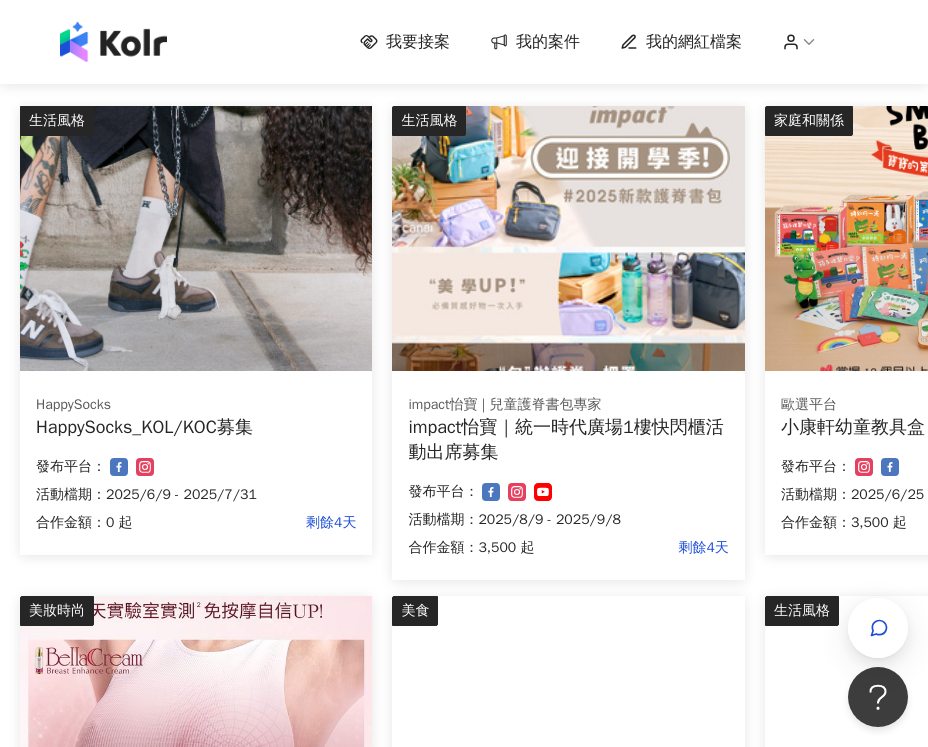 scroll, scrollTop: 200, scrollLeft: 0, axis: vertical 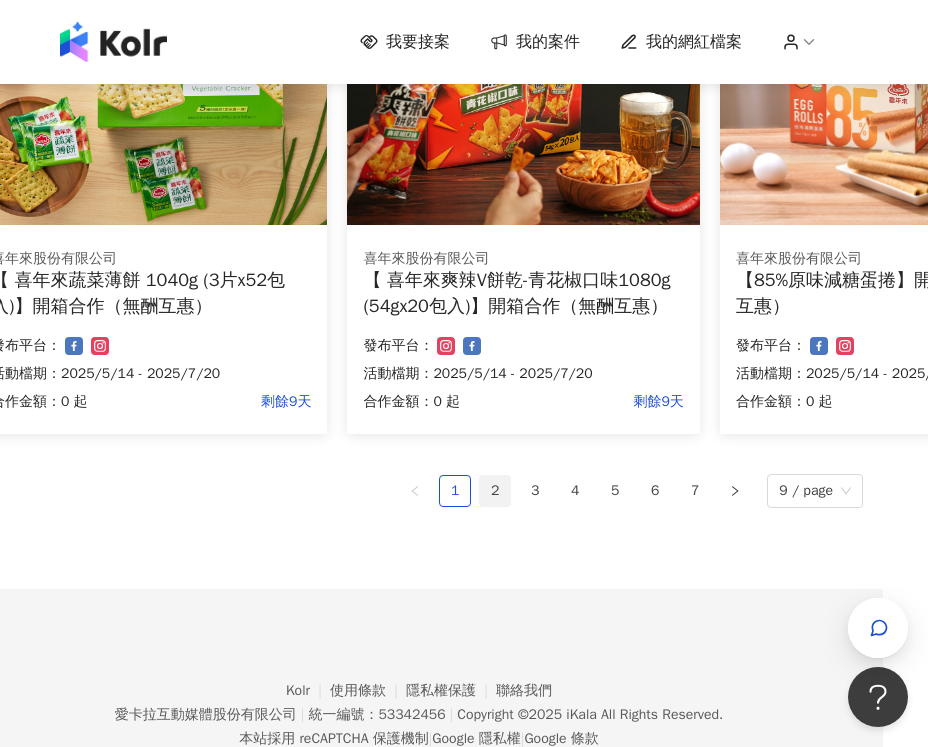 click on "2" at bounding box center (495, 491) 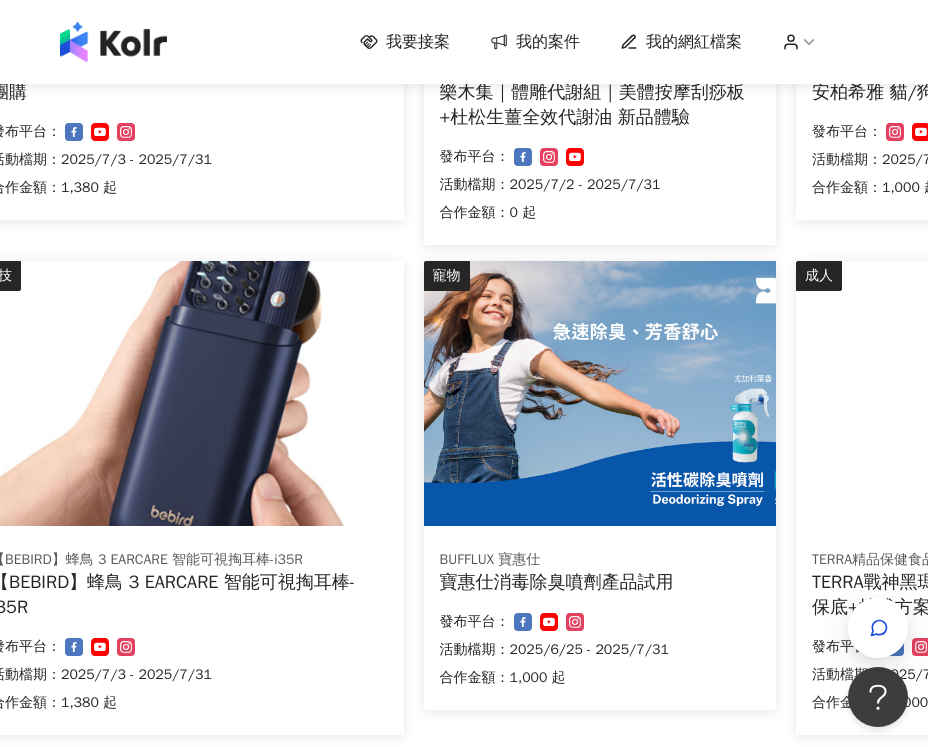 scroll, scrollTop: 1025, scrollLeft: 45, axis: both 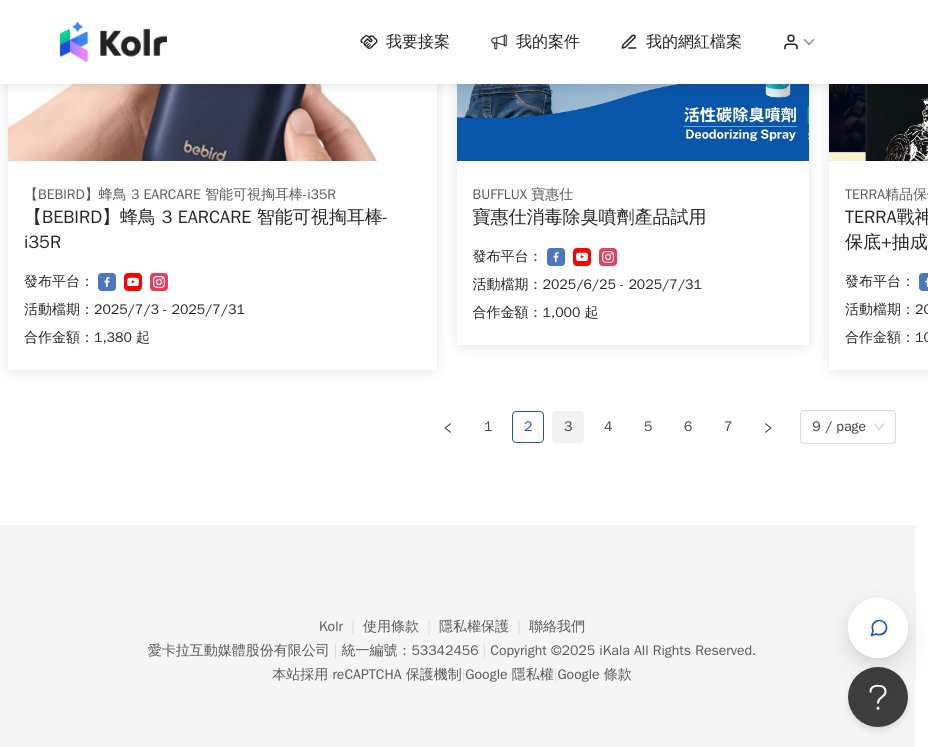 click on "3" at bounding box center (568, 427) 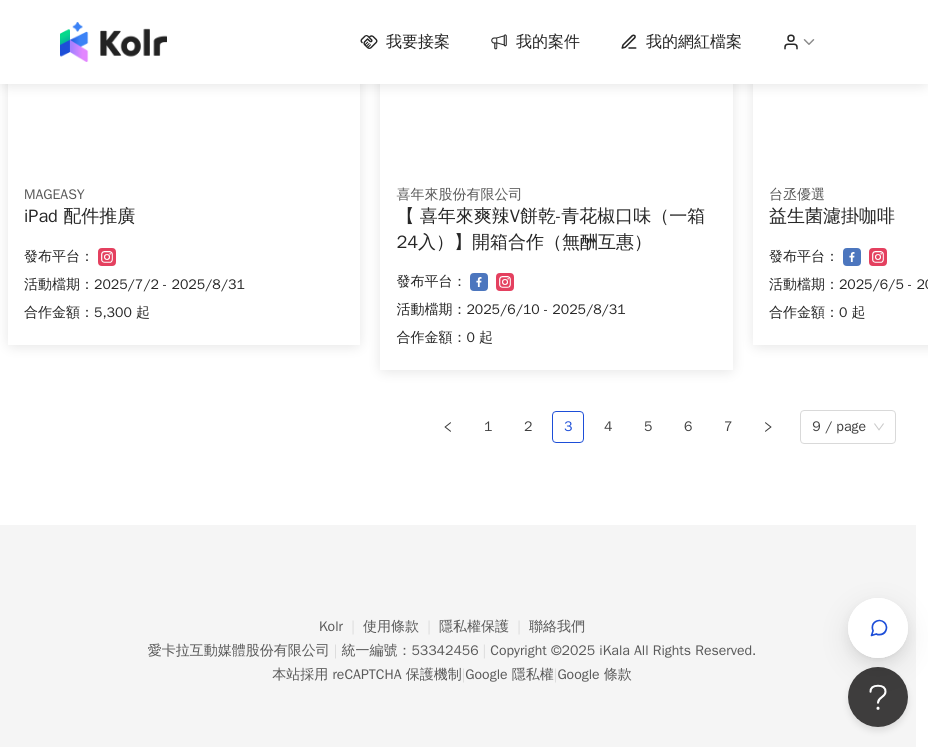 scroll, scrollTop: 1364, scrollLeft: 12, axis: both 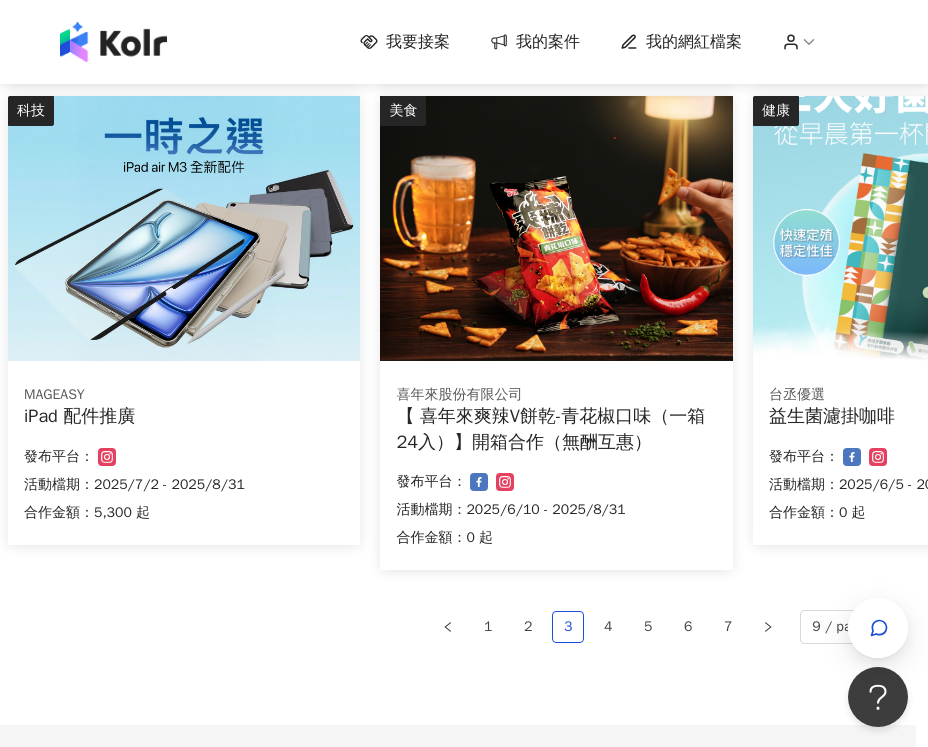 drag, startPoint x: 272, startPoint y: 450, endPoint x: 172, endPoint y: 346, distance: 144.27751 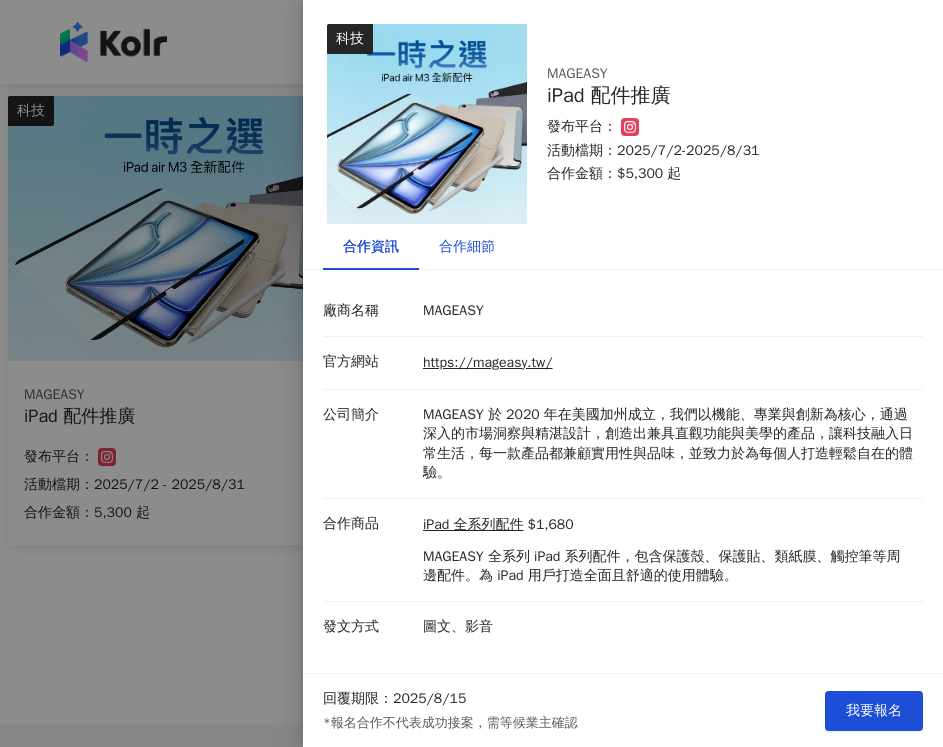 click on "合作細節" at bounding box center (467, 247) 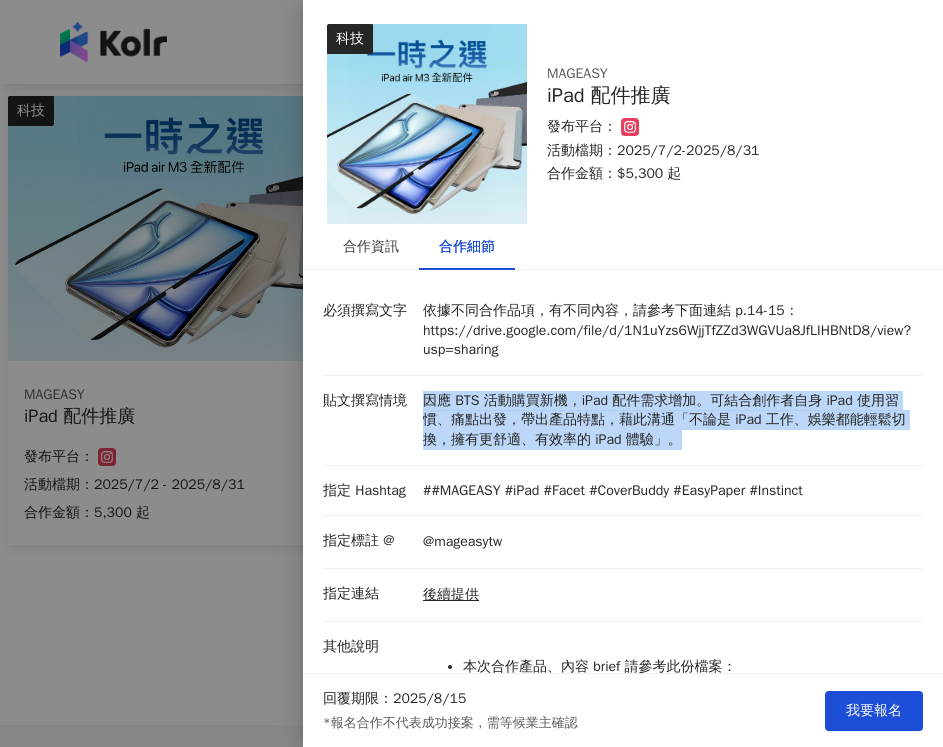 drag, startPoint x: 418, startPoint y: 401, endPoint x: 841, endPoint y: 445, distance: 425.28226 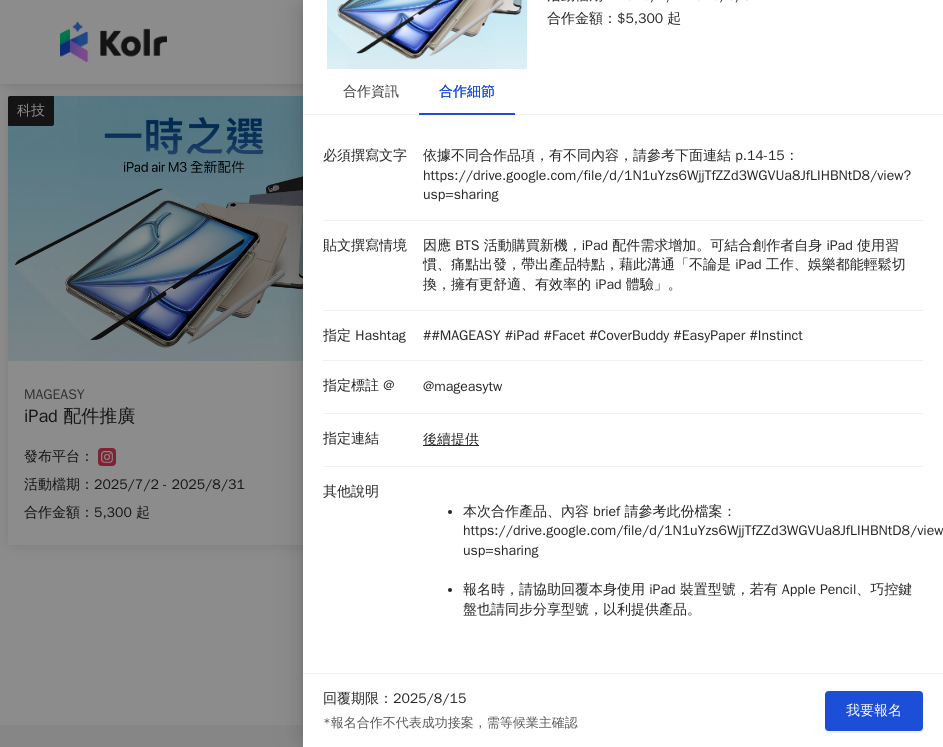 scroll, scrollTop: 184, scrollLeft: 0, axis: vertical 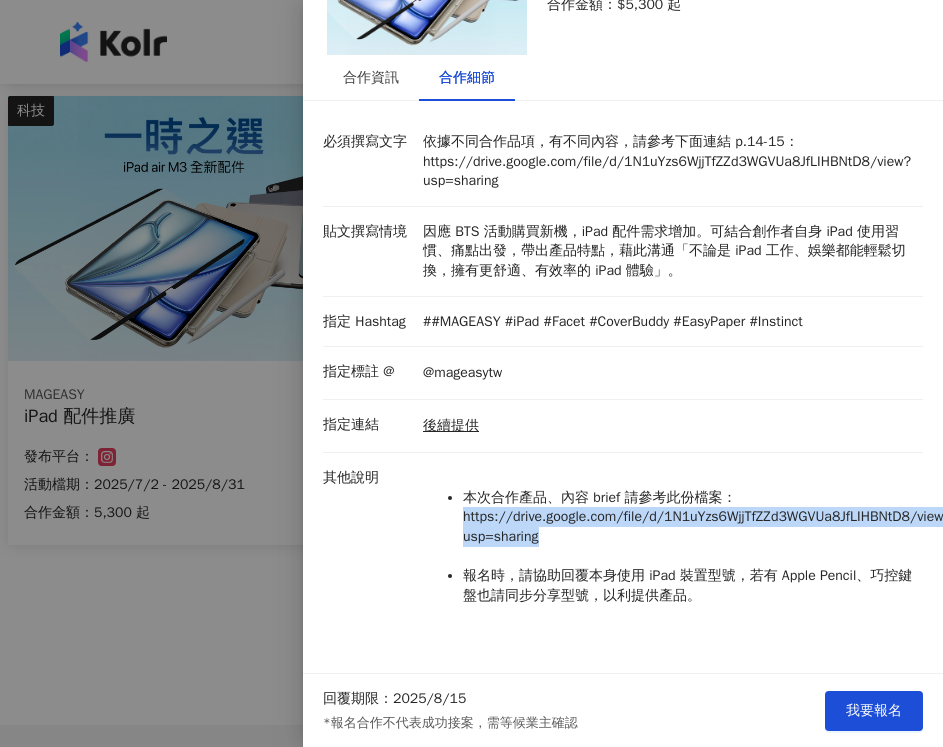 drag, startPoint x: 553, startPoint y: 520, endPoint x: 457, endPoint y: 501, distance: 97.862144 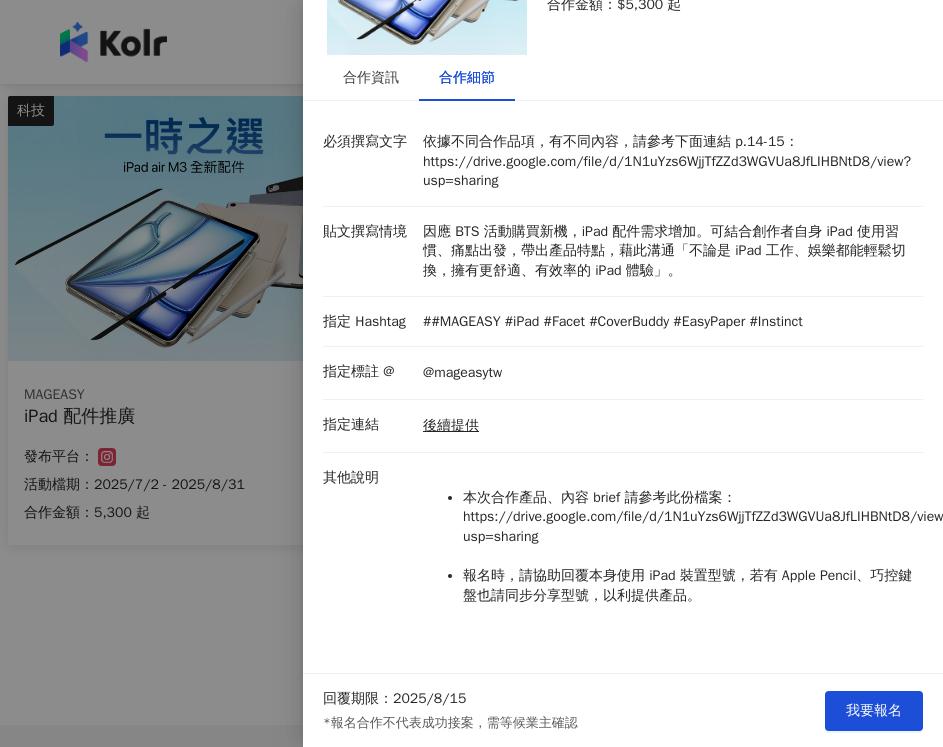 click at bounding box center [471, 373] 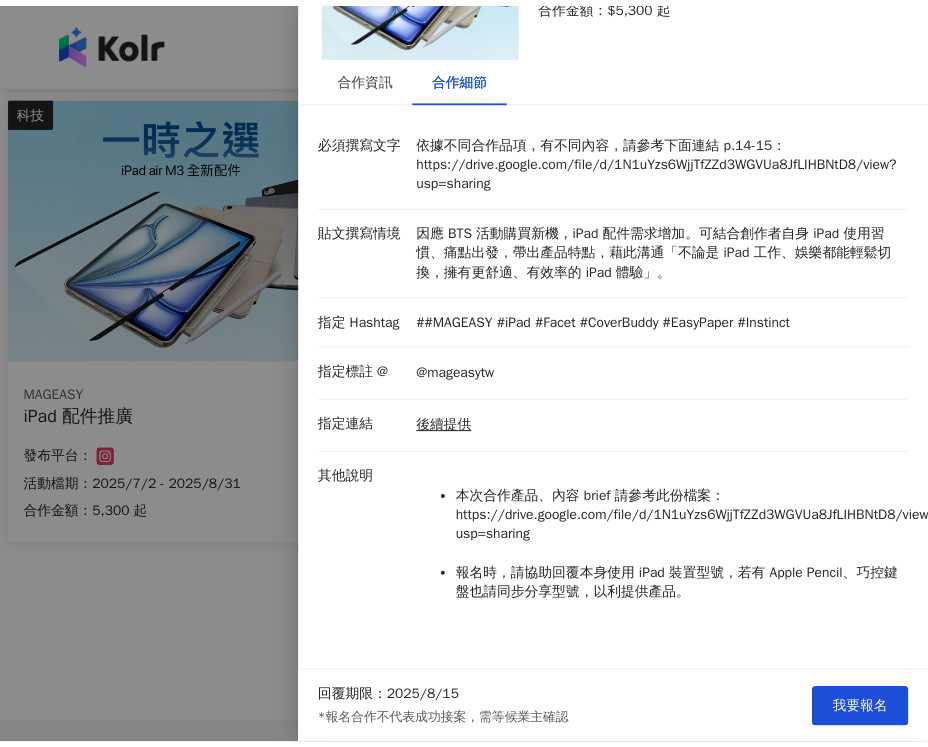 scroll, scrollTop: 0, scrollLeft: 0, axis: both 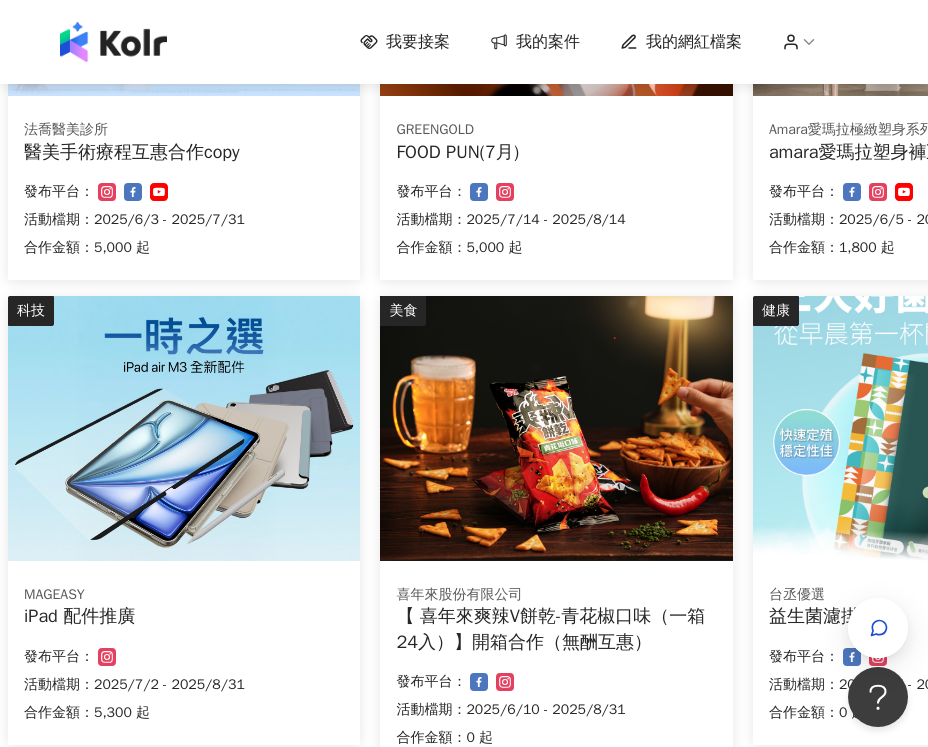 click at bounding box center [184, 428] 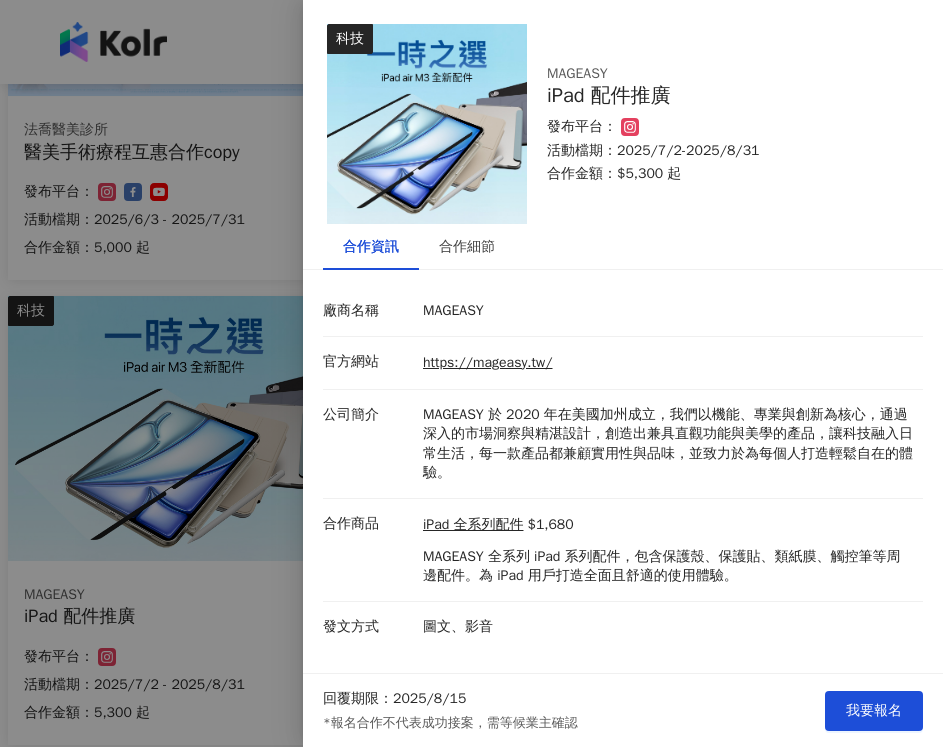 click at bounding box center [471, 373] 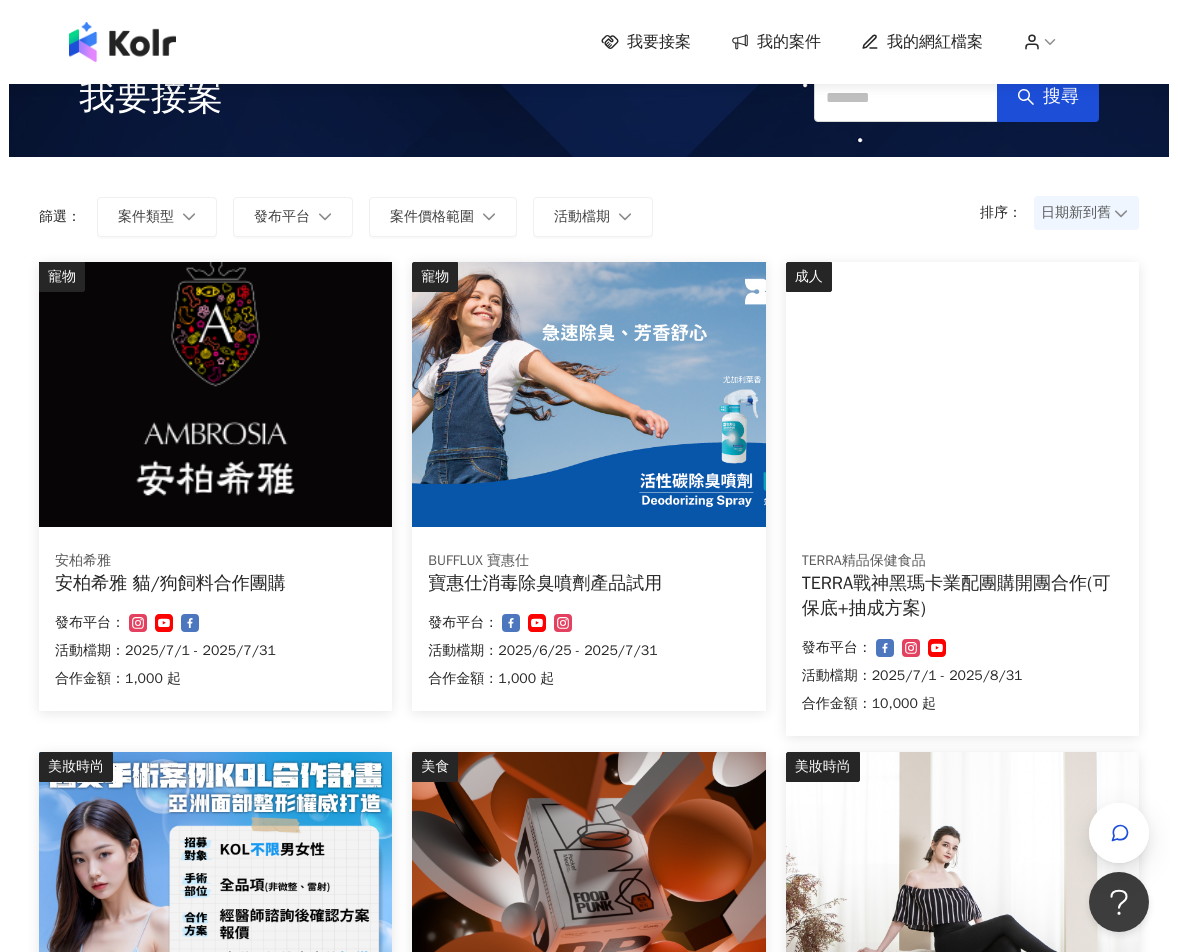 scroll, scrollTop: 40, scrollLeft: 0, axis: vertical 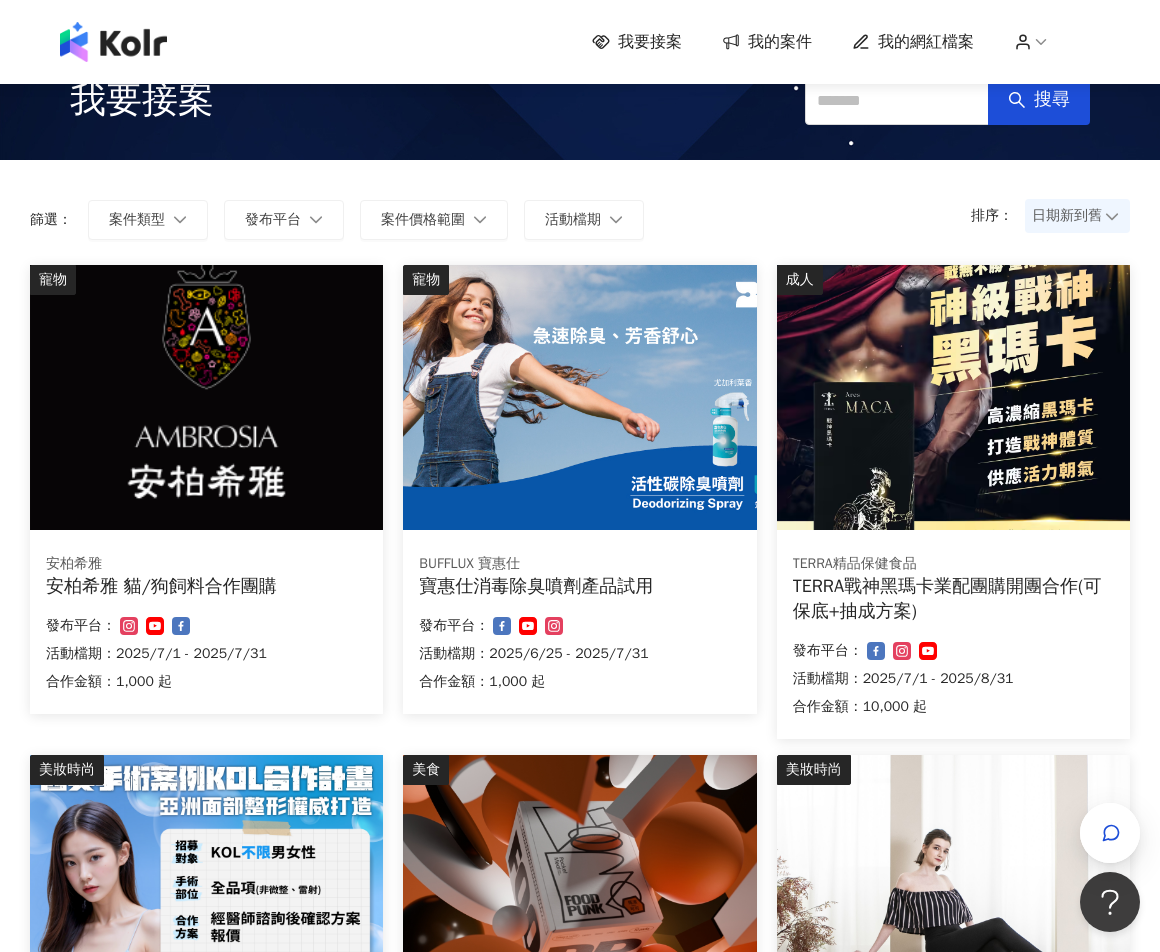 drag, startPoint x: 656, startPoint y: 587, endPoint x: 572, endPoint y: 577, distance: 84.59315 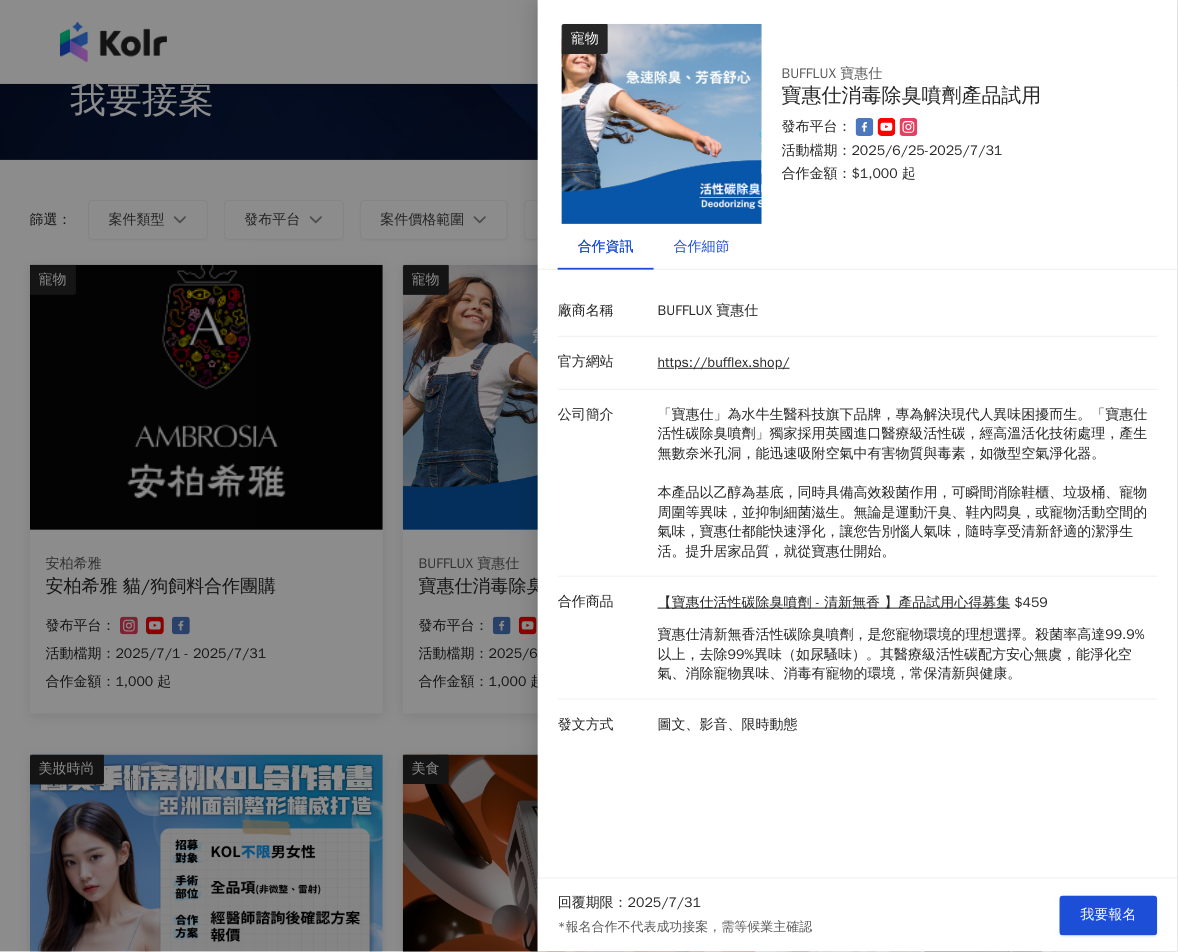 click on "合作細節" at bounding box center [702, 247] 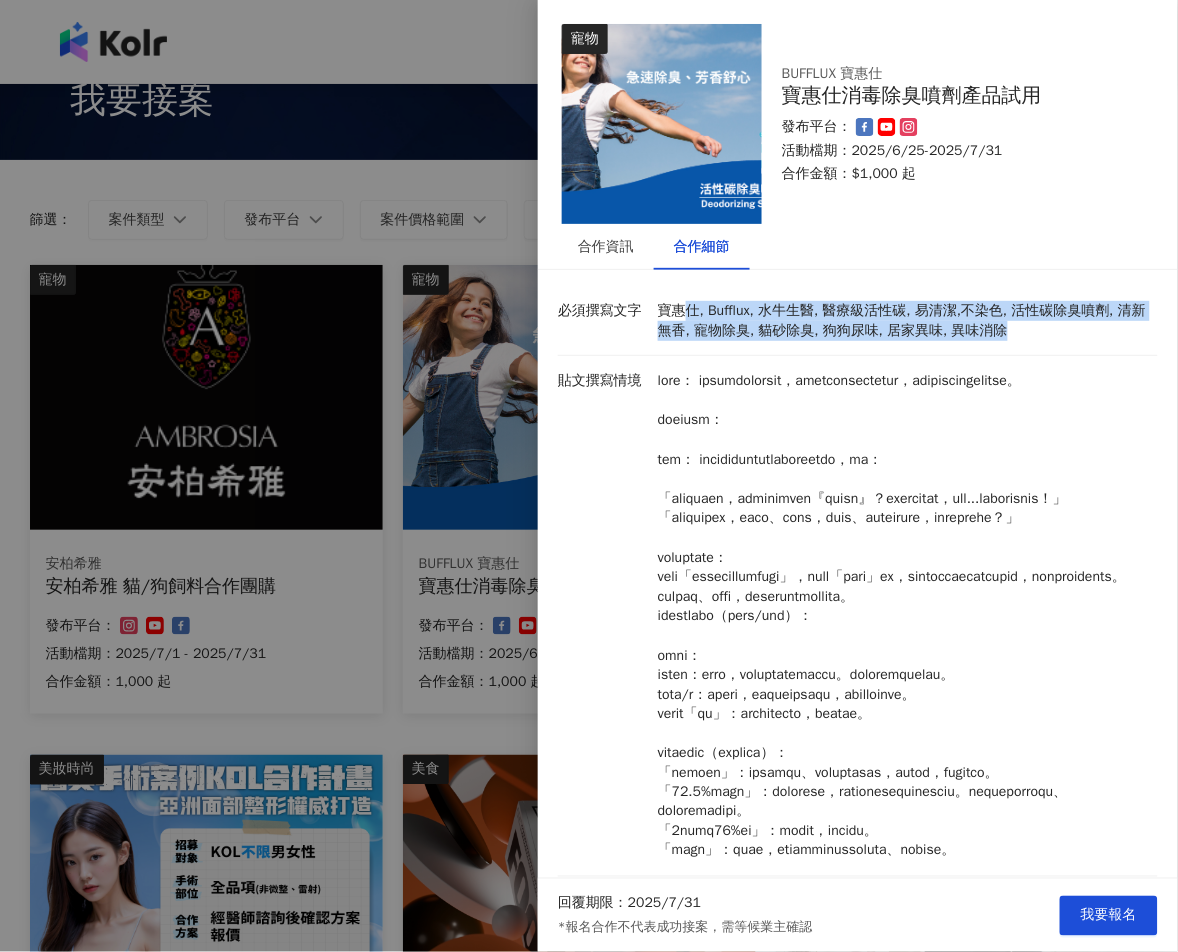 drag, startPoint x: 683, startPoint y: 310, endPoint x: 1083, endPoint y: 328, distance: 400.4048 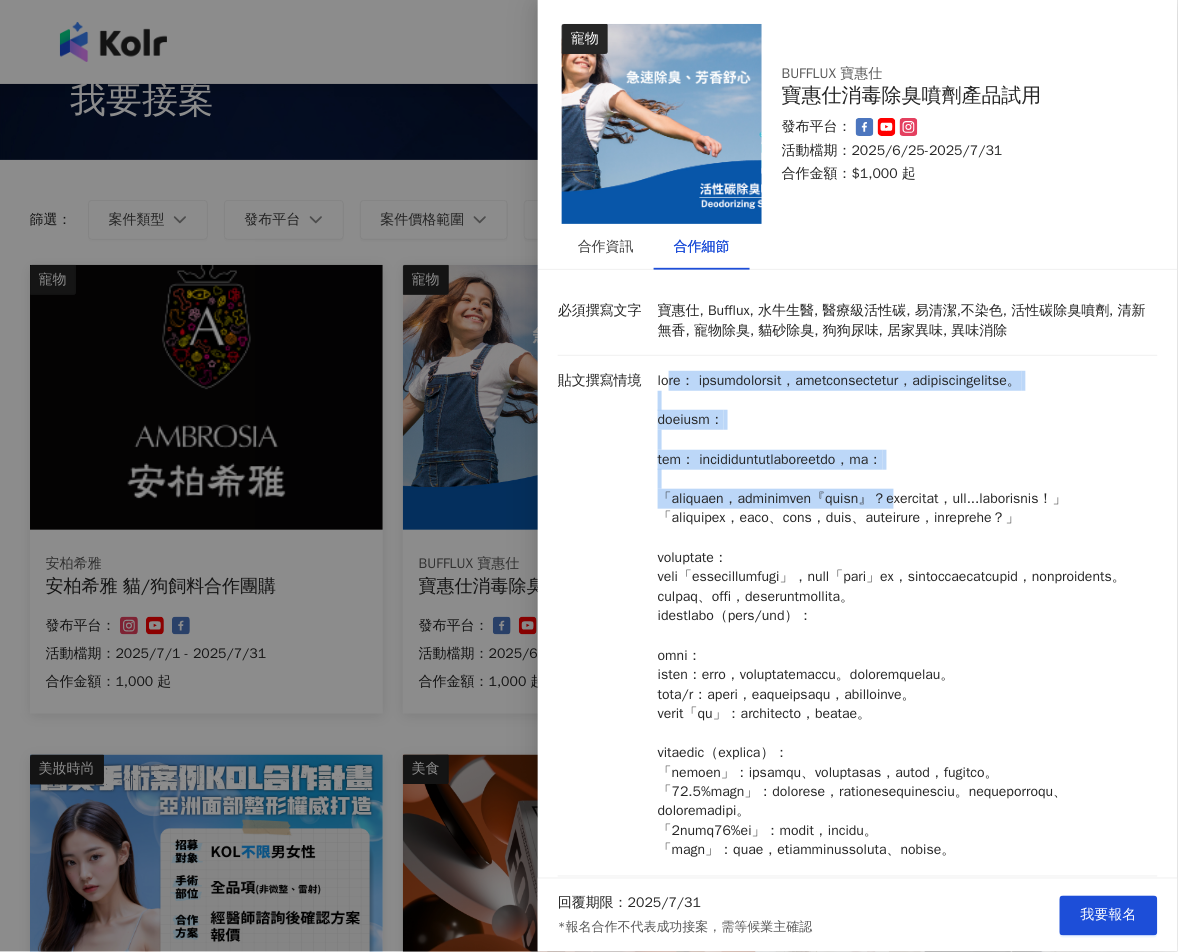 drag, startPoint x: 681, startPoint y: 382, endPoint x: 1057, endPoint y: 525, distance: 402.27478 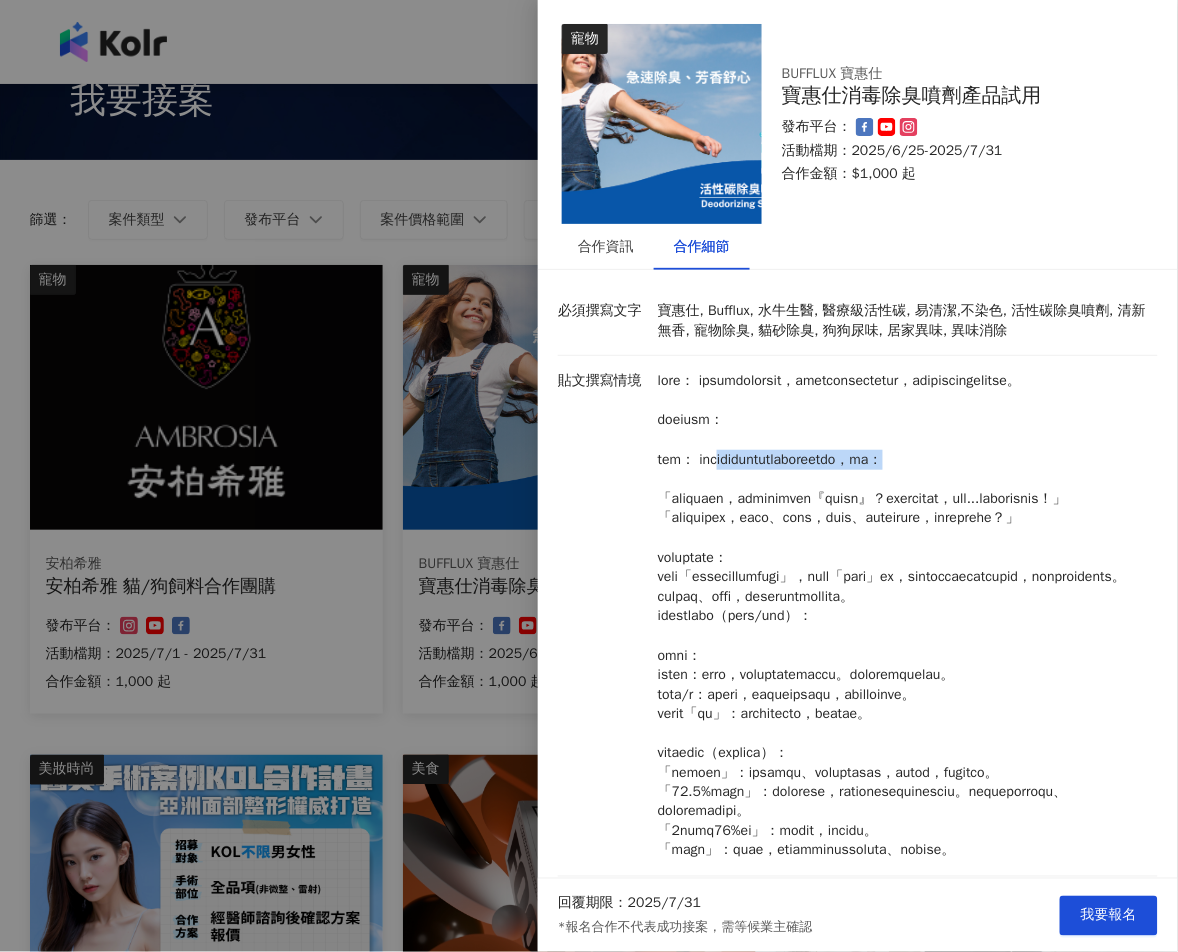 drag, startPoint x: 798, startPoint y: 482, endPoint x: 1075, endPoint y: 487, distance: 277.04514 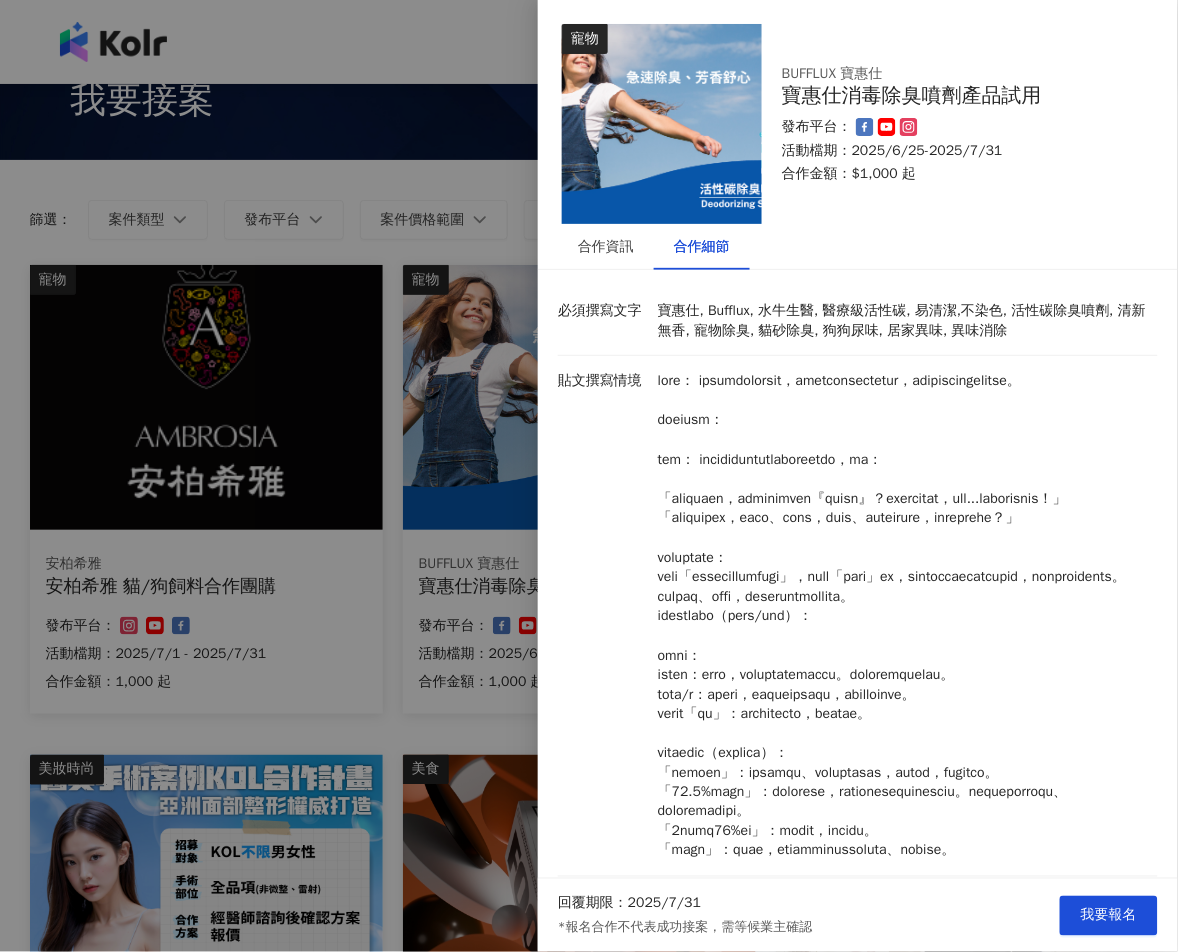 click at bounding box center [903, 616] 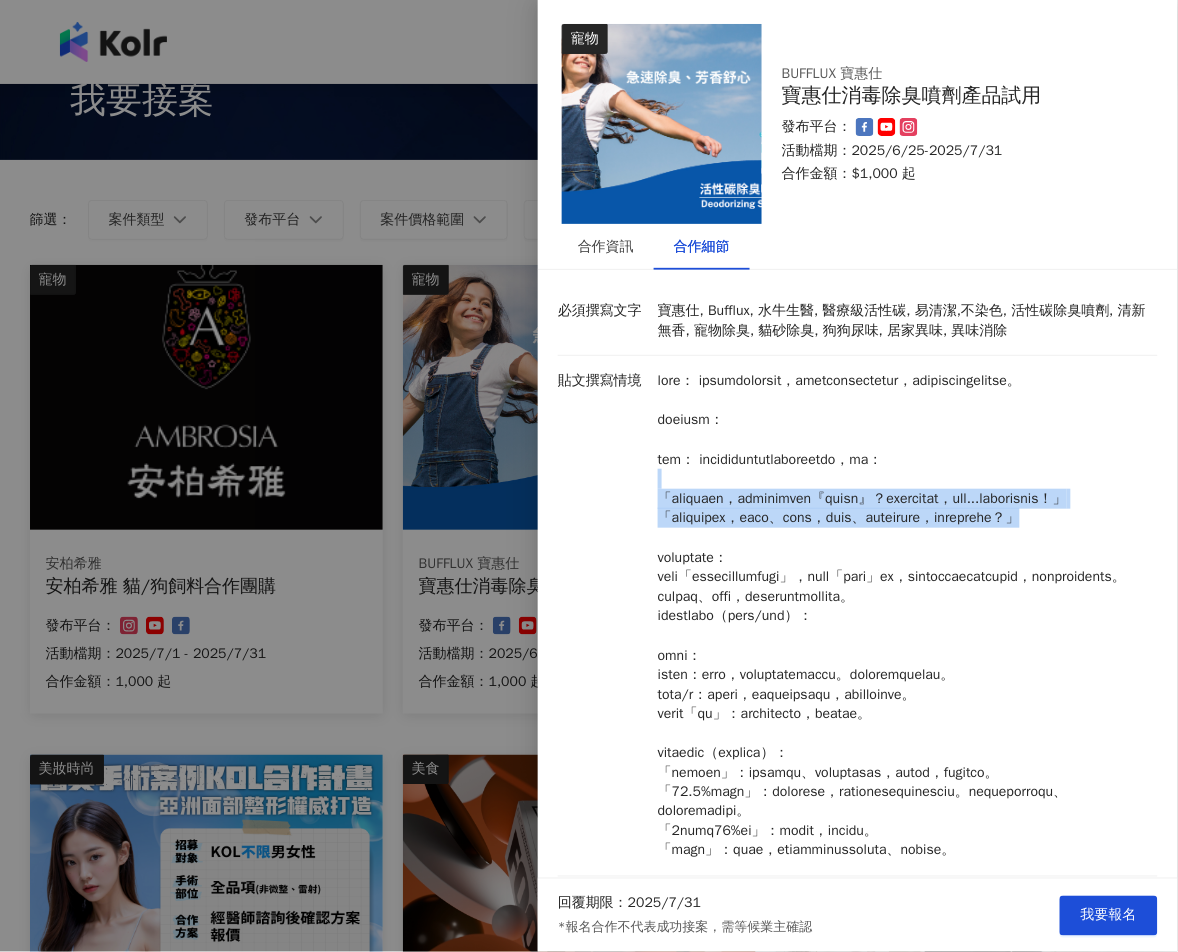 drag, startPoint x: 743, startPoint y: 511, endPoint x: 1103, endPoint y: 573, distance: 365.29987 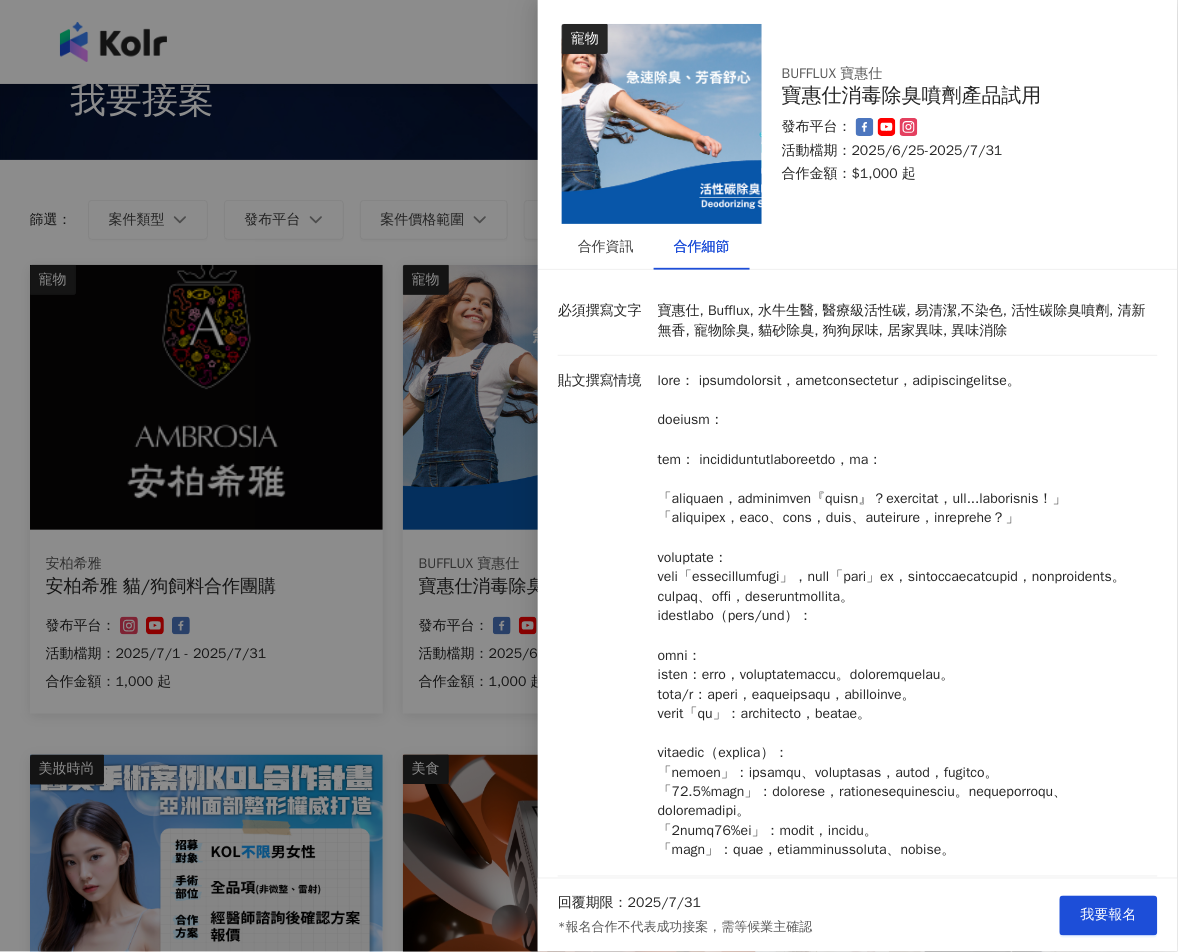 click at bounding box center [903, 616] 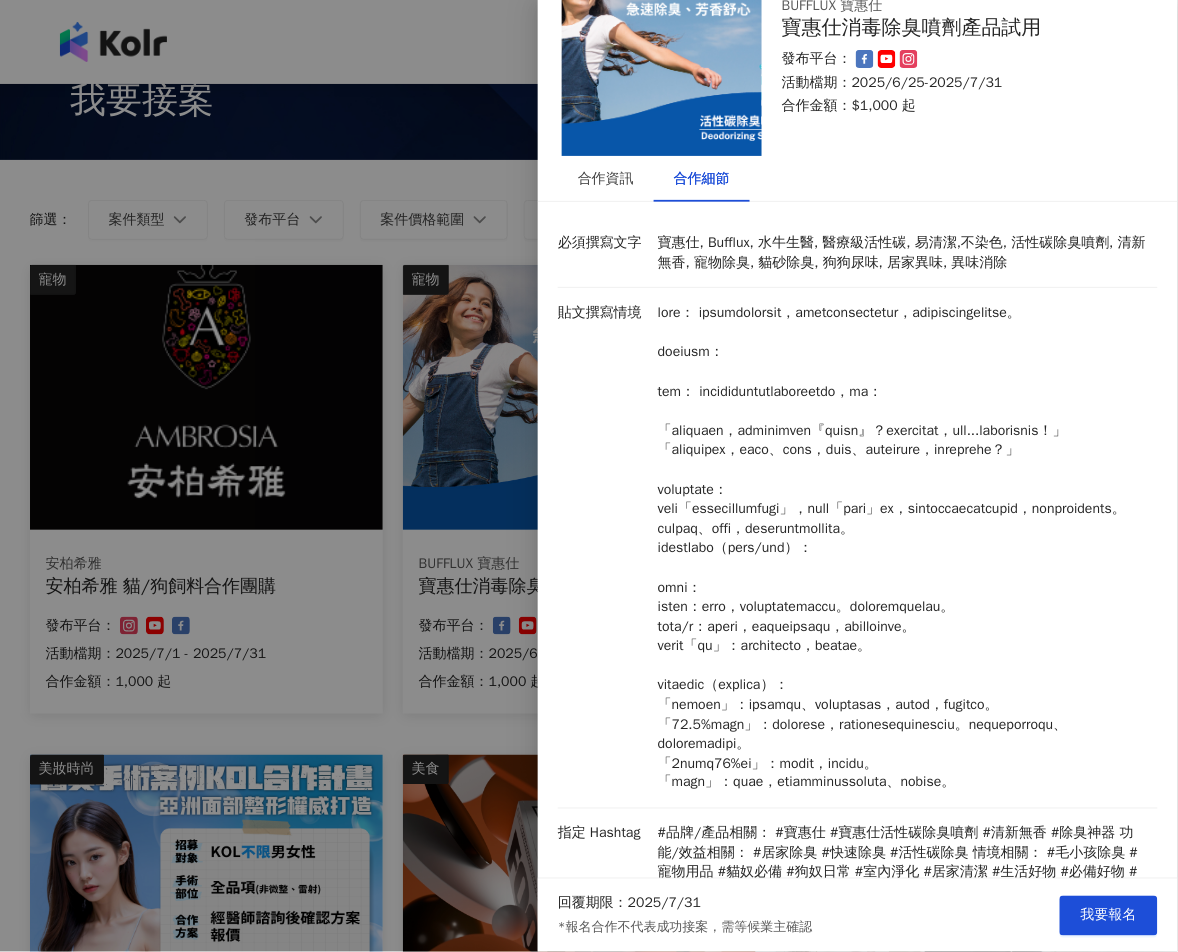 scroll, scrollTop: 125, scrollLeft: 0, axis: vertical 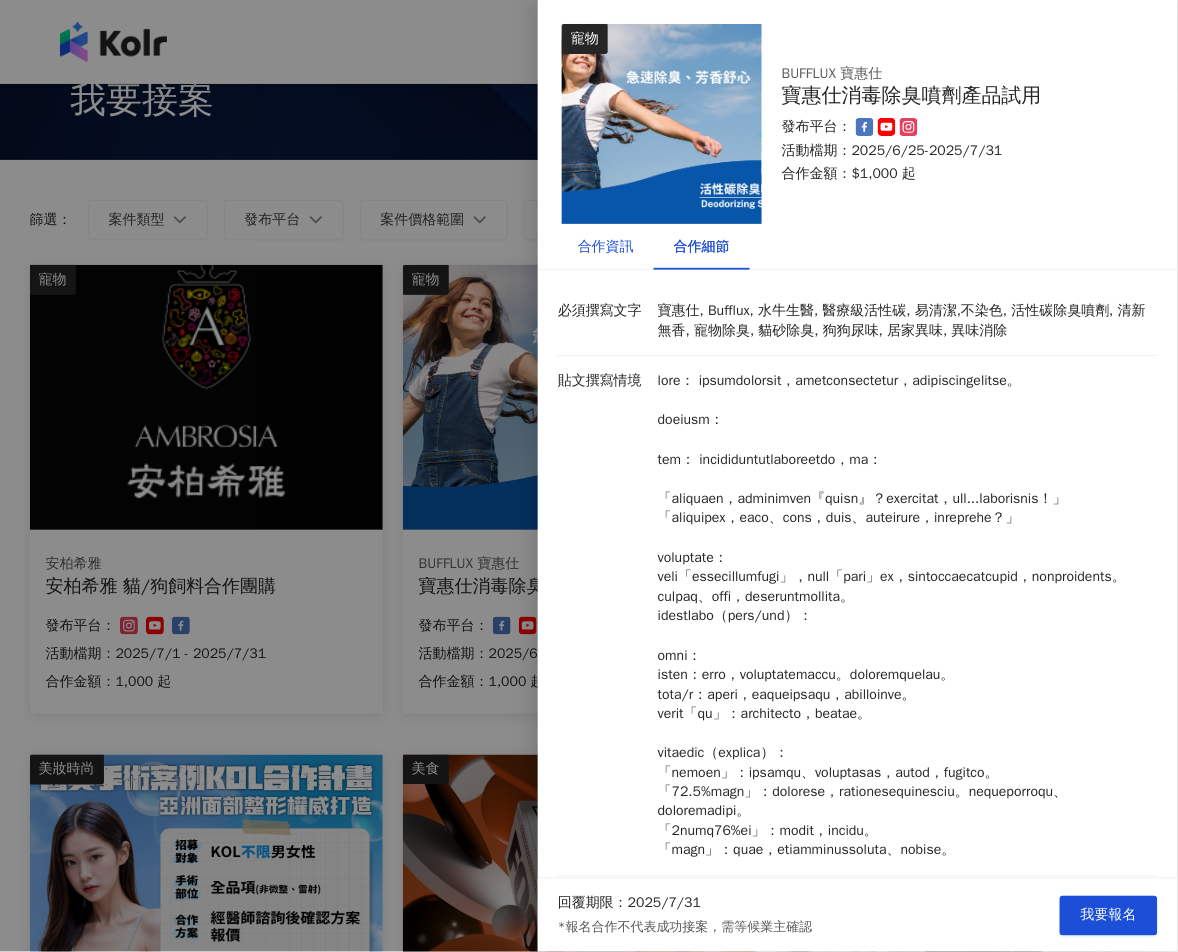 click on "合作資訊" at bounding box center (606, 247) 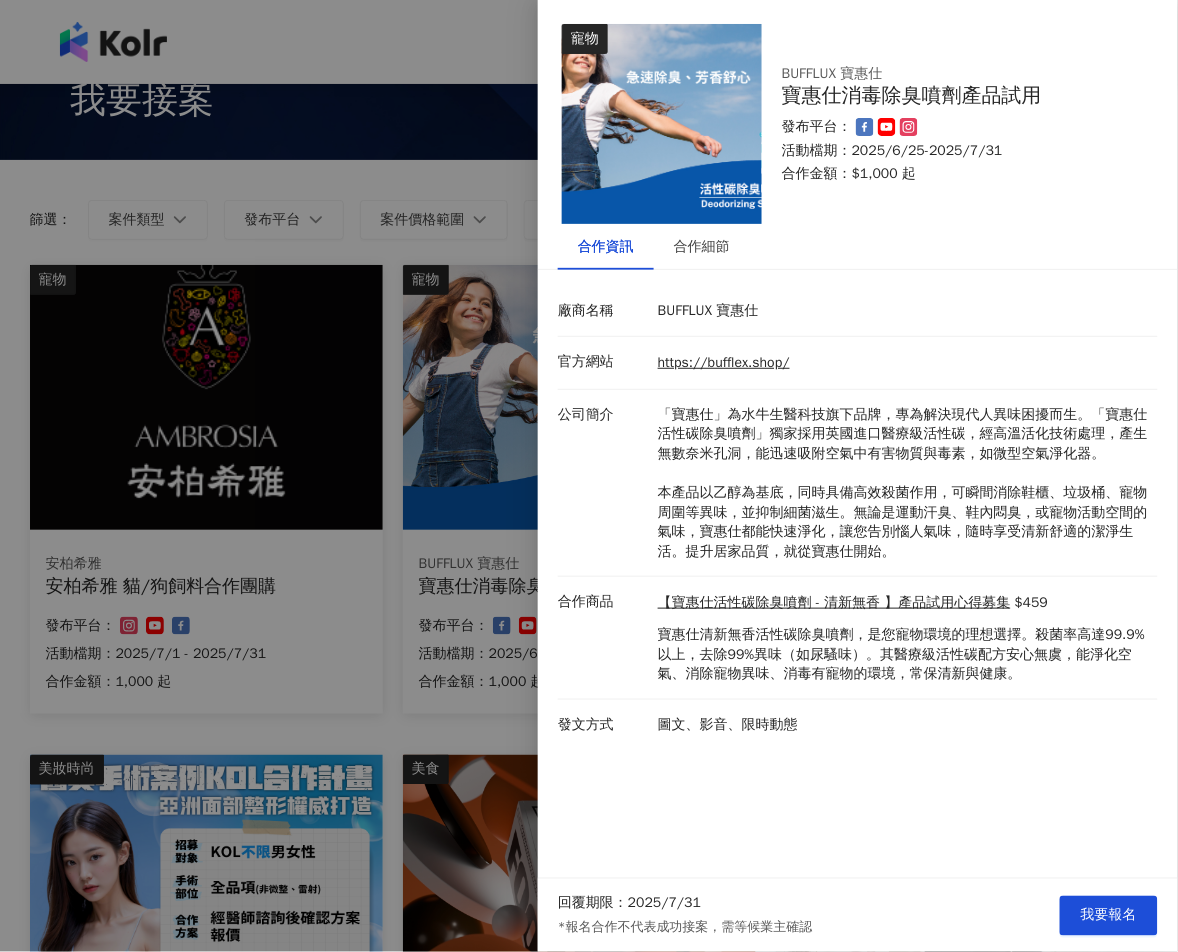 click on "寵物 [BRAND] [BRAND]消毒除臭噴劑產品試用 發布平台： 活動檔期：2025/6/25-2025/7/31 合作金額： $1,000 起" at bounding box center [858, 112] 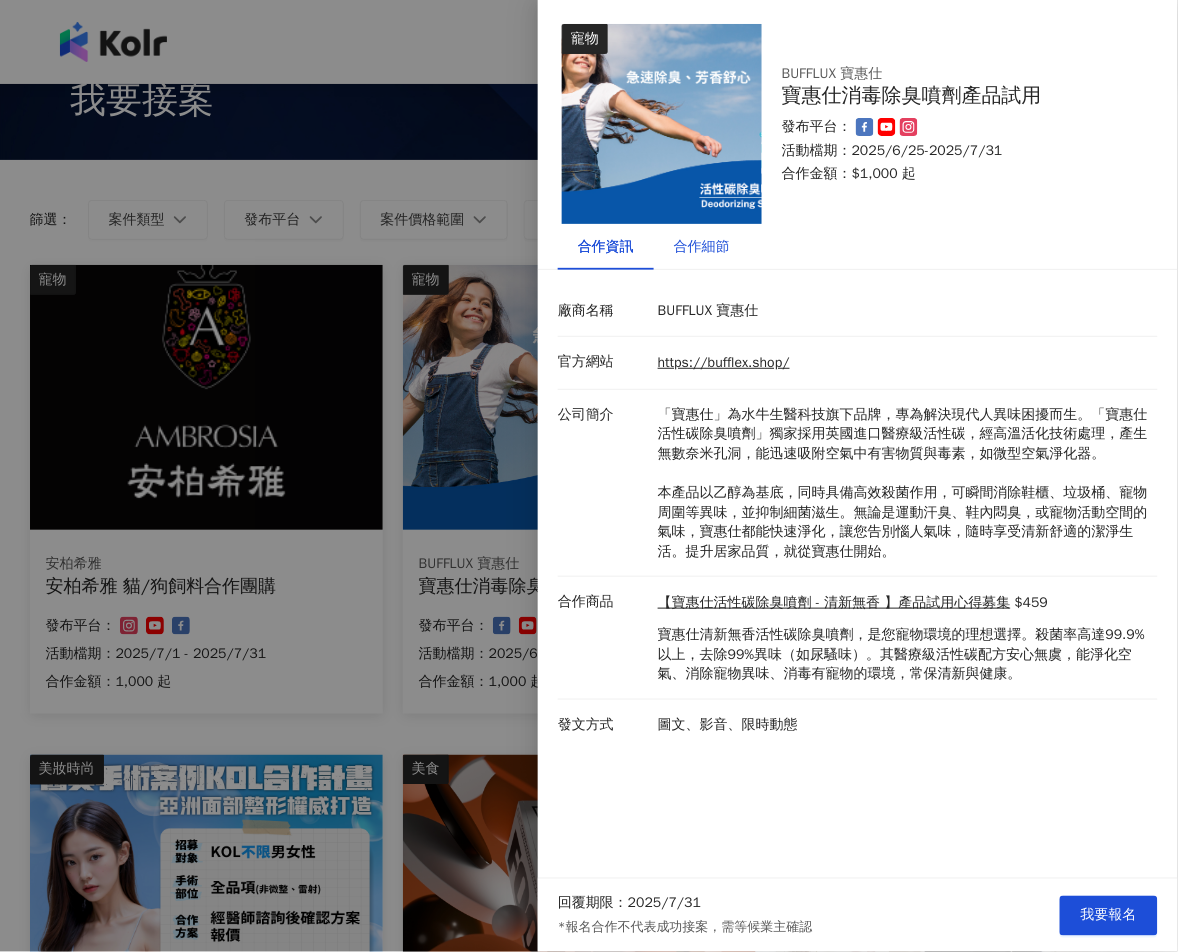 click on "合作細節" at bounding box center (702, 247) 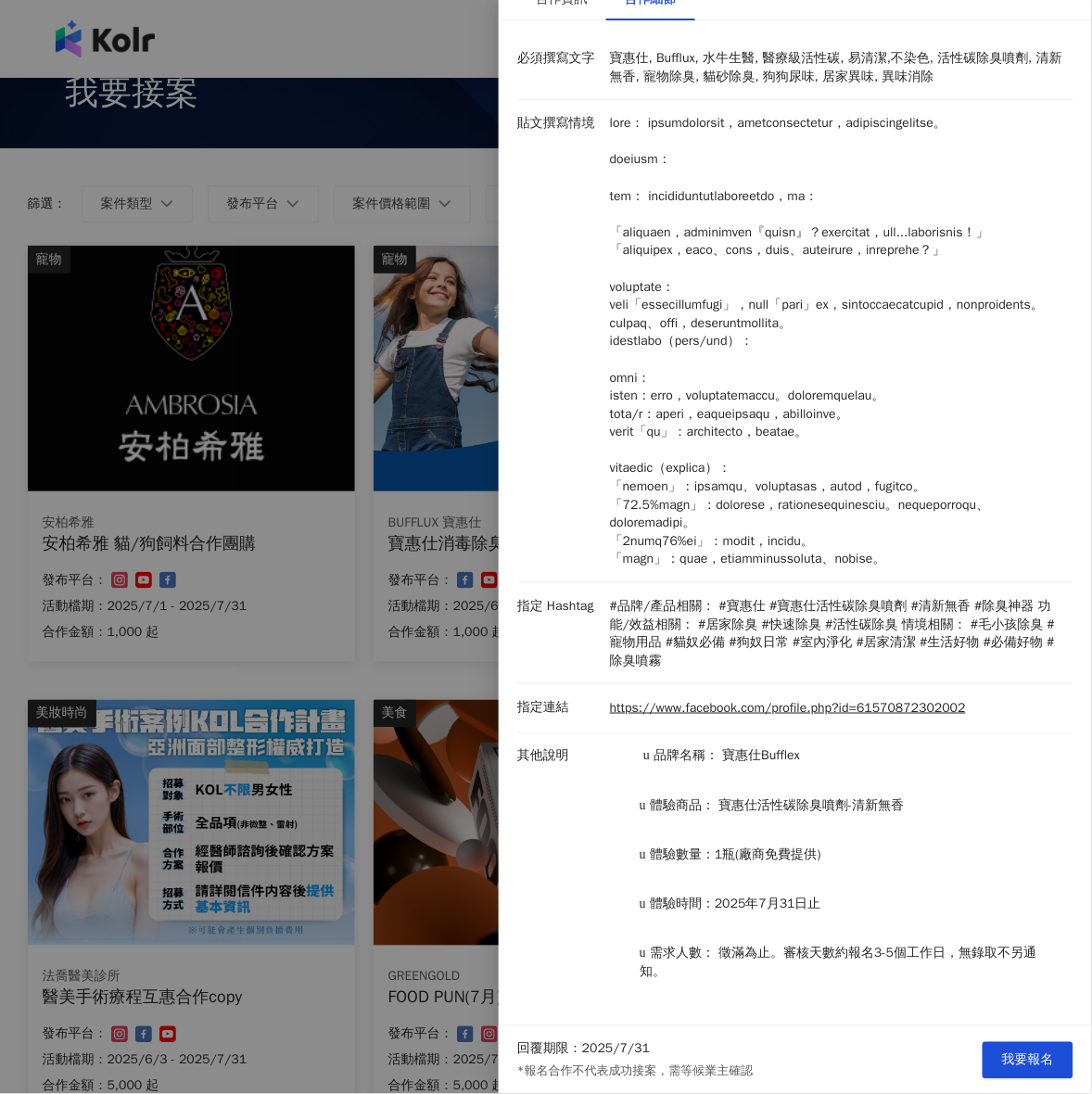 scroll, scrollTop: 116, scrollLeft: 0, axis: vertical 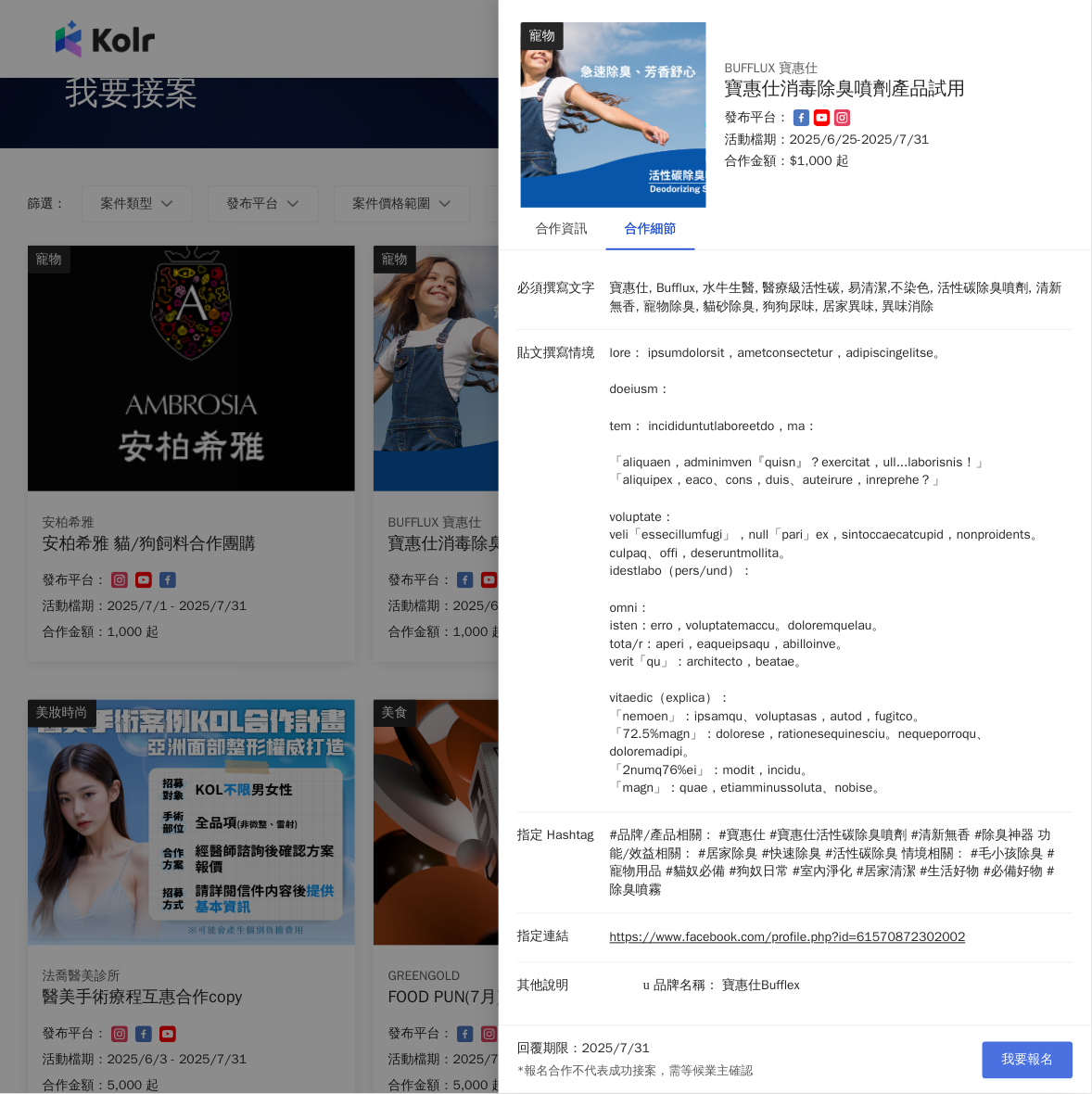 click on "我要報名" at bounding box center (1028, 1061) 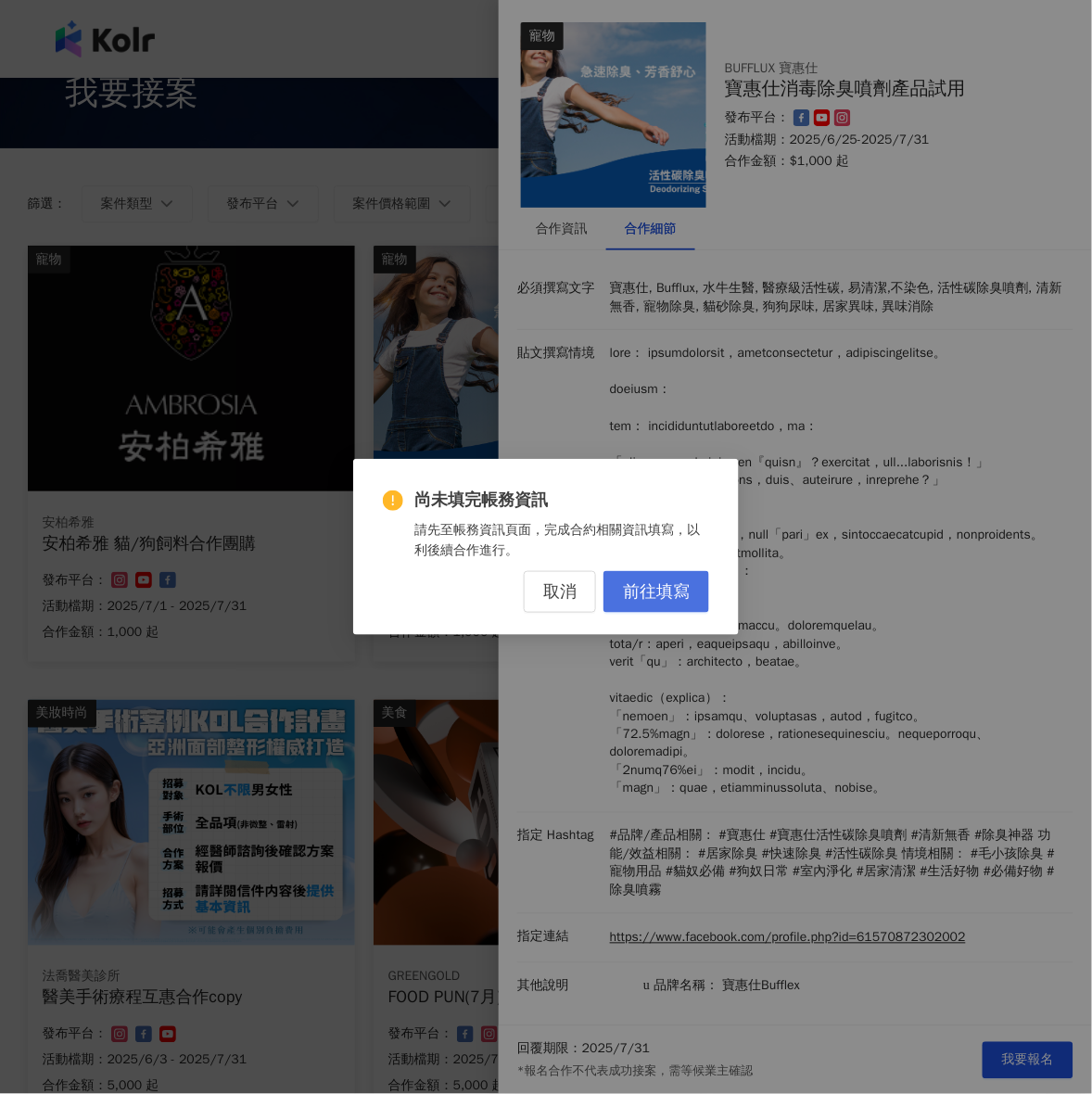 click on "前往填寫" at bounding box center [656, 592] 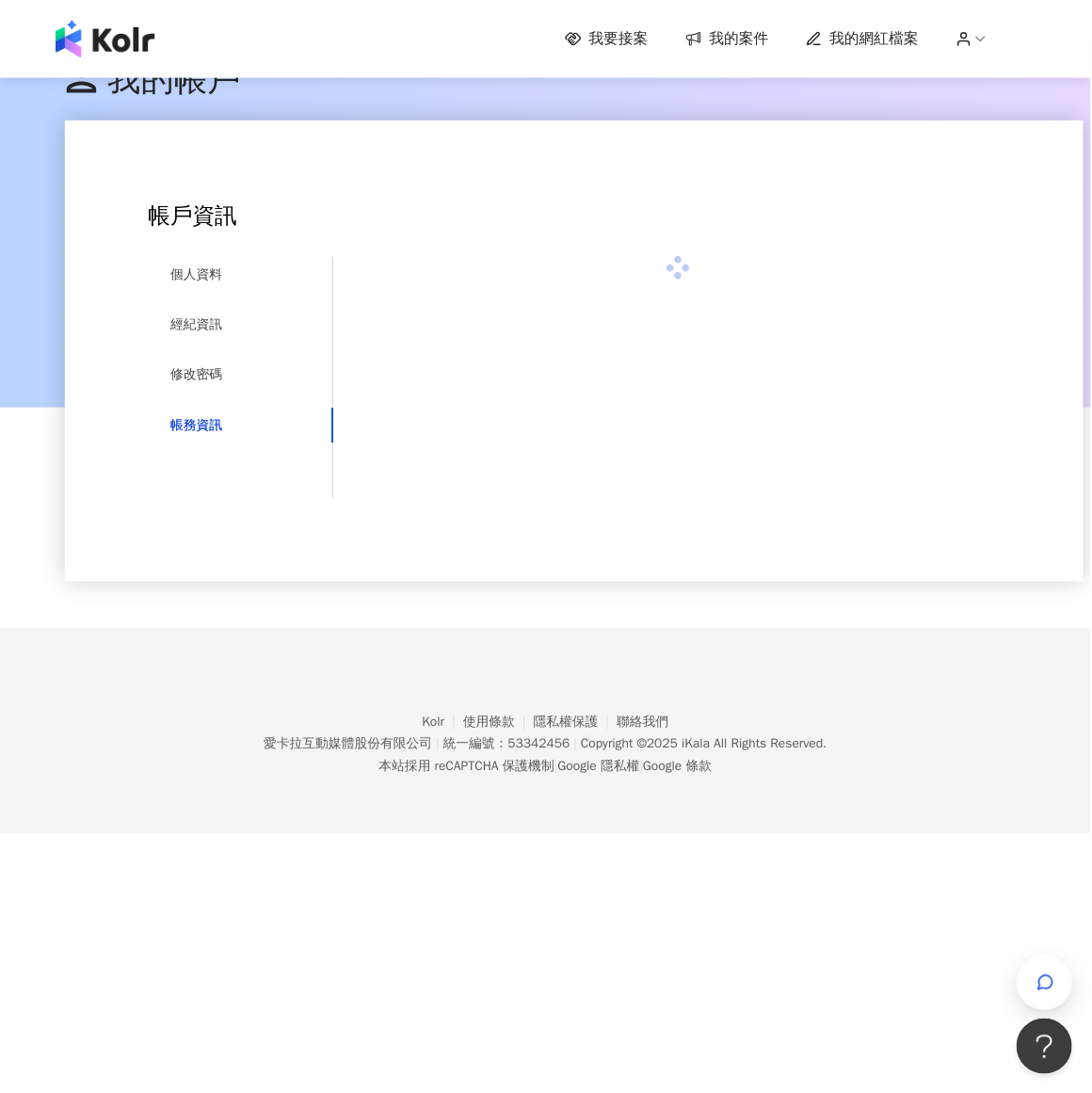 scroll, scrollTop: 0, scrollLeft: 0, axis: both 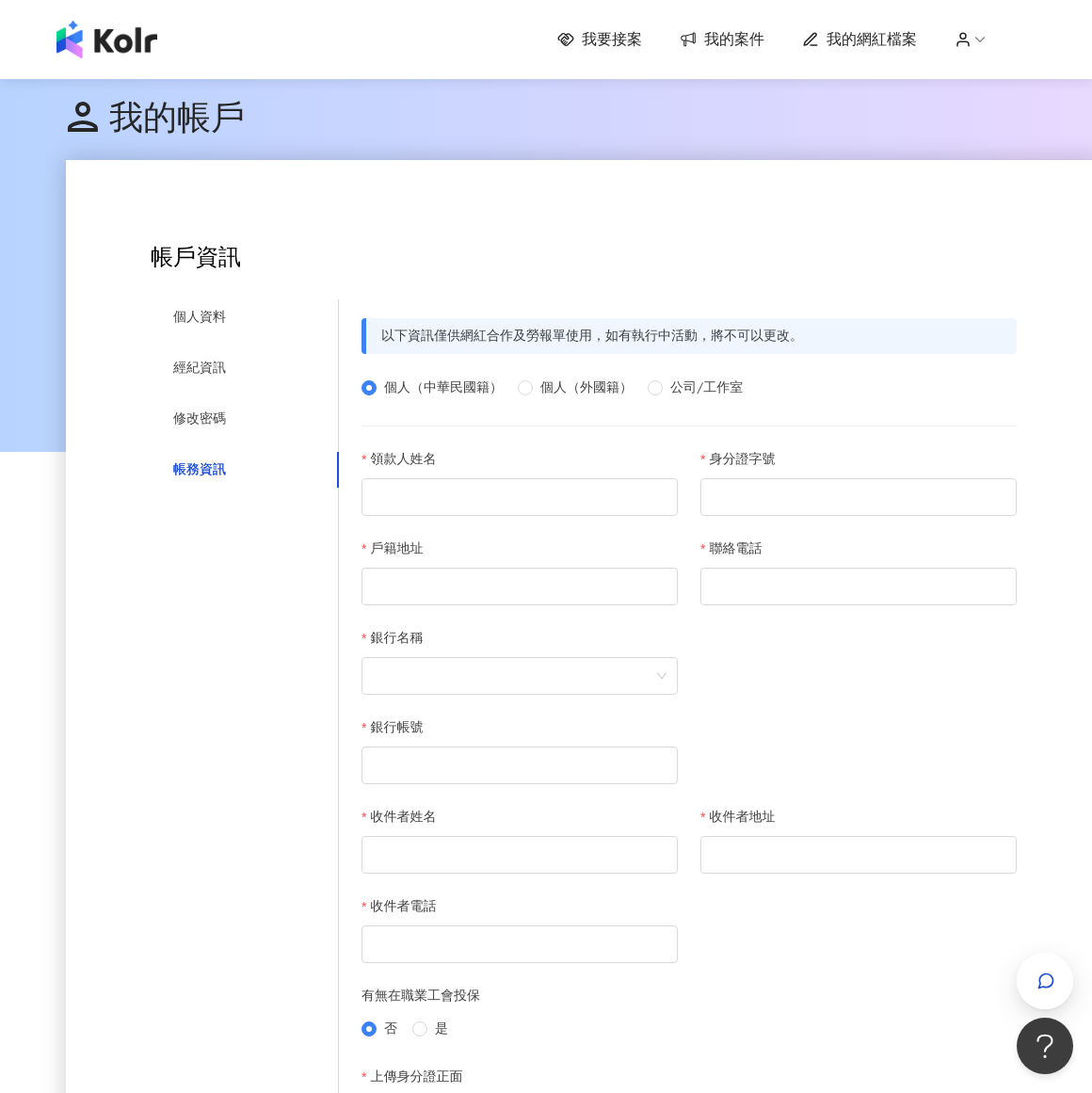 click on "領款人姓名" at bounding box center [520, 463] 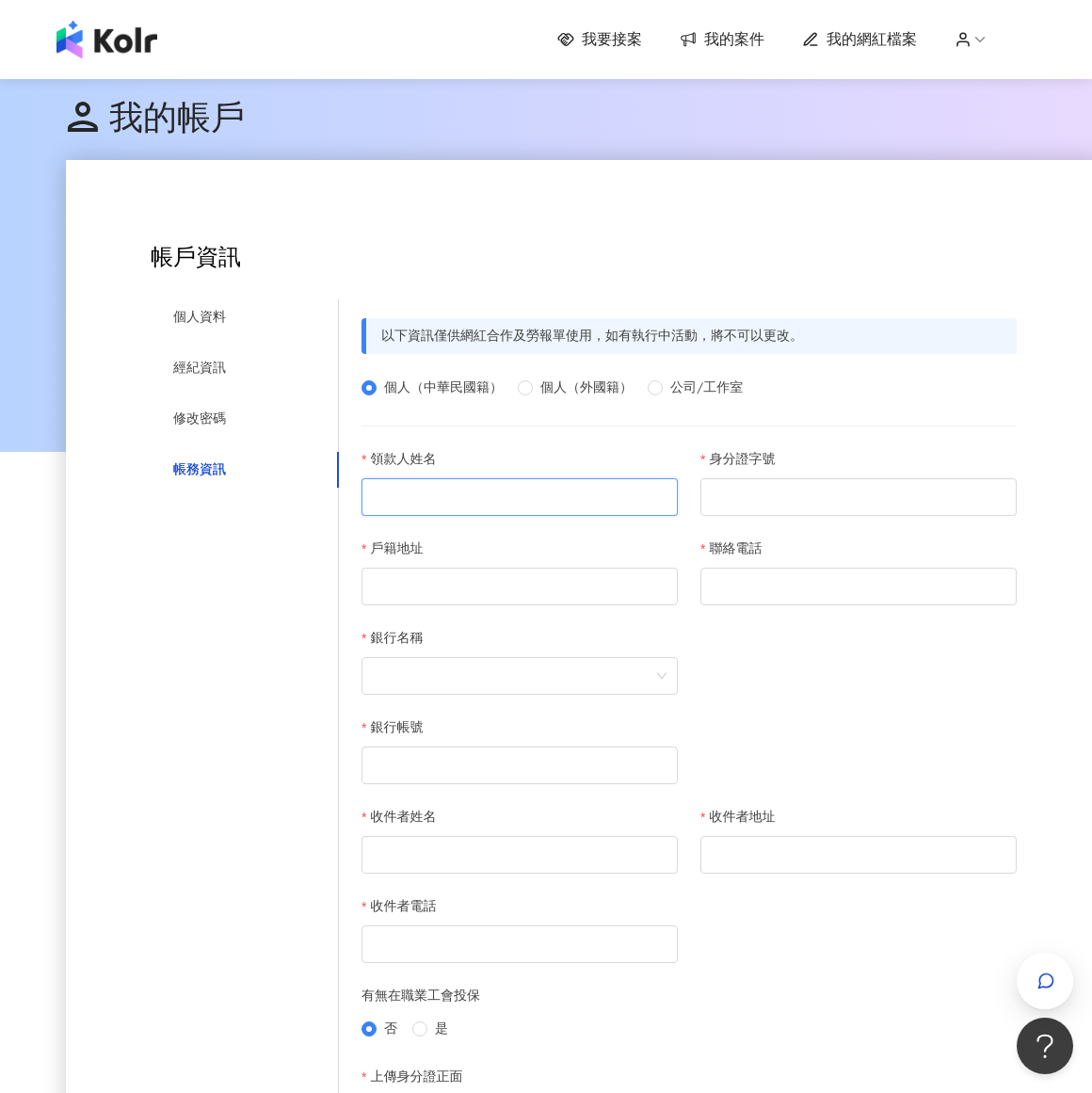 click on "領款人姓名" at bounding box center [520, 497] 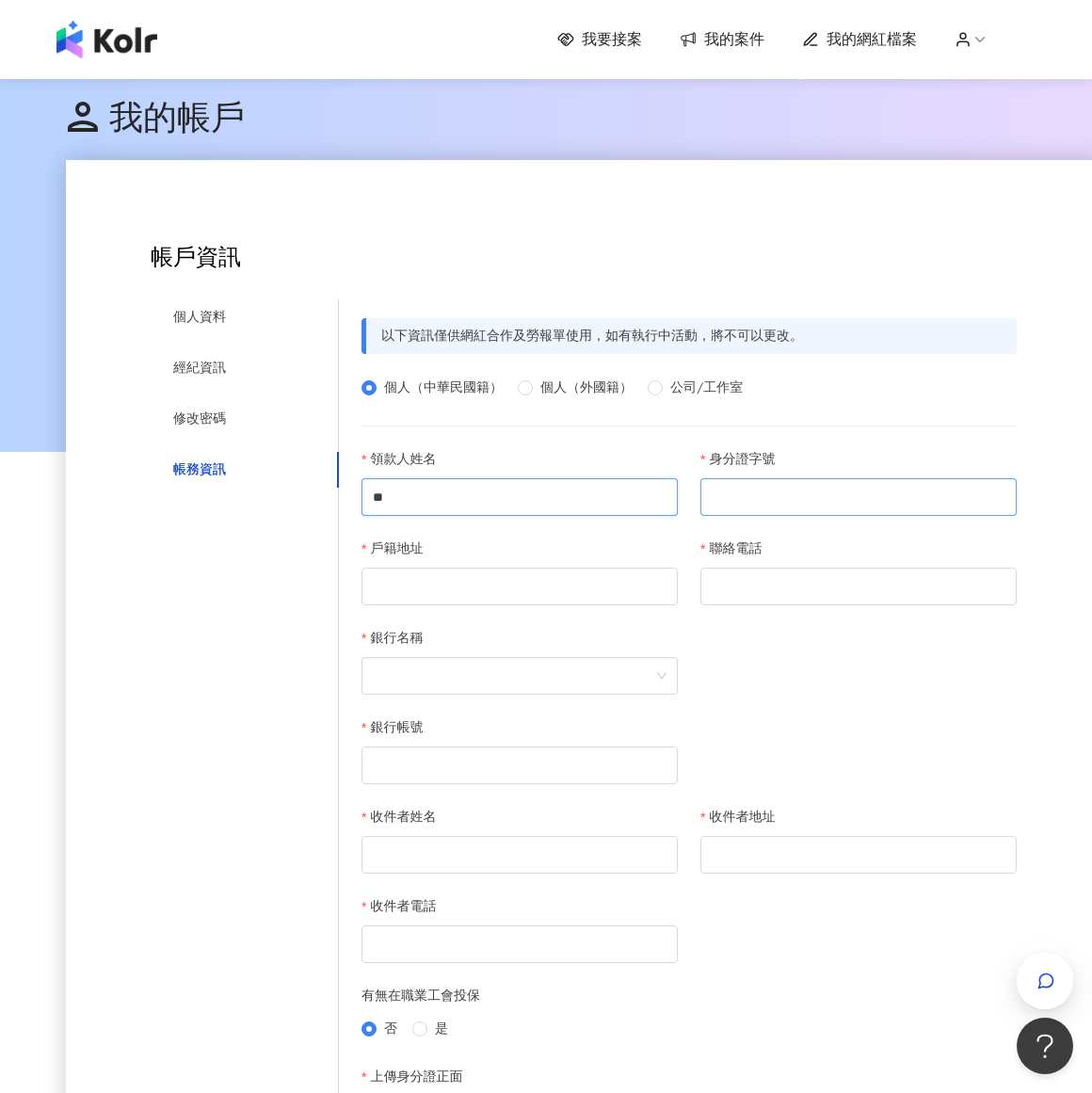 type on "**" 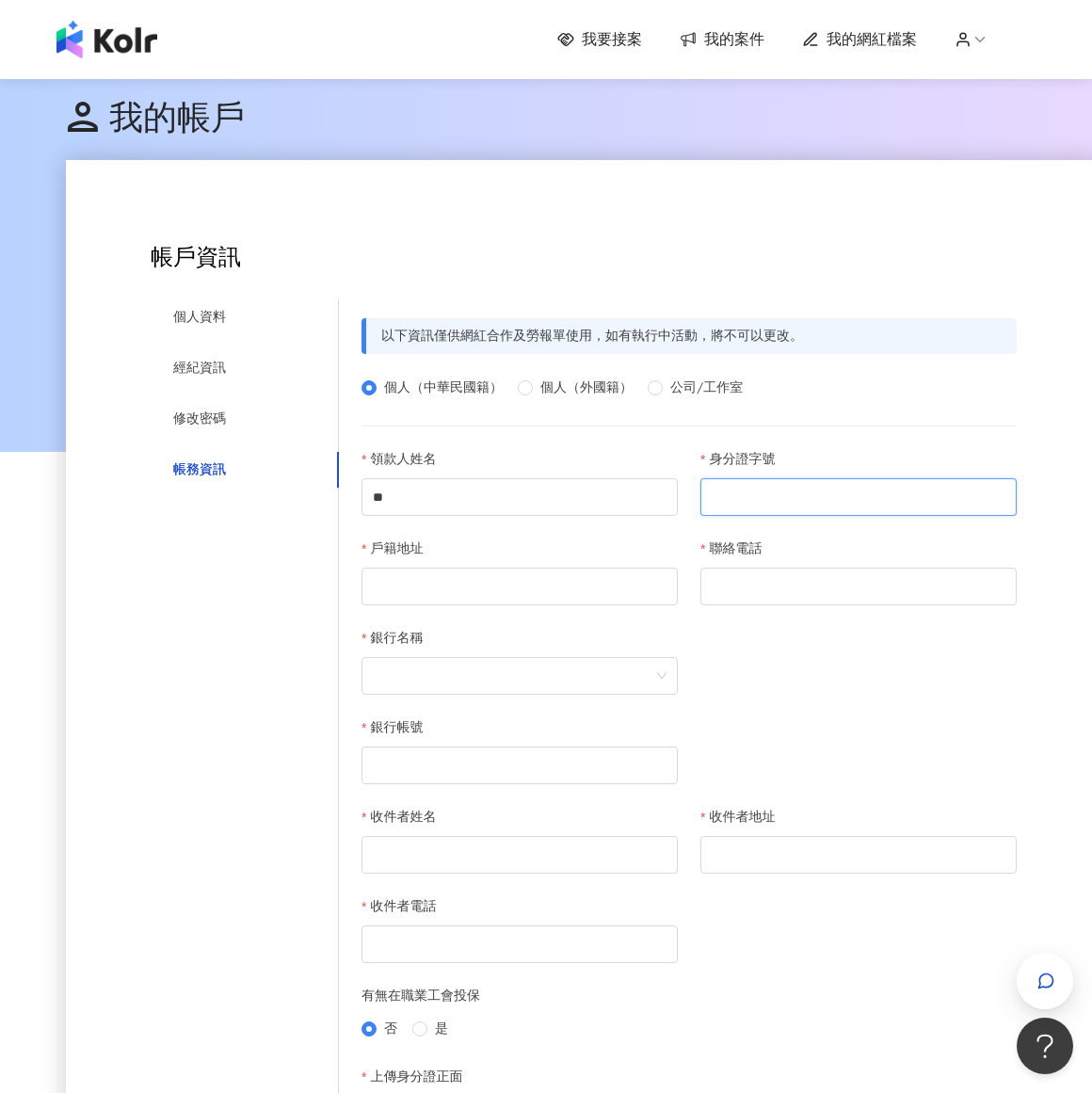 click on "身分證字號" at bounding box center (859, 497) 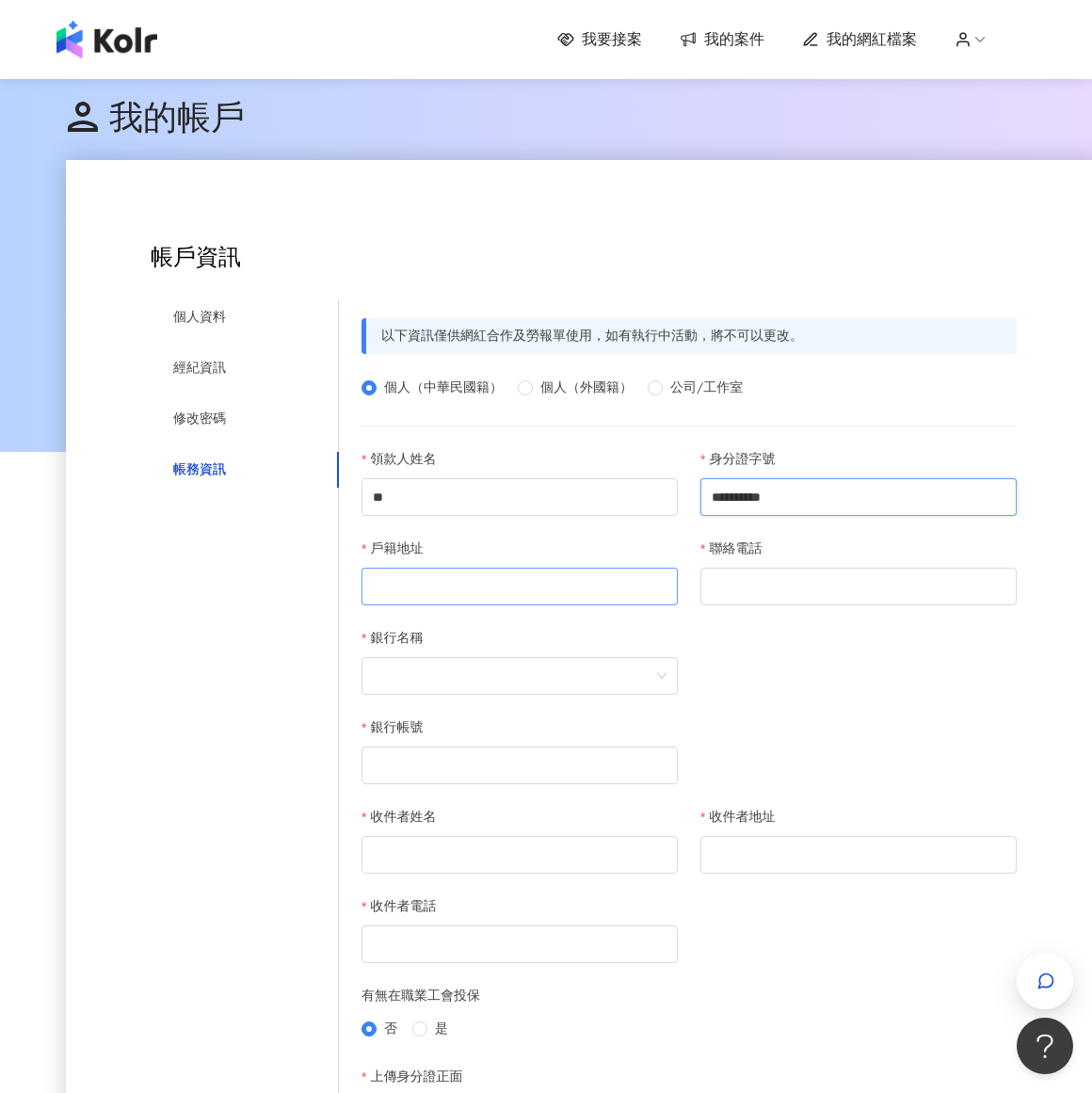 type on "**********" 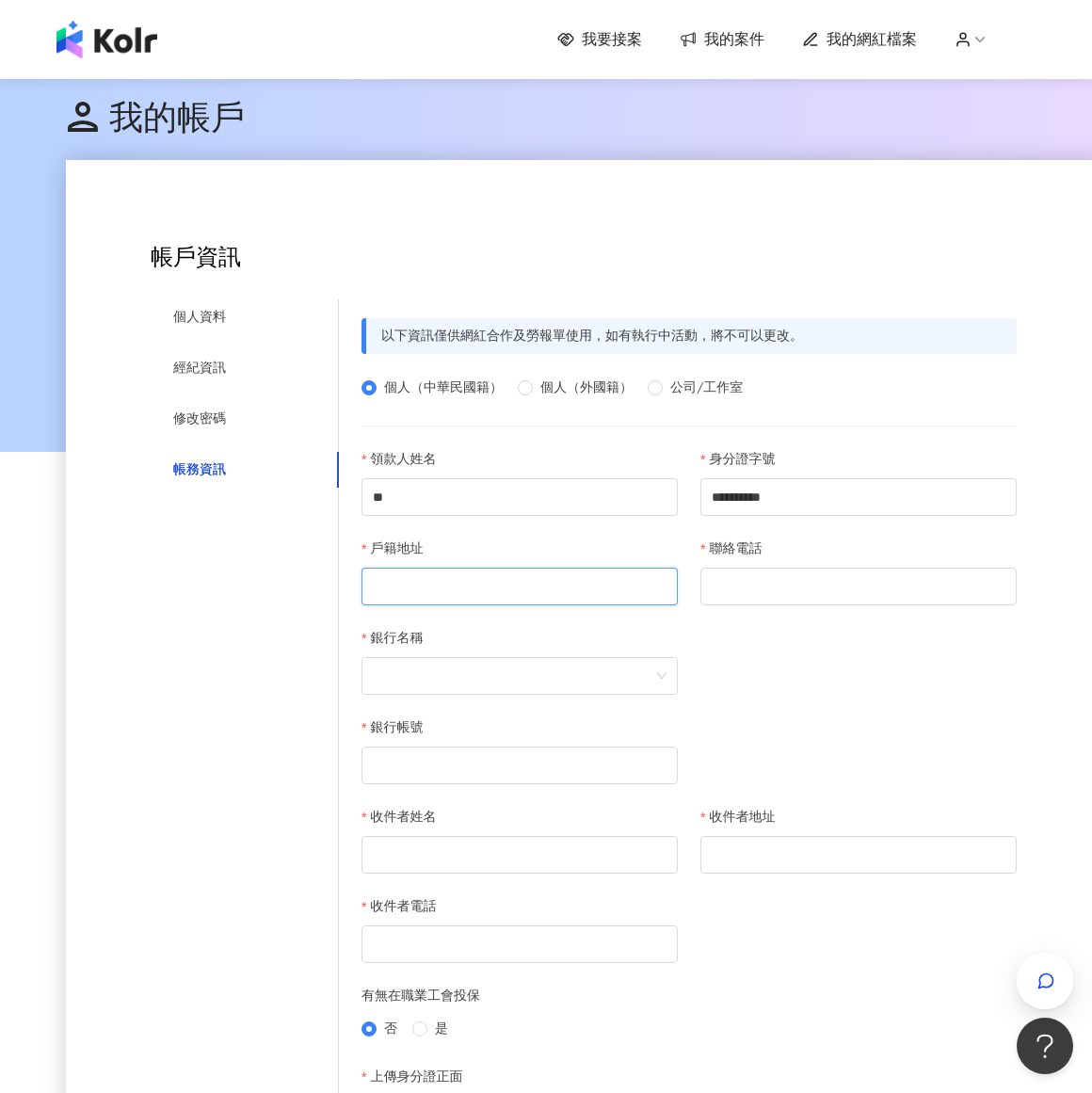 click on "戶籍地址" at bounding box center (520, 587) 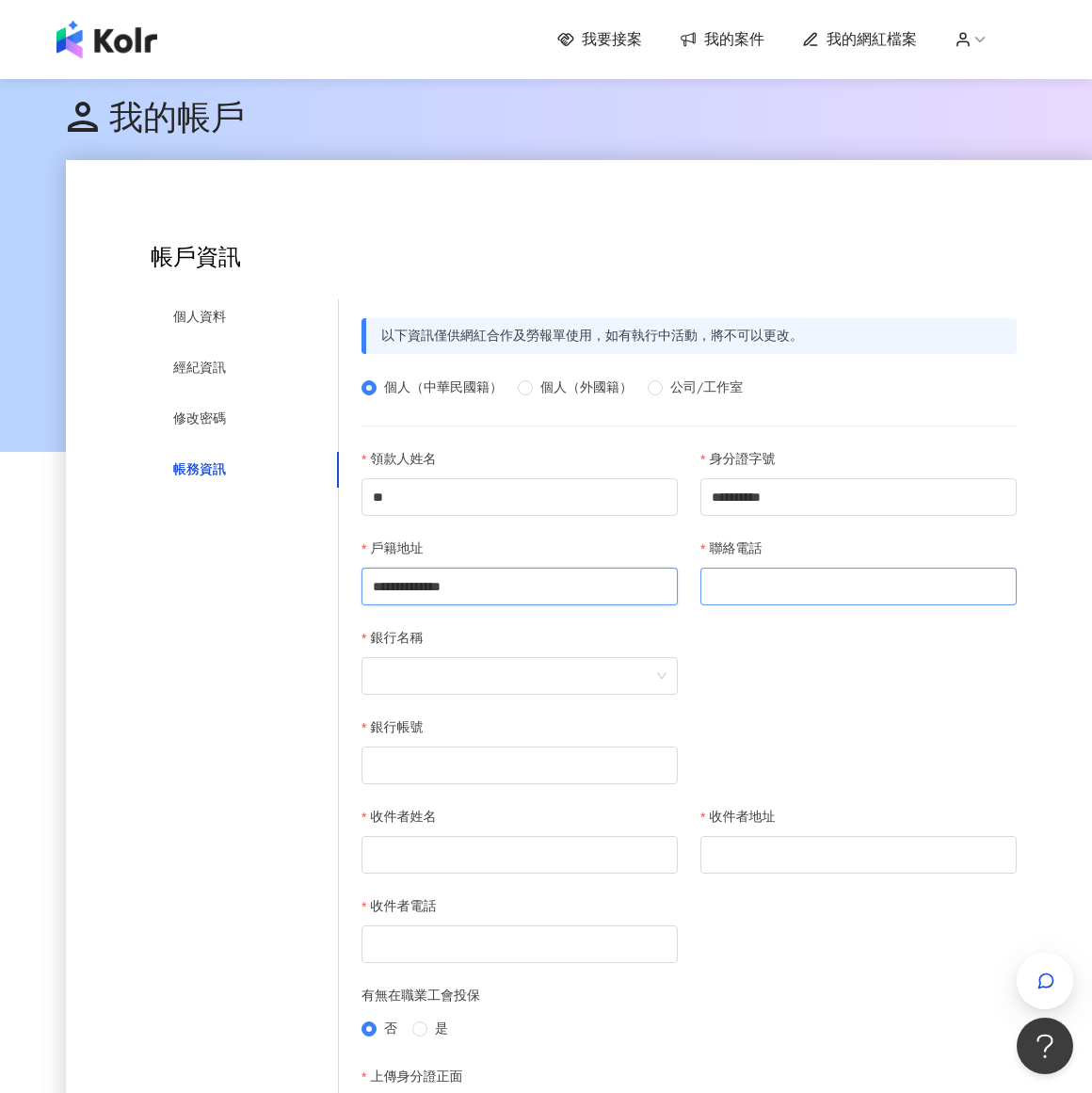 type on "**********" 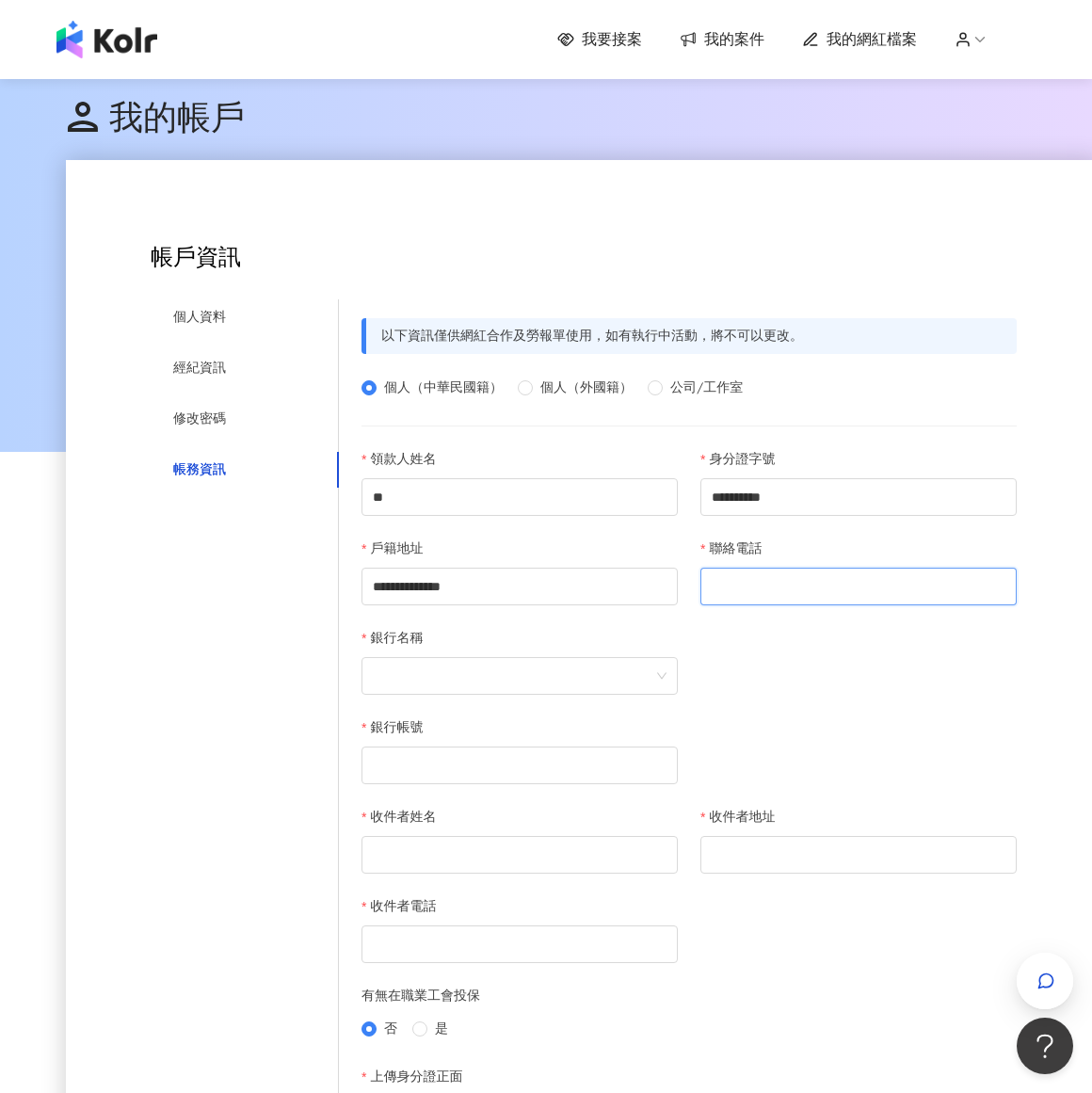 click on "聯絡電話" at bounding box center (859, 587) 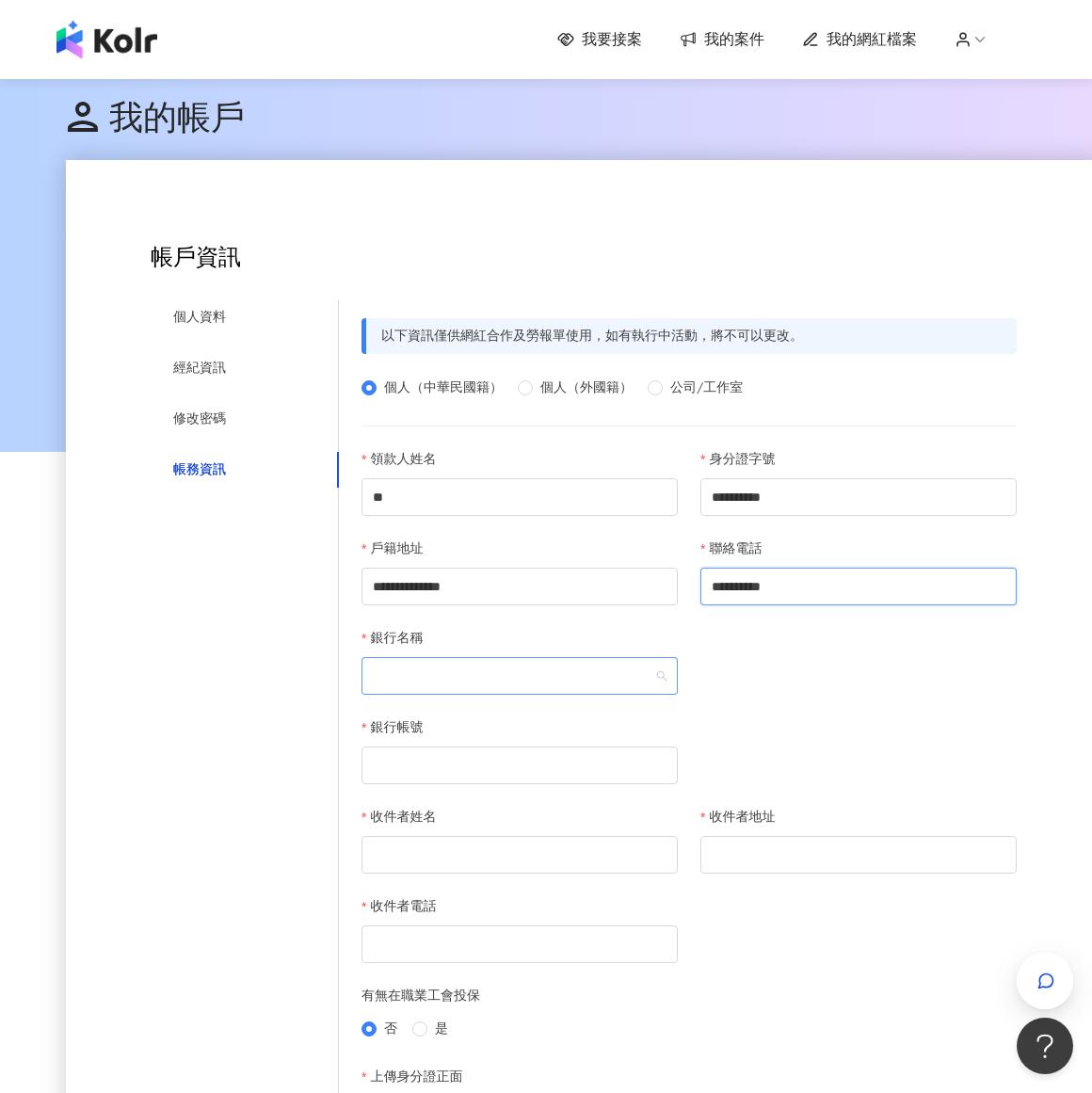 click at bounding box center [520, 676] 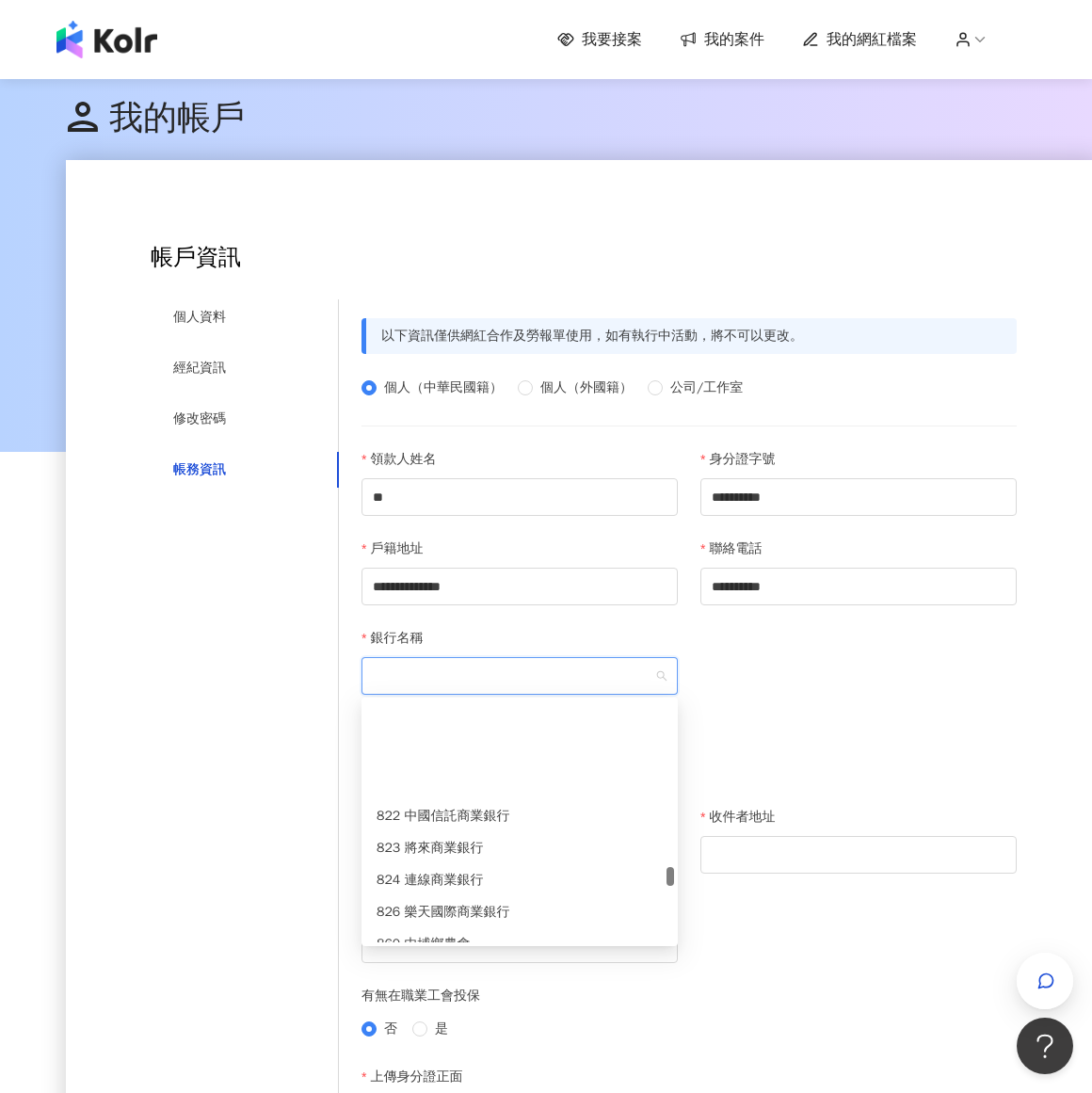 scroll, scrollTop: 7061, scrollLeft: 0, axis: vertical 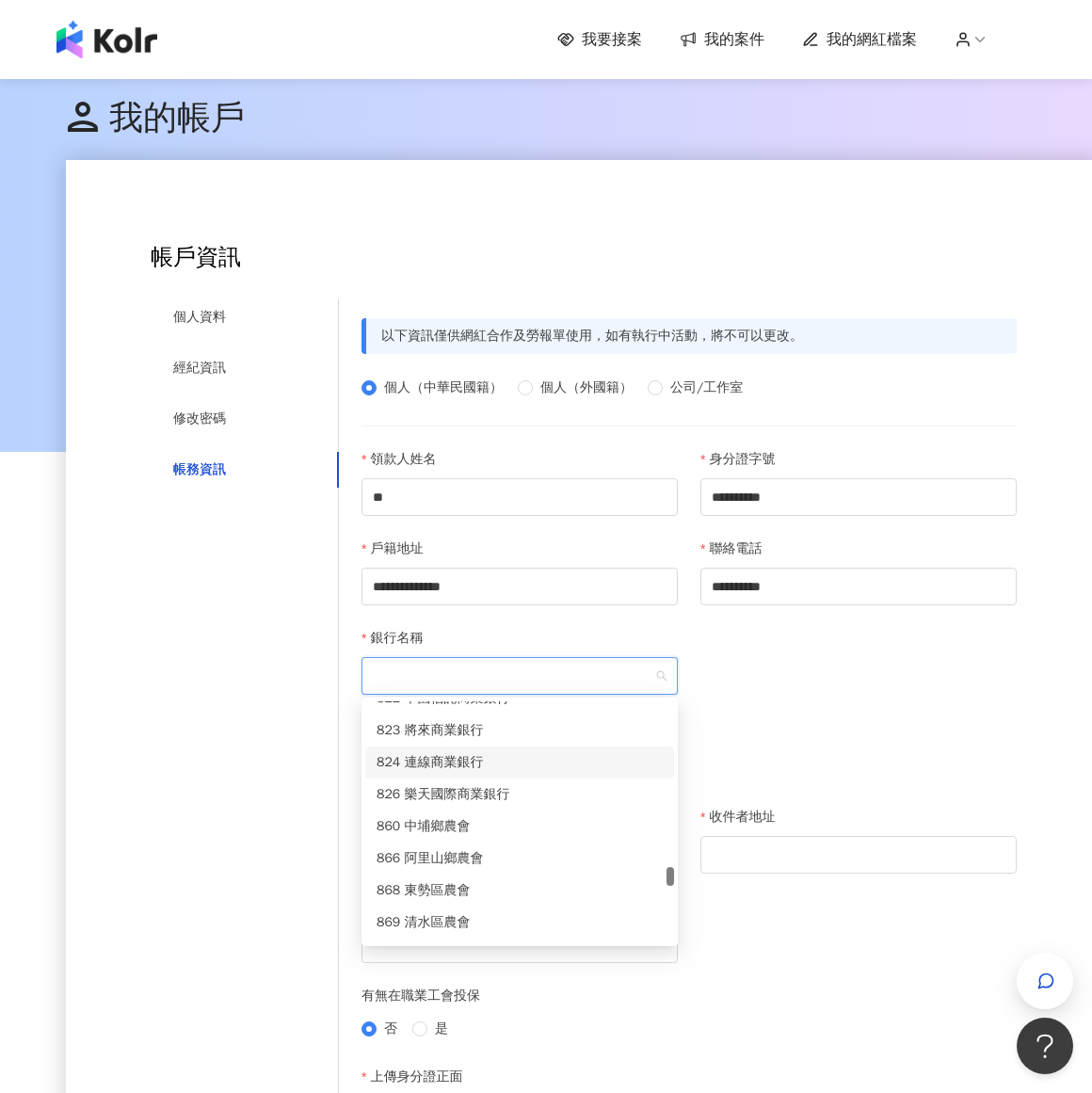click on "824 連線商業銀行" at bounding box center (520, 763) 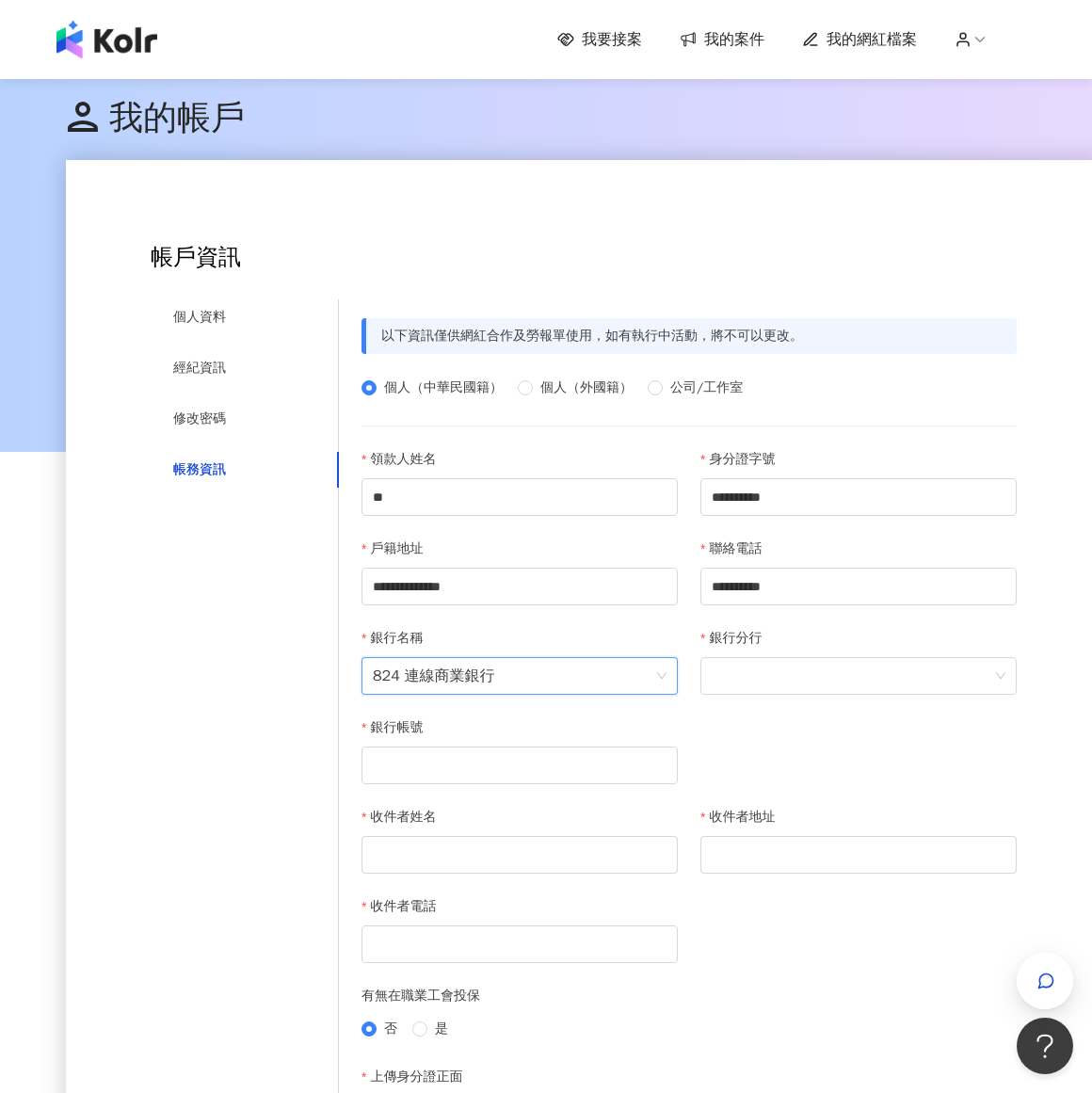 click on "**********" at bounding box center (689, 628) 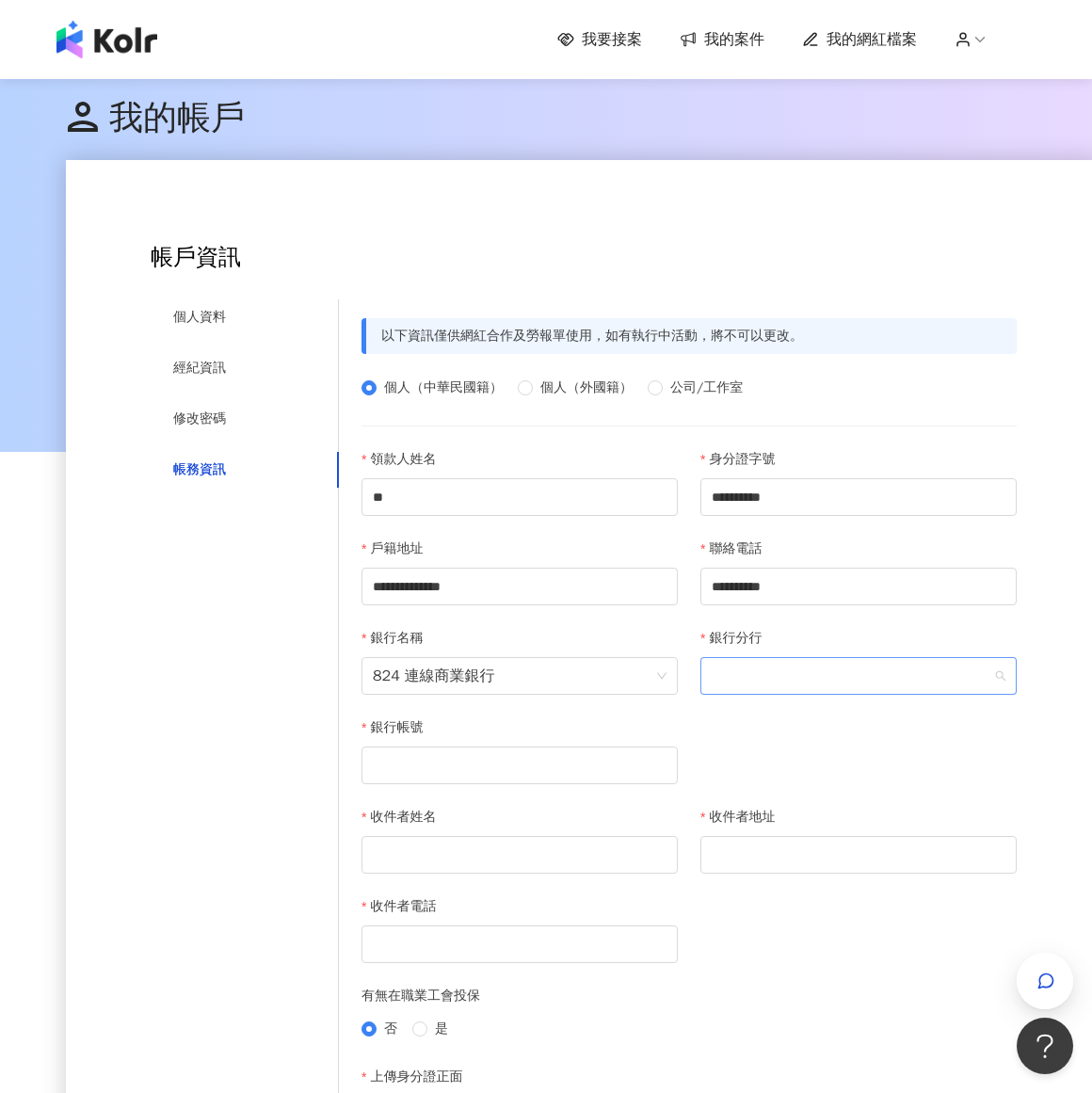 click at bounding box center (859, 676) 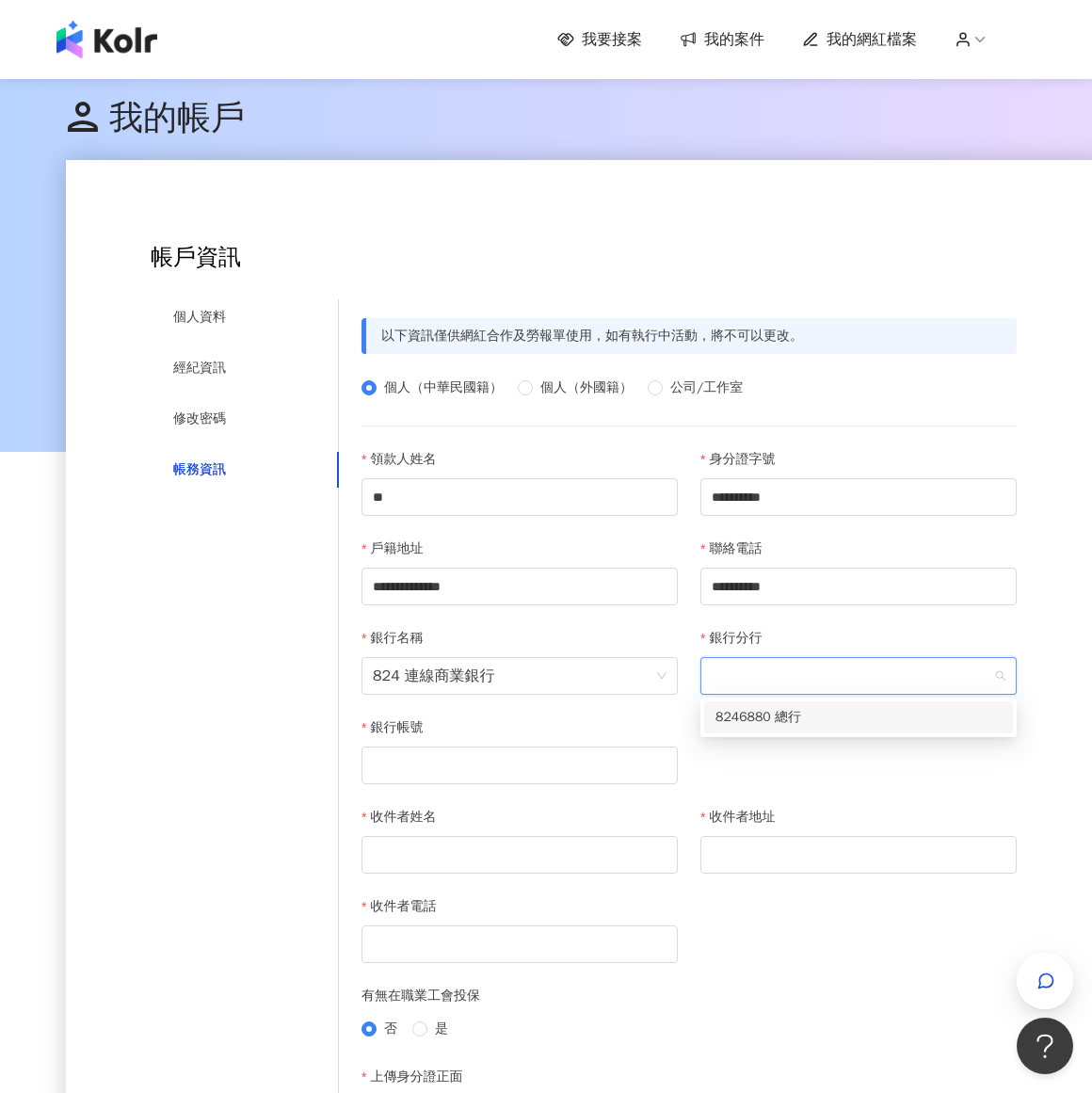 click on "8246880 總行" at bounding box center (859, 717) 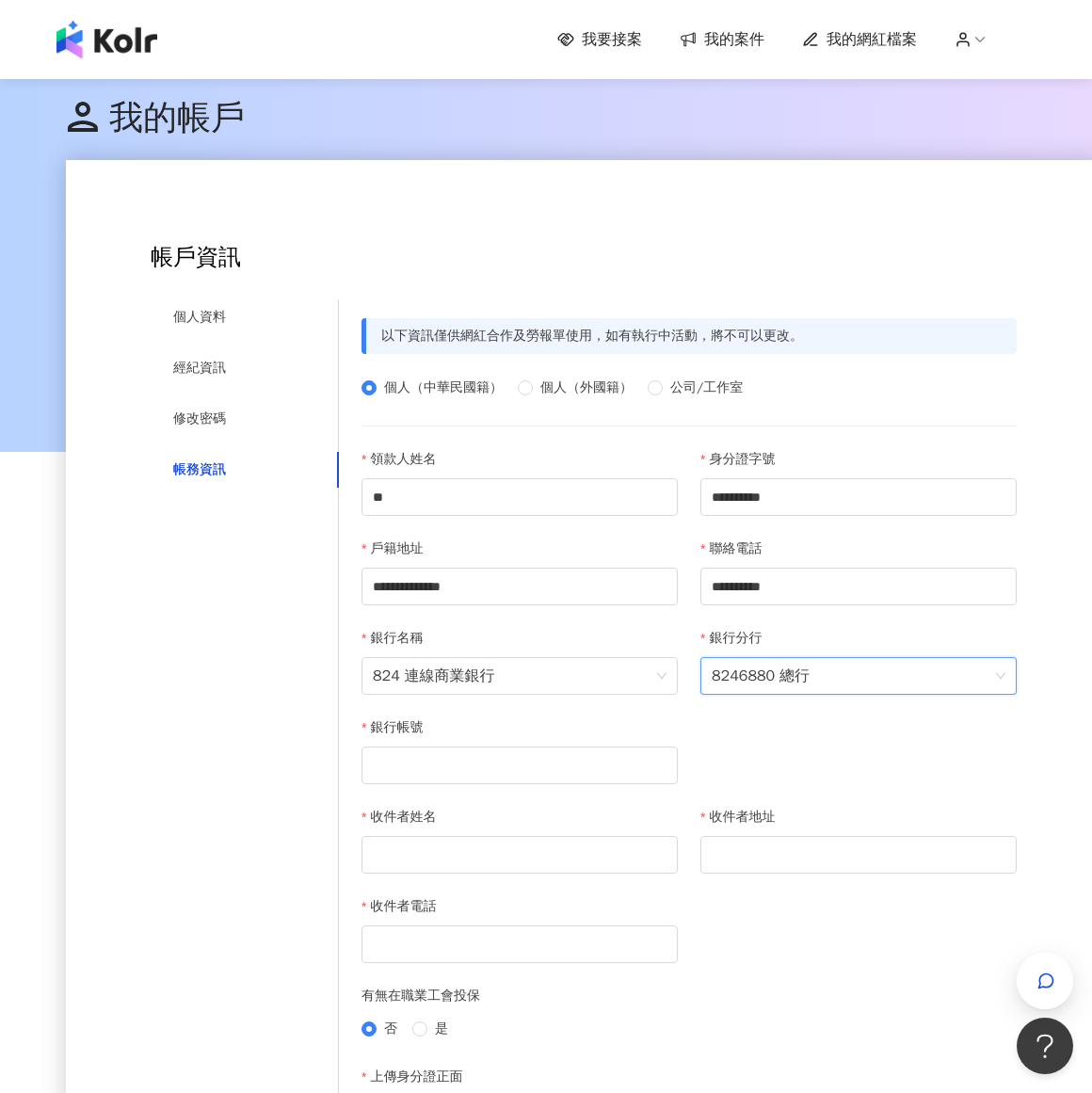 click on "**********" at bounding box center (689, 628) 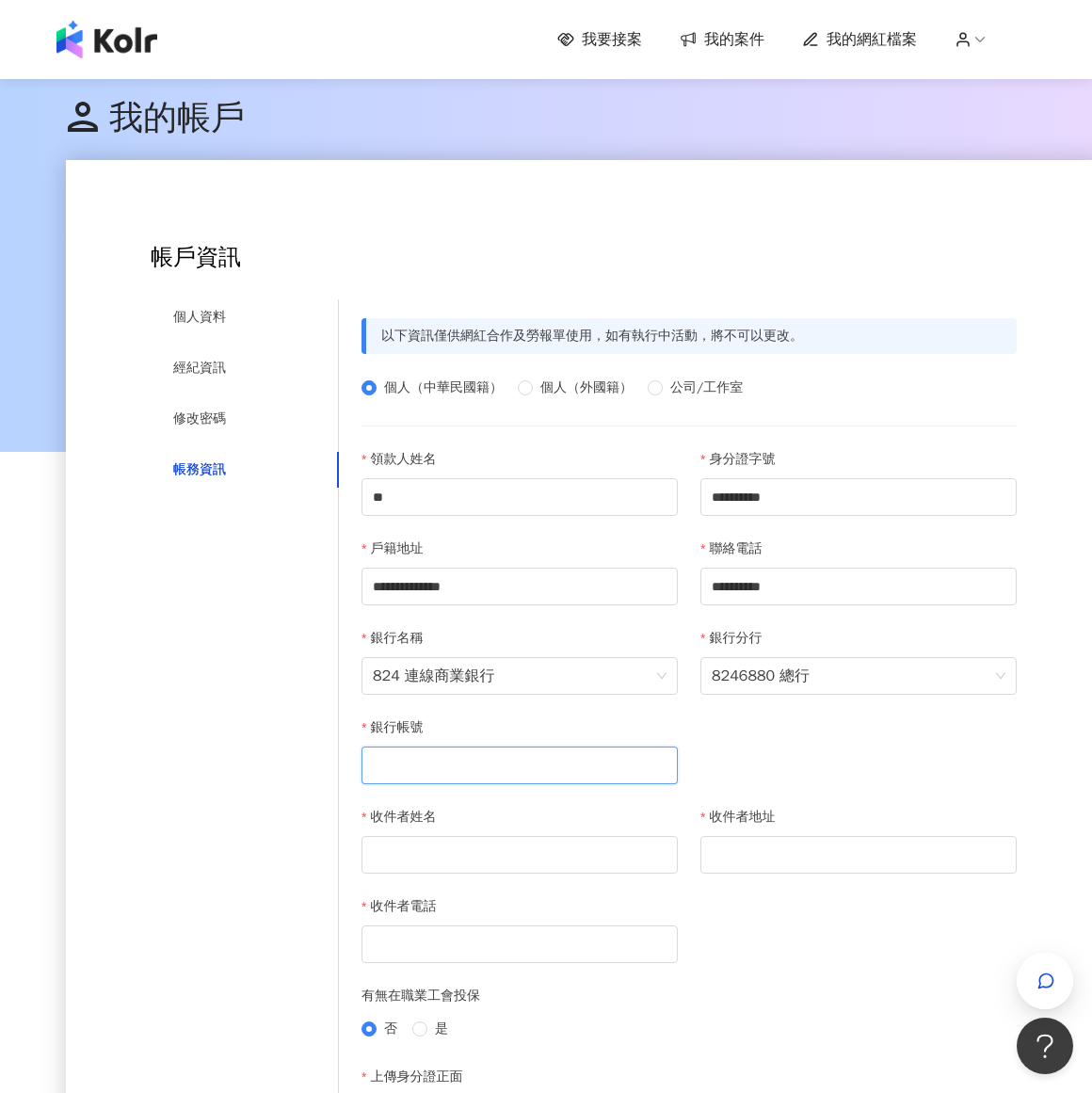 click on "銀行帳號" at bounding box center [520, 765] 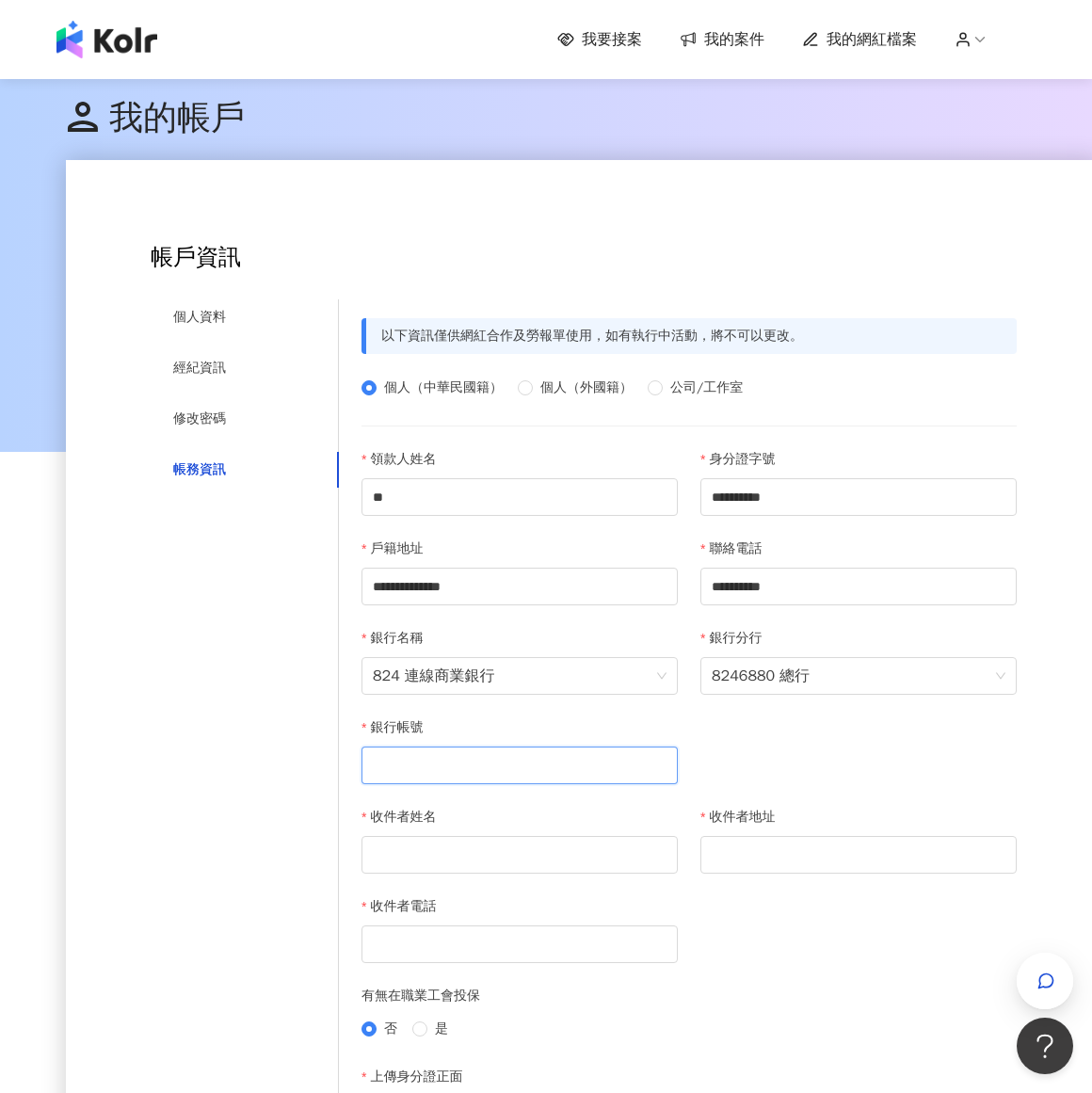 paste on "**********" 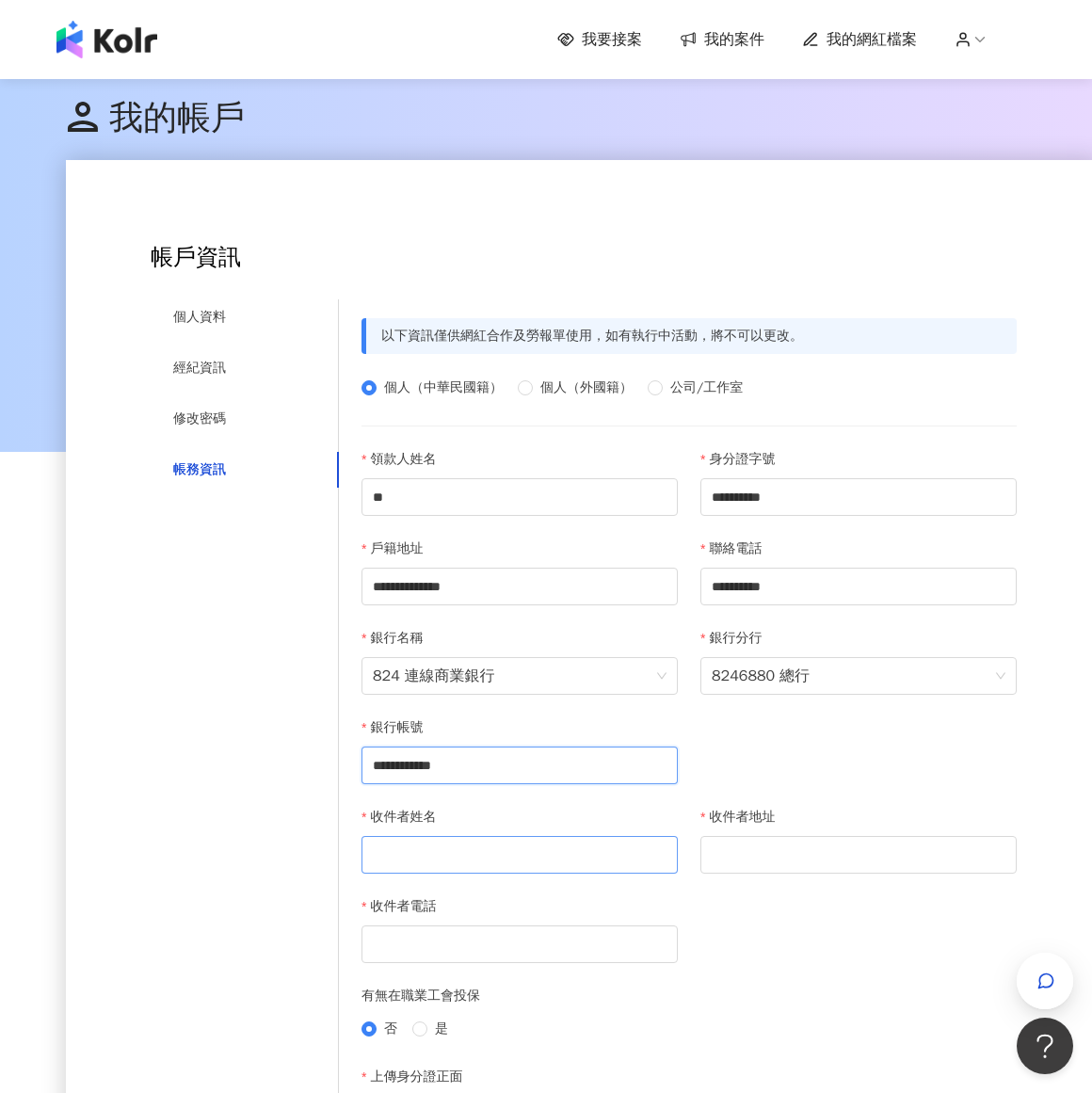 type on "**********" 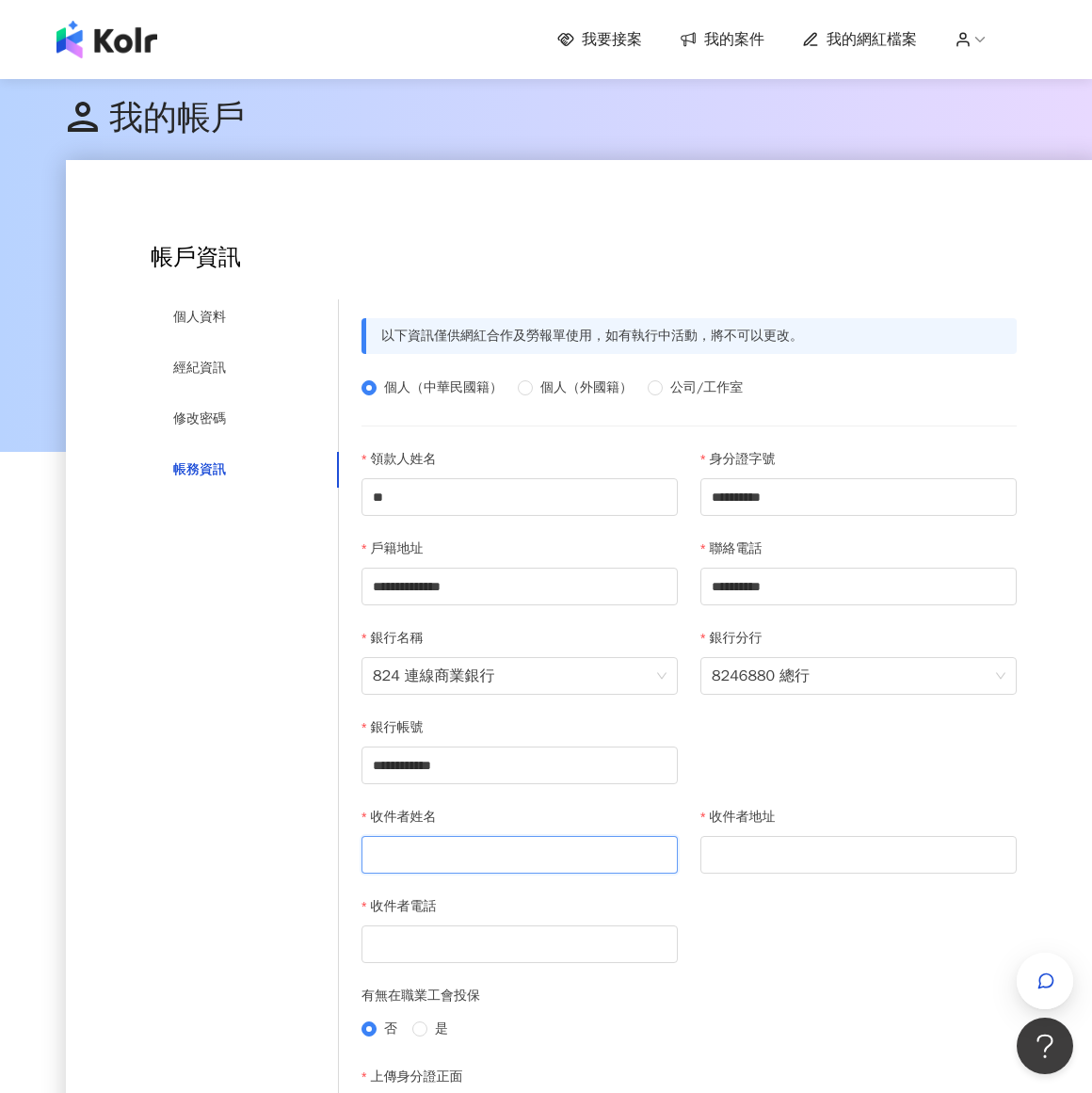 click on "收件者姓名" at bounding box center [520, 855] 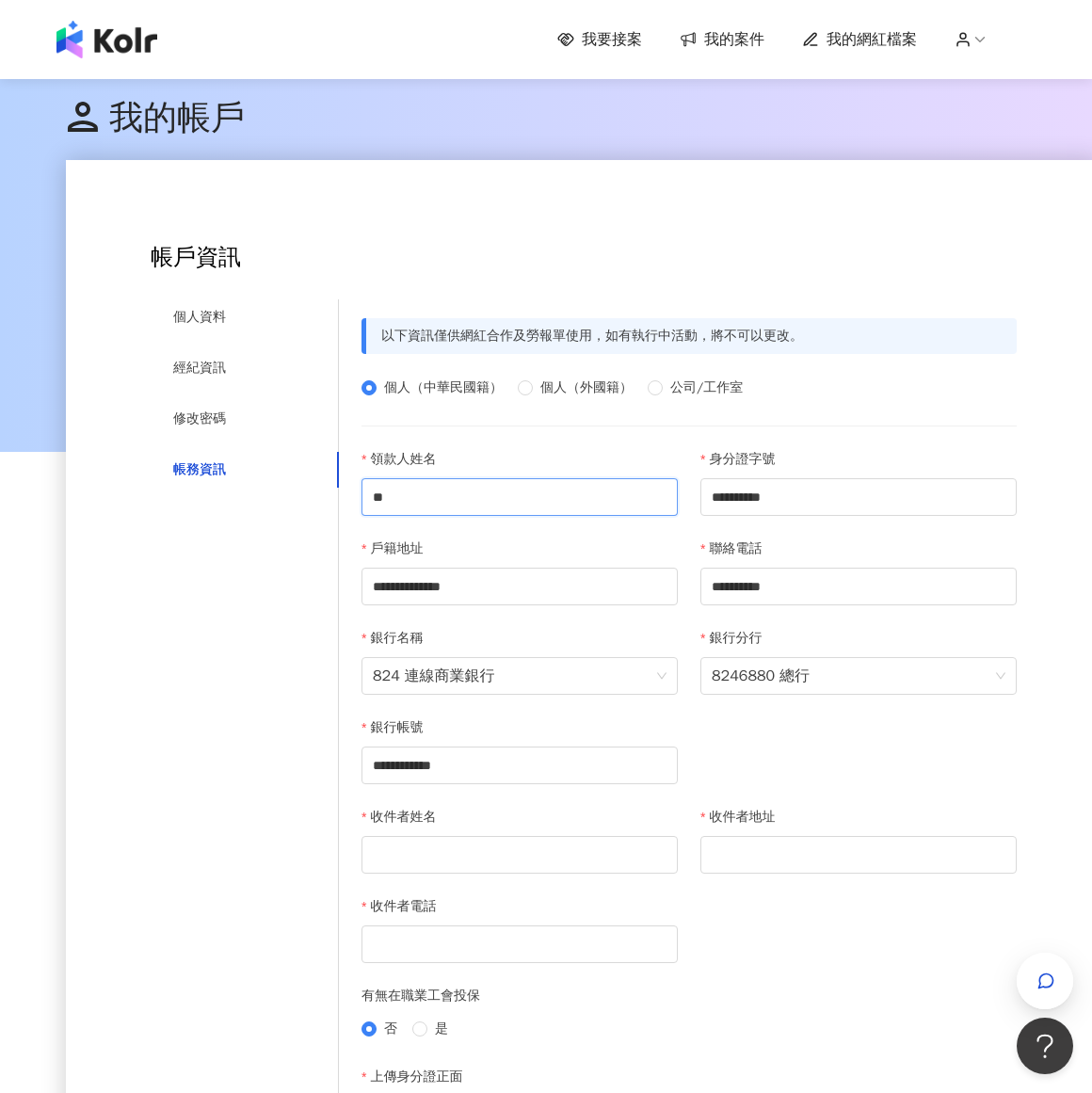 drag, startPoint x: 500, startPoint y: 490, endPoint x: 323, endPoint y: 506, distance: 177.72169 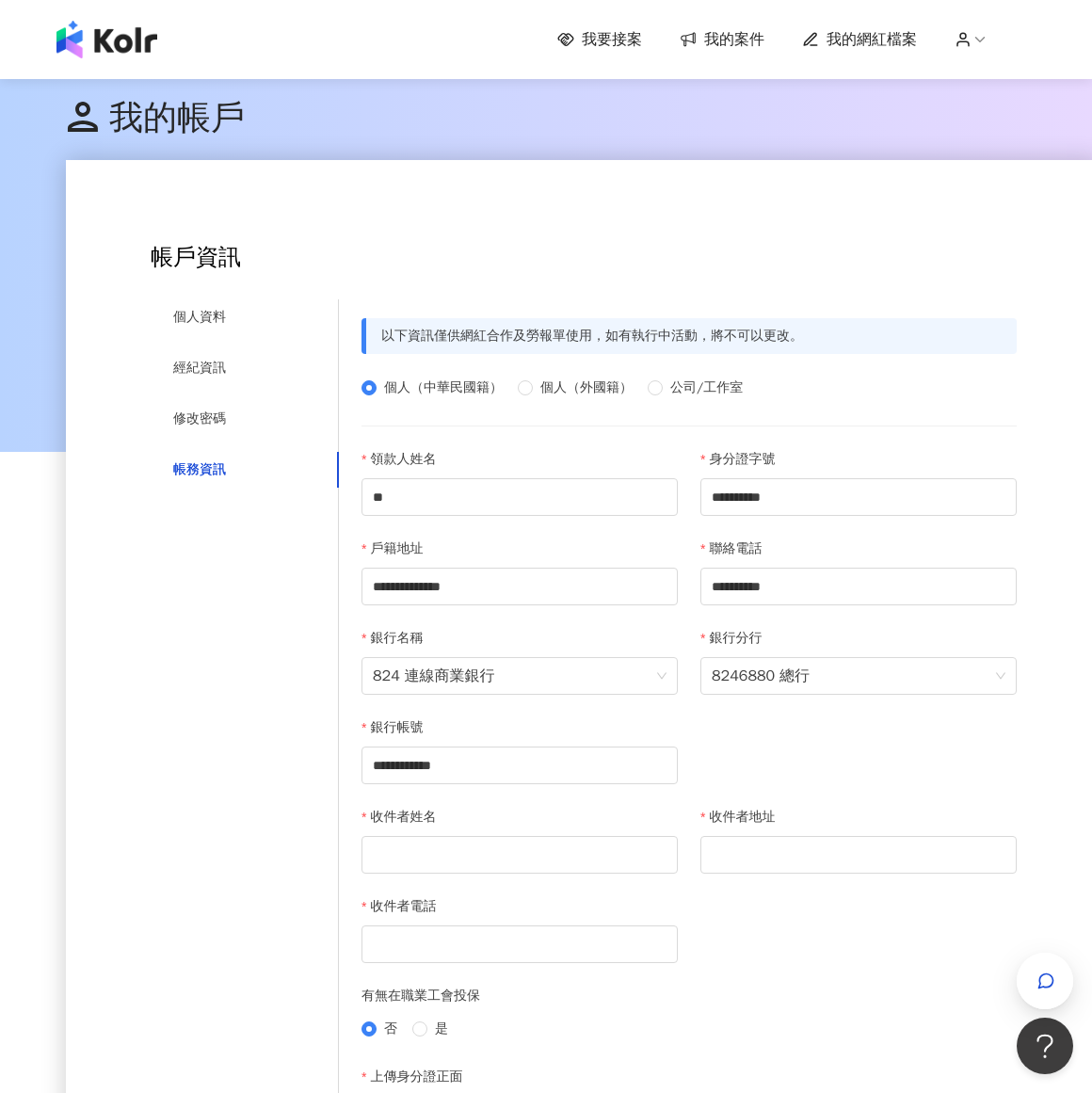 click on "收件者姓名" at bounding box center (520, 851) 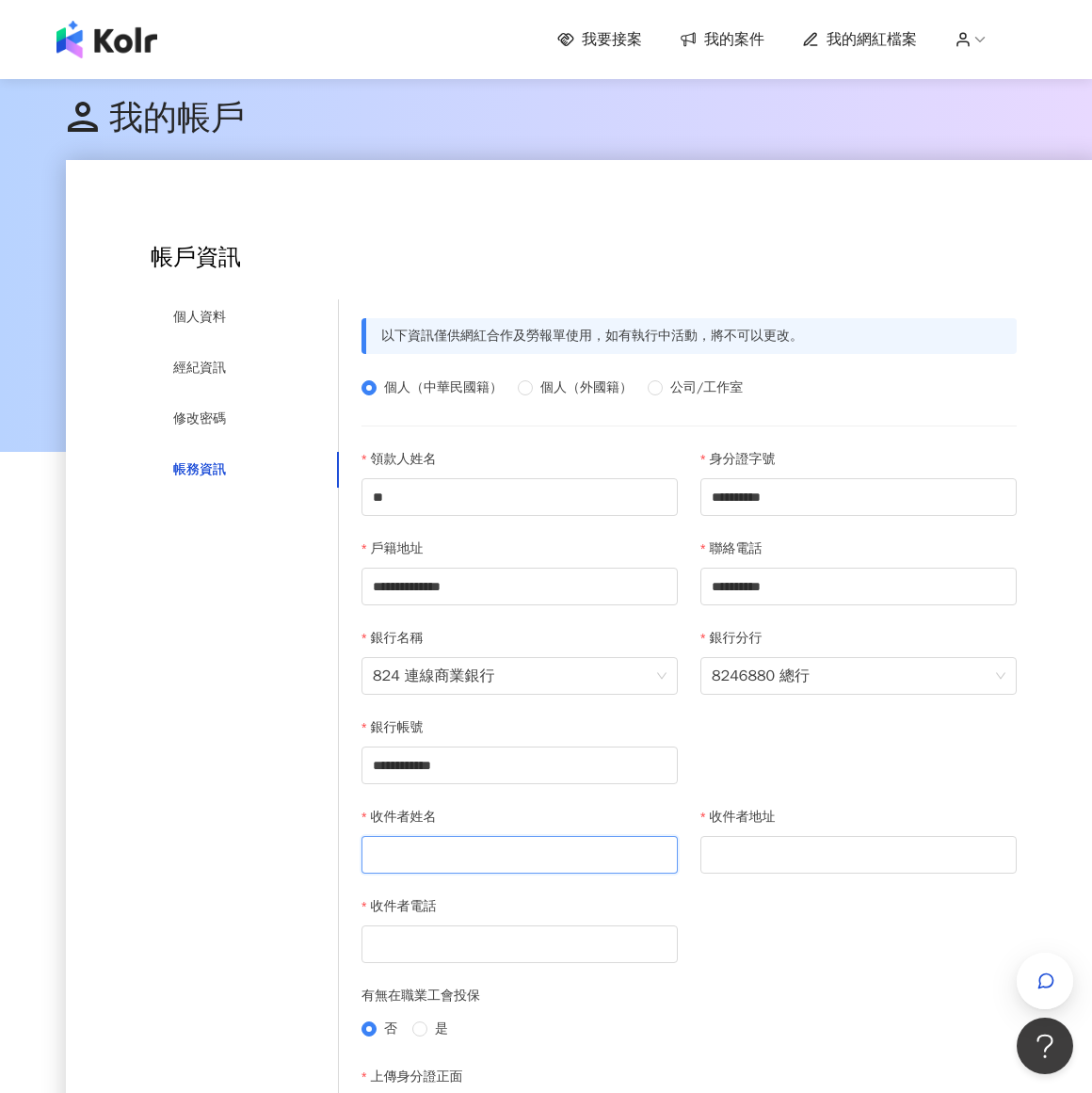 click on "收件者姓名" at bounding box center (520, 855) 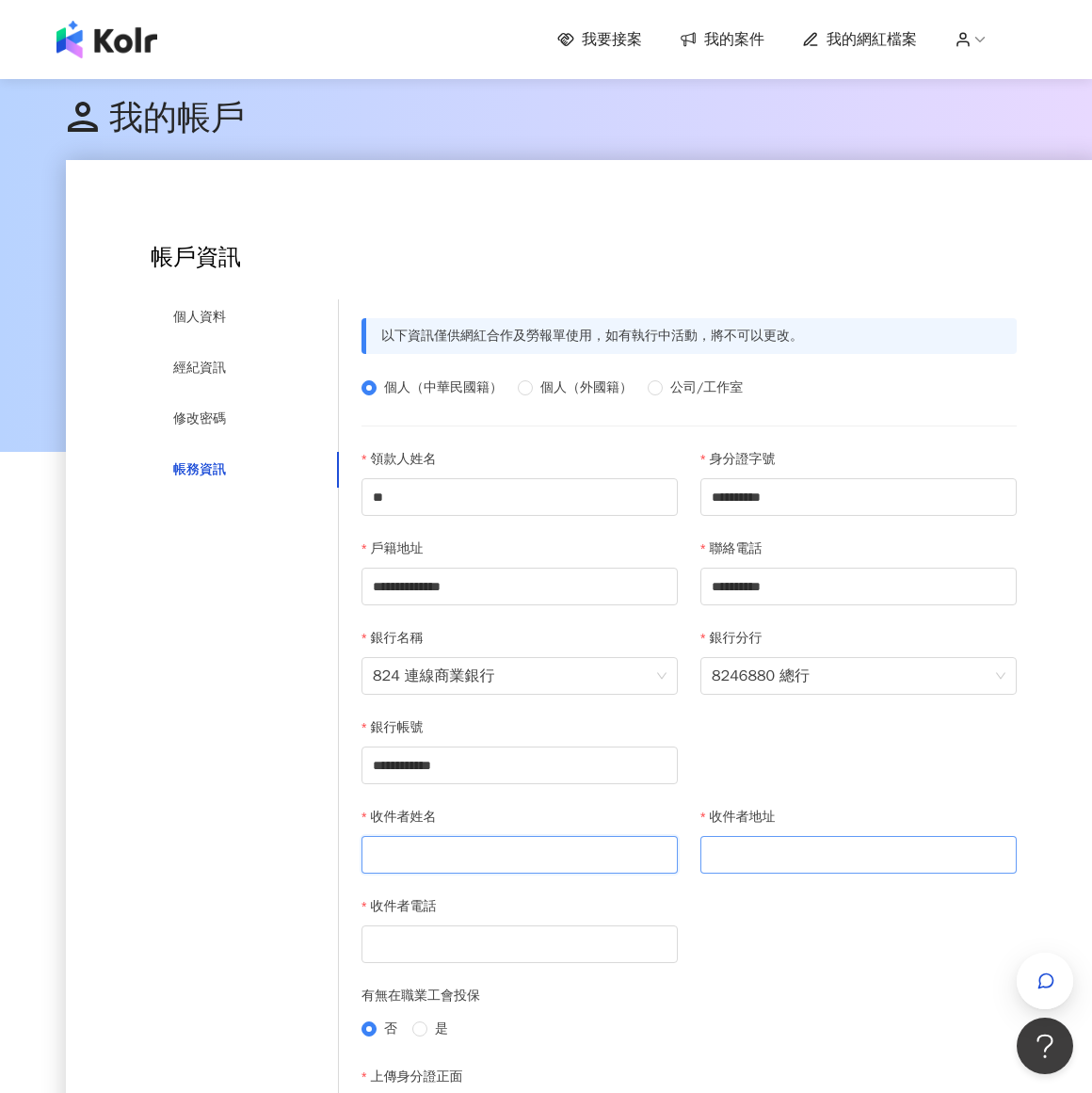 paste on "**" 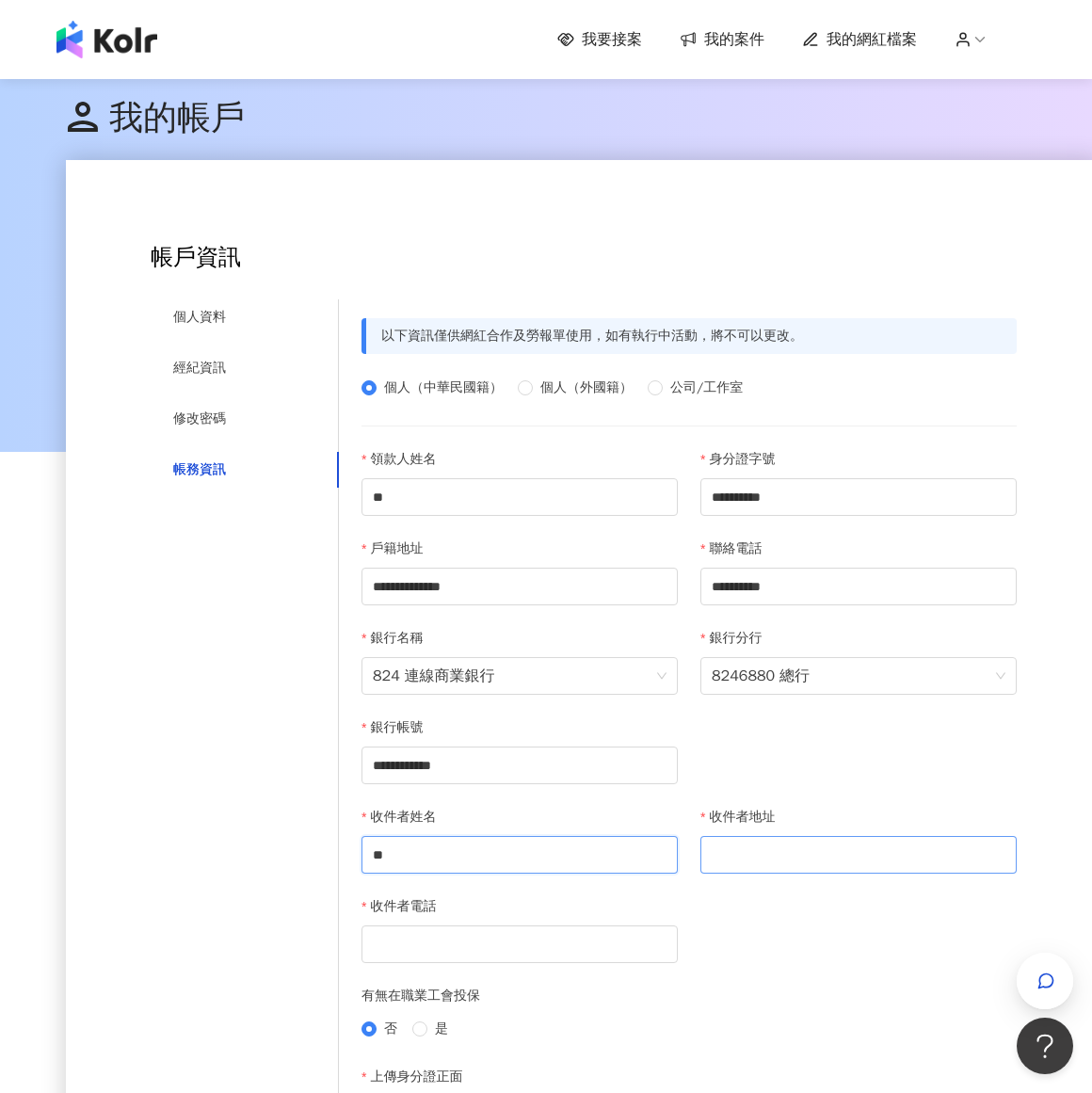 type on "**" 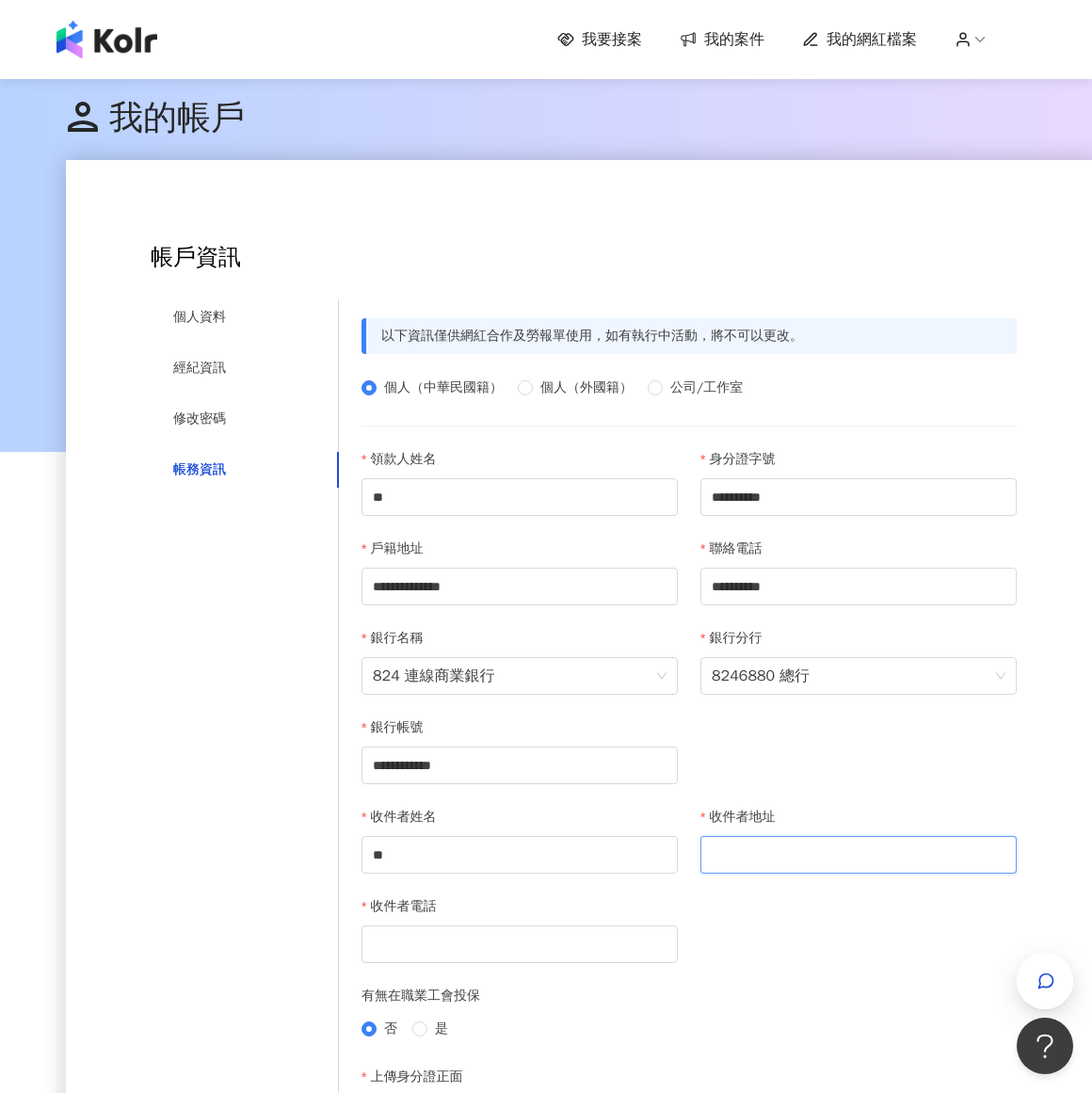click on "收件者地址" at bounding box center (859, 855) 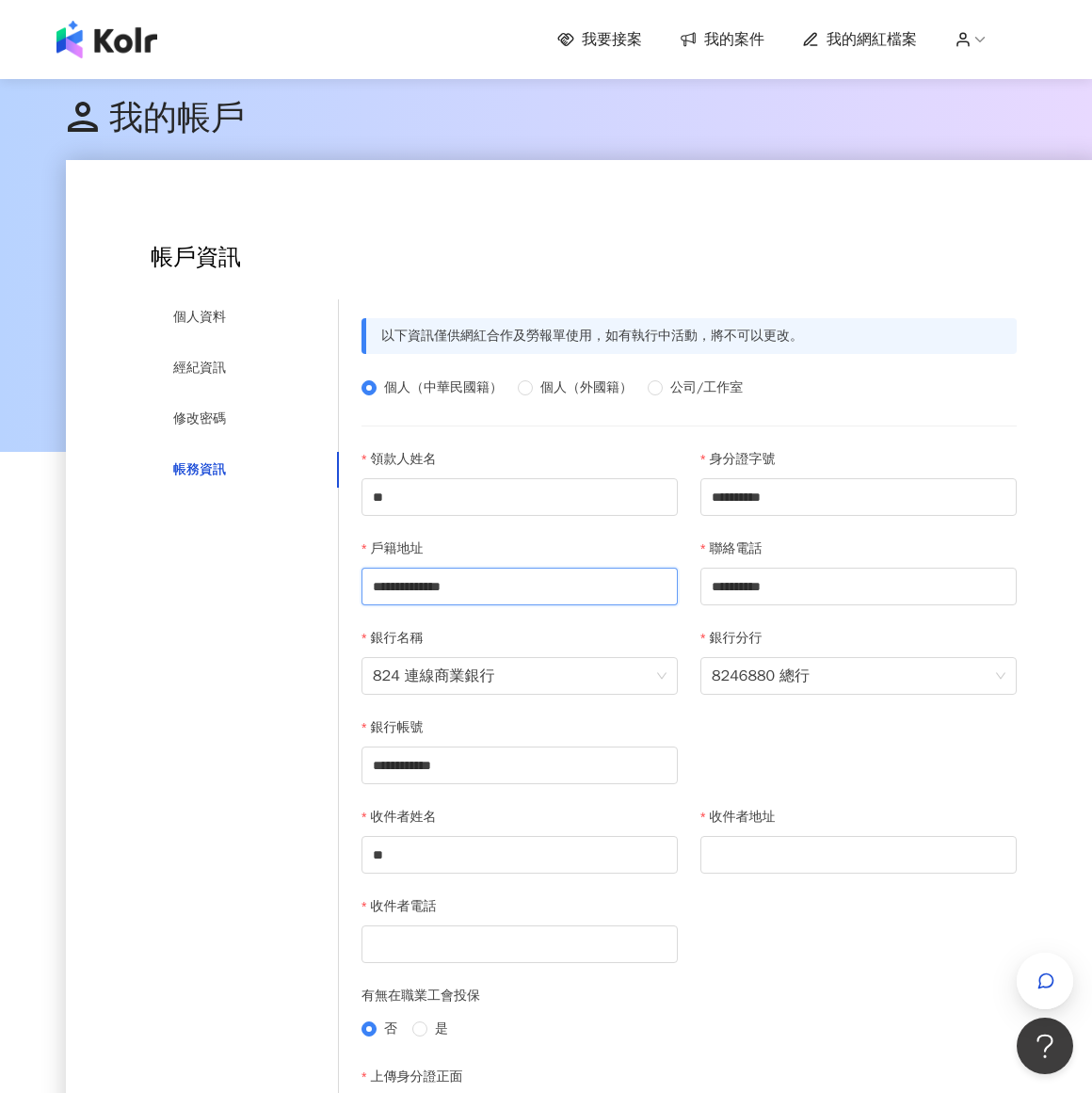 drag, startPoint x: 561, startPoint y: 585, endPoint x: 156, endPoint y: 585, distance: 405 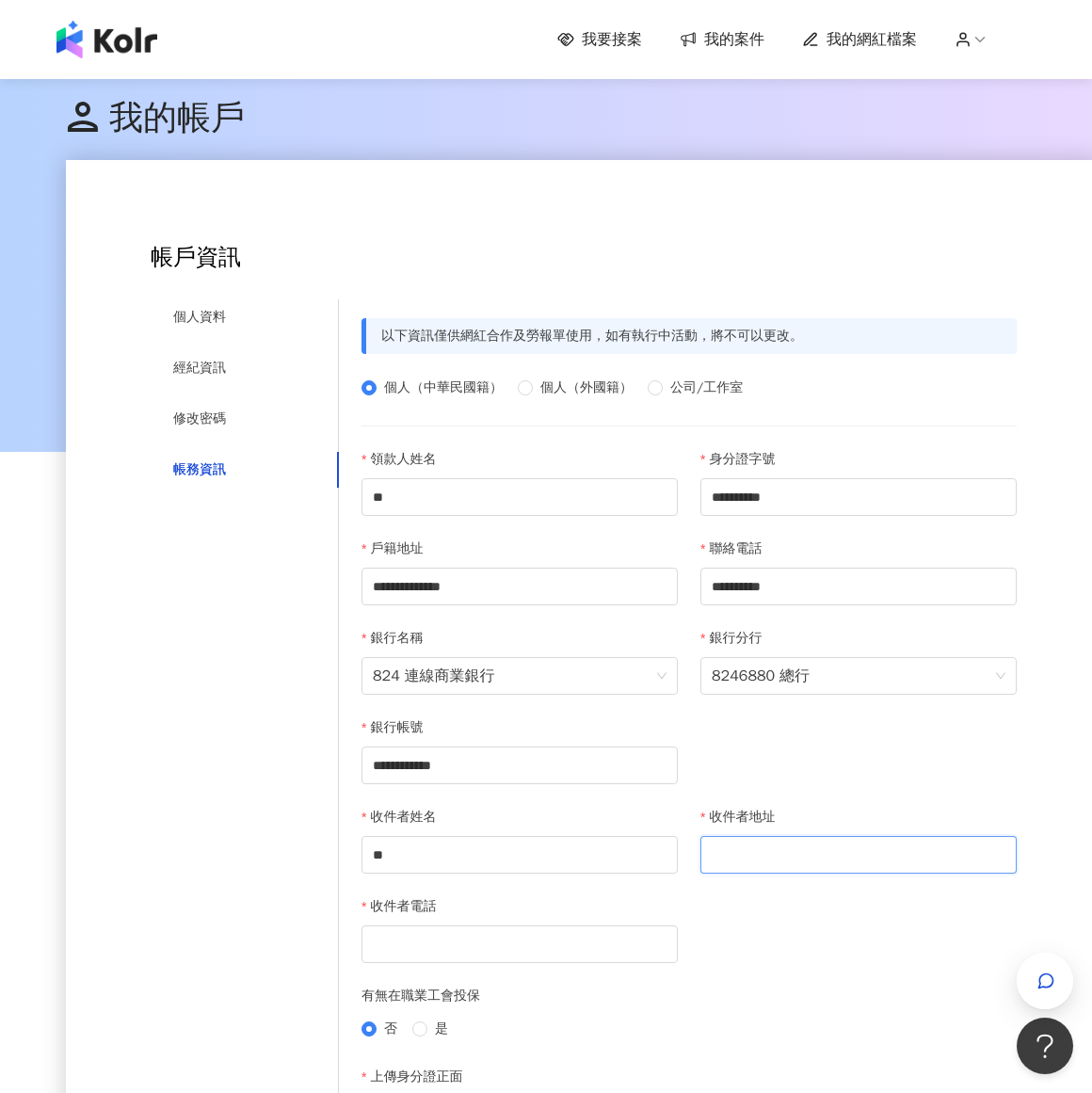 click on "收件者地址" at bounding box center [859, 855] 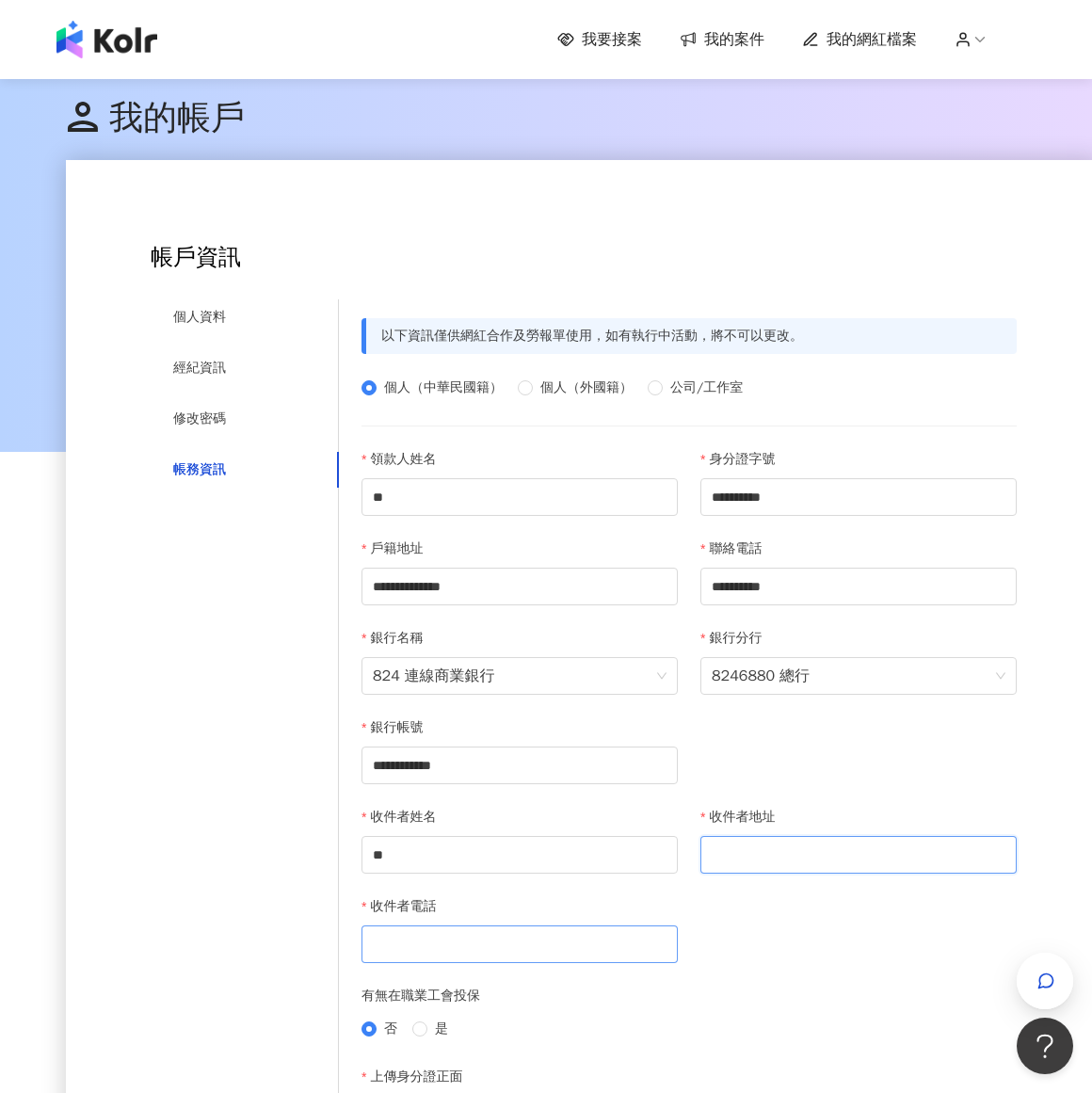 paste on "**********" 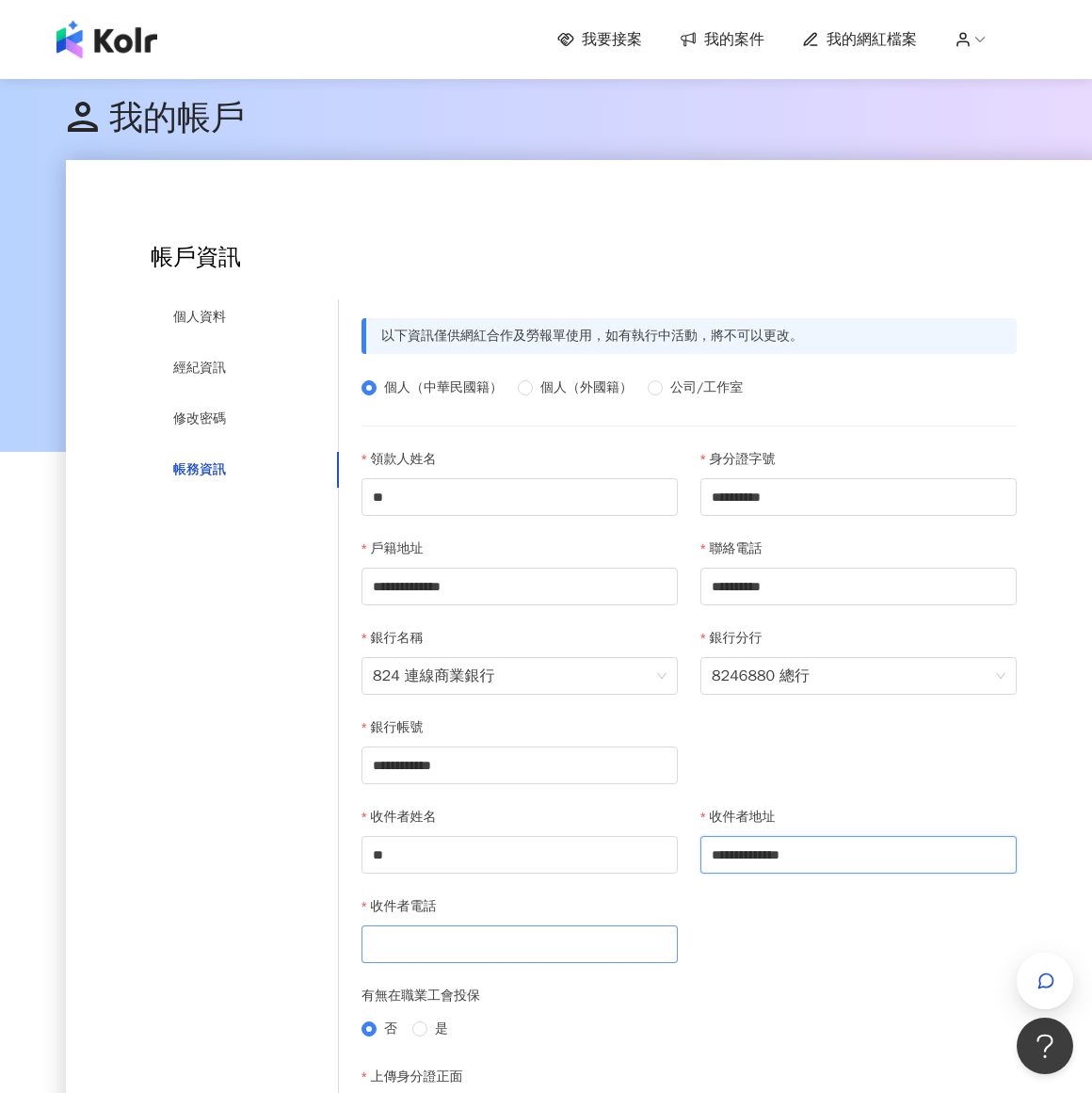 type on "**********" 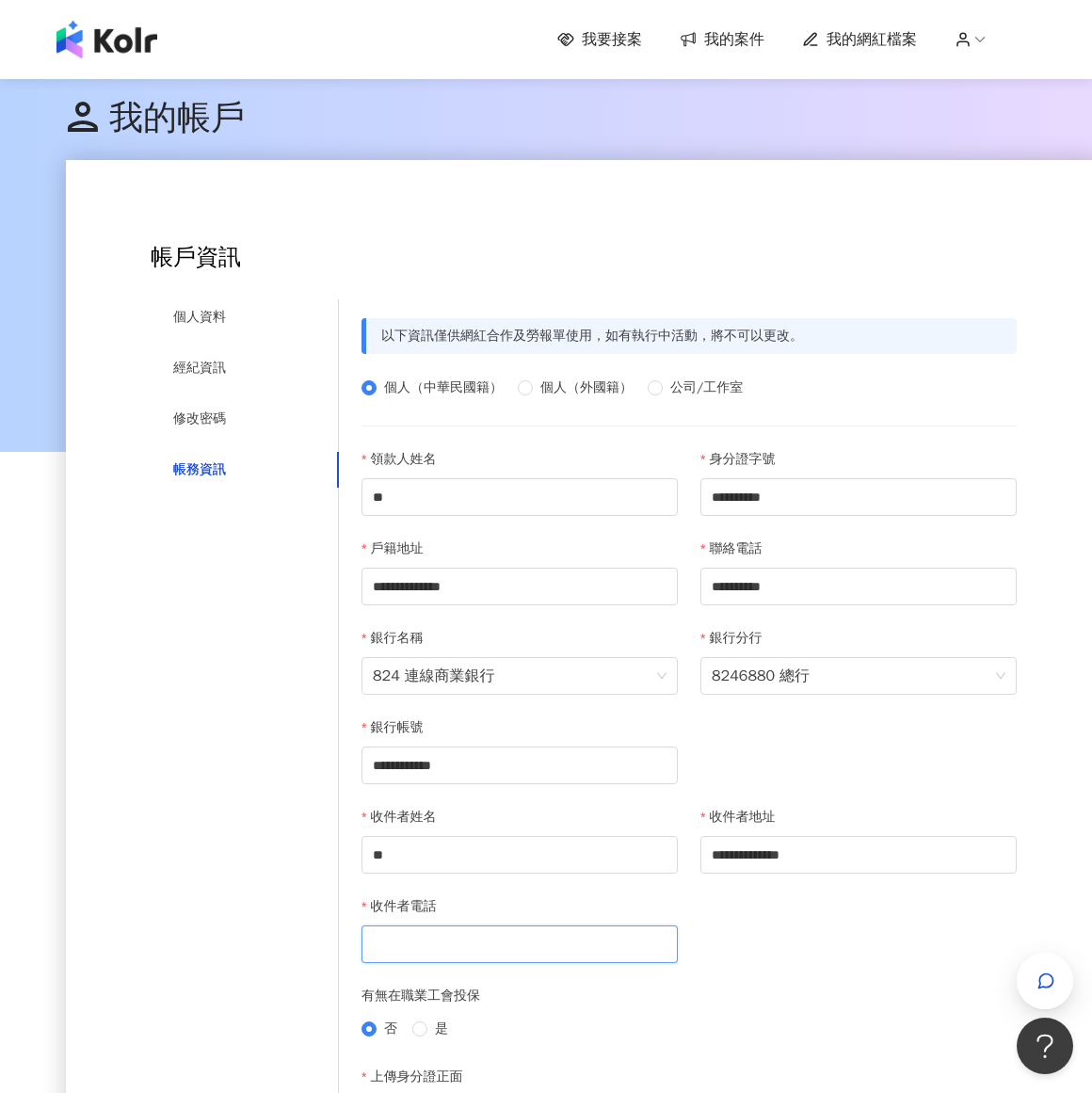 click on "收件者電話" at bounding box center [520, 944] 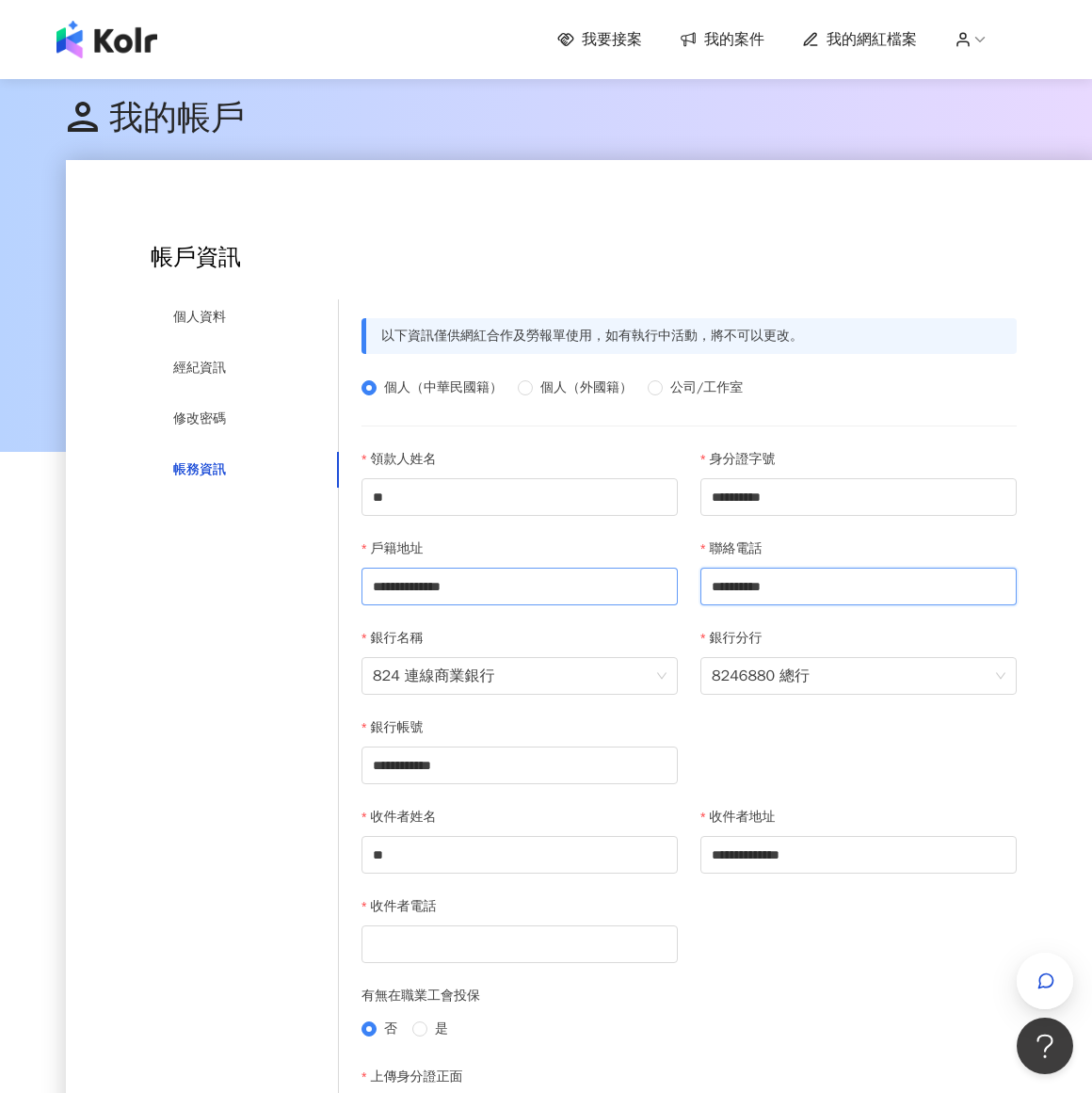 drag, startPoint x: 821, startPoint y: 581, endPoint x: 483, endPoint y: 585, distance: 338.02367 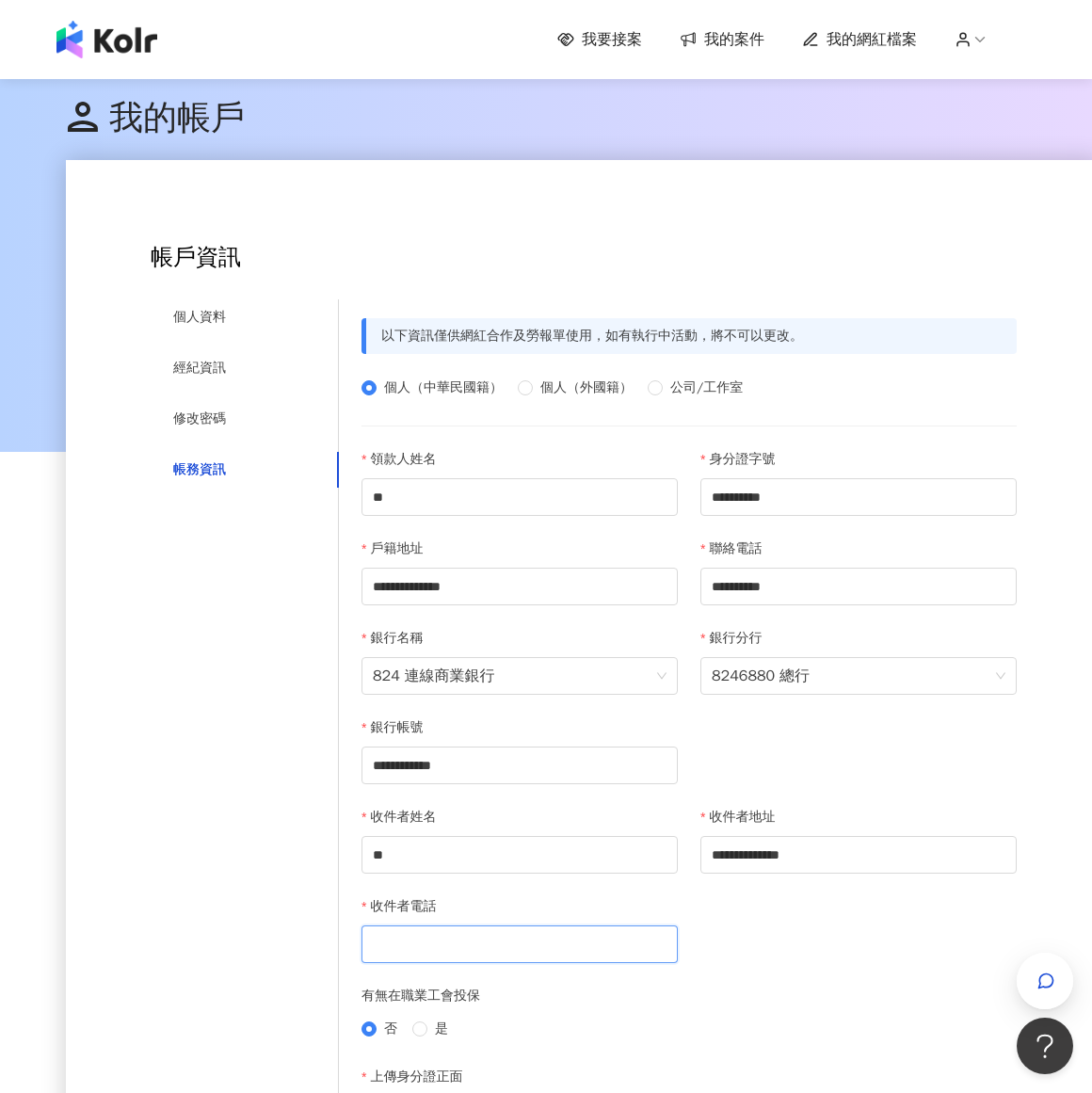 click on "收件者電話" at bounding box center (520, 944) 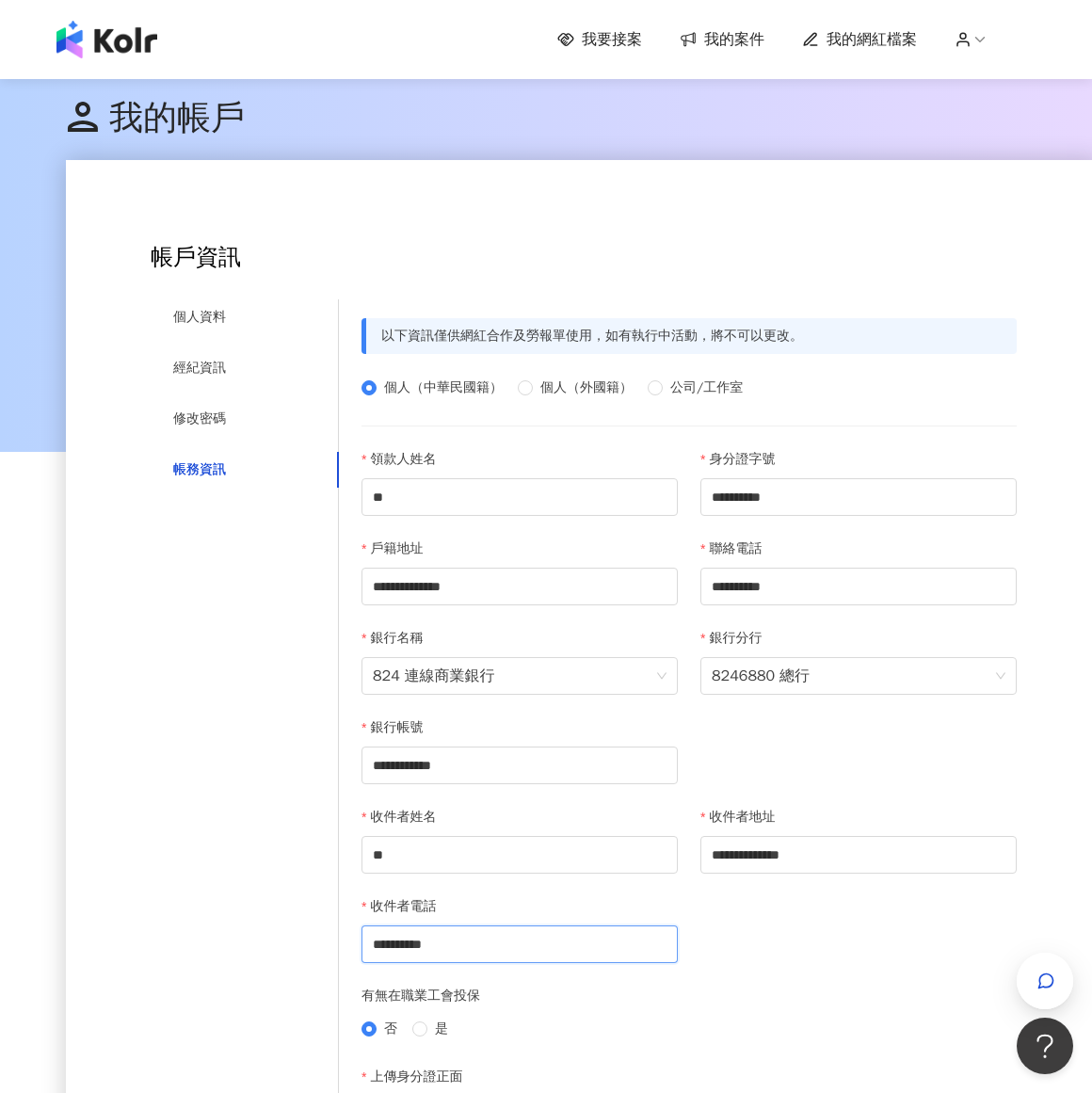 type on "**********" 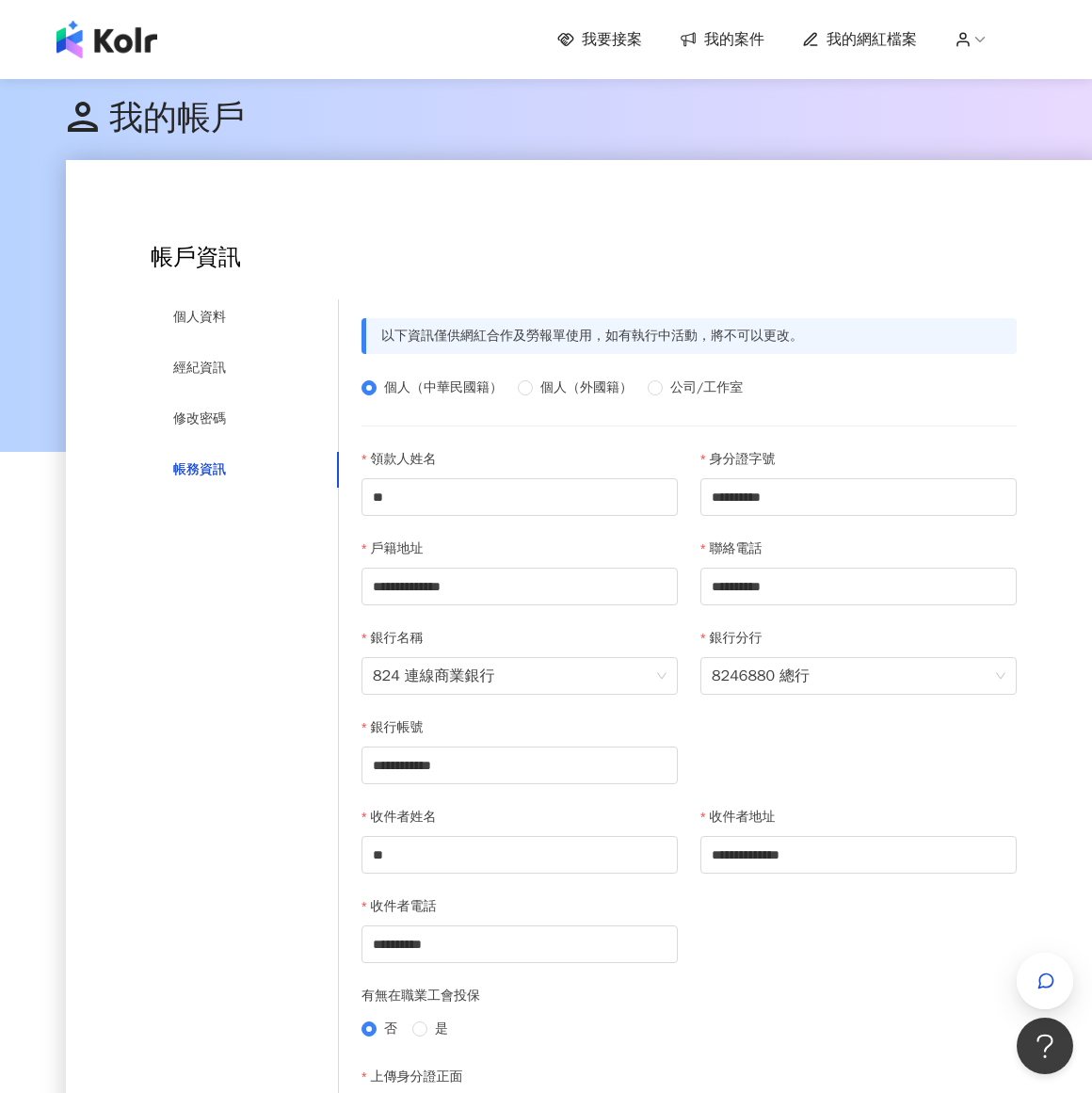 click on "**********" at bounding box center (689, 896) 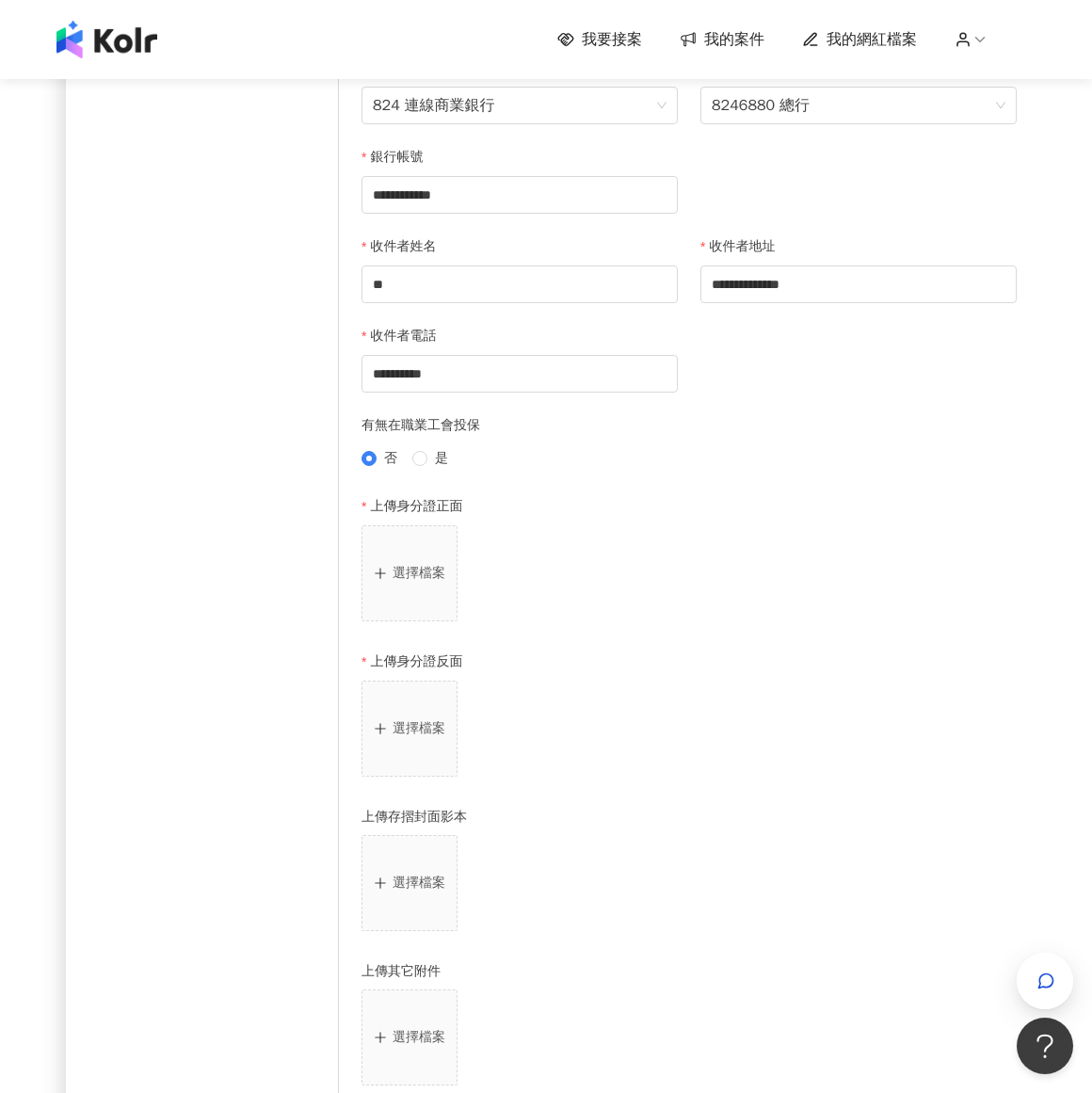scroll, scrollTop: 706, scrollLeft: 0, axis: vertical 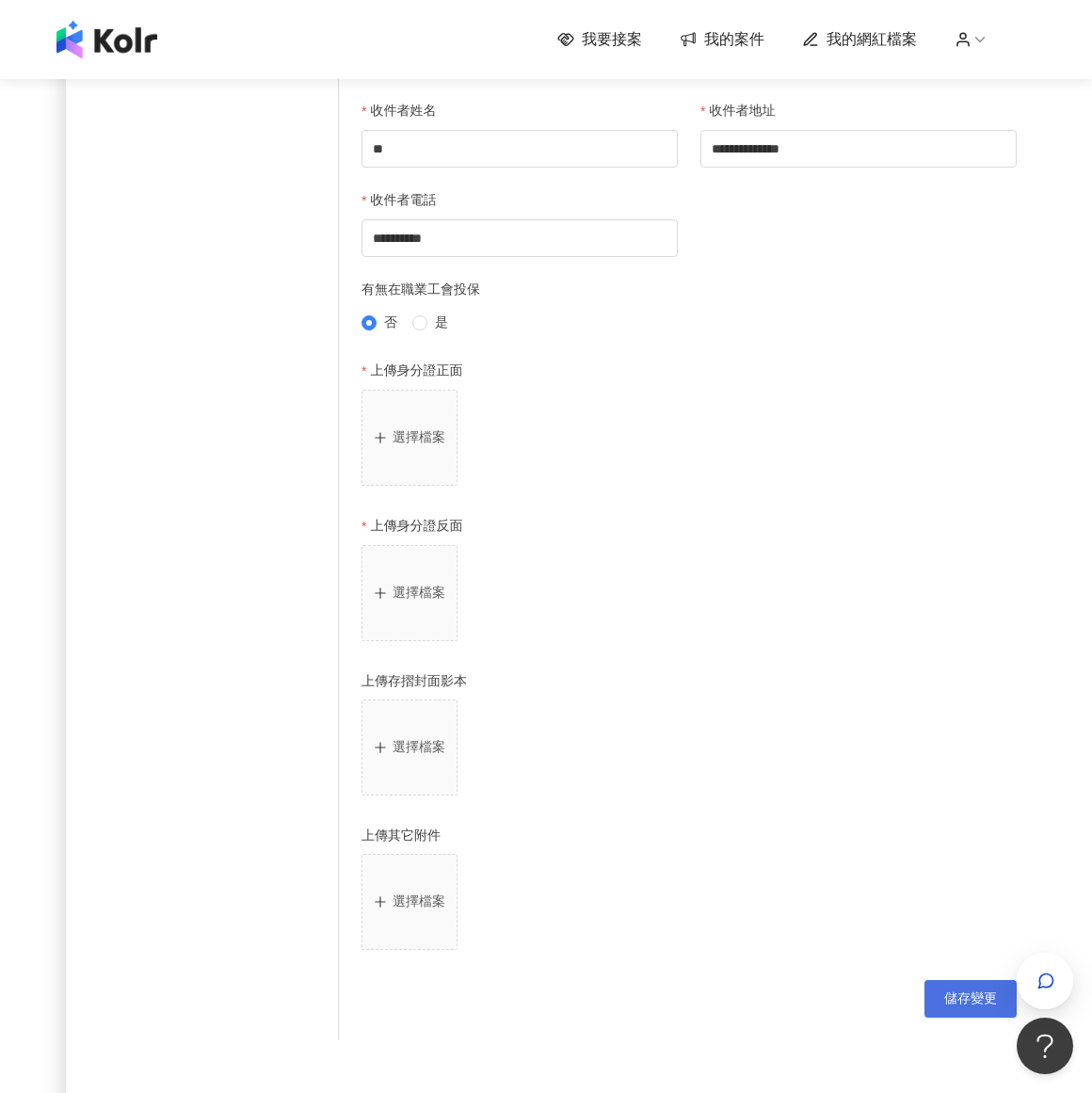 click on "儲存變更" at bounding box center (971, 999) 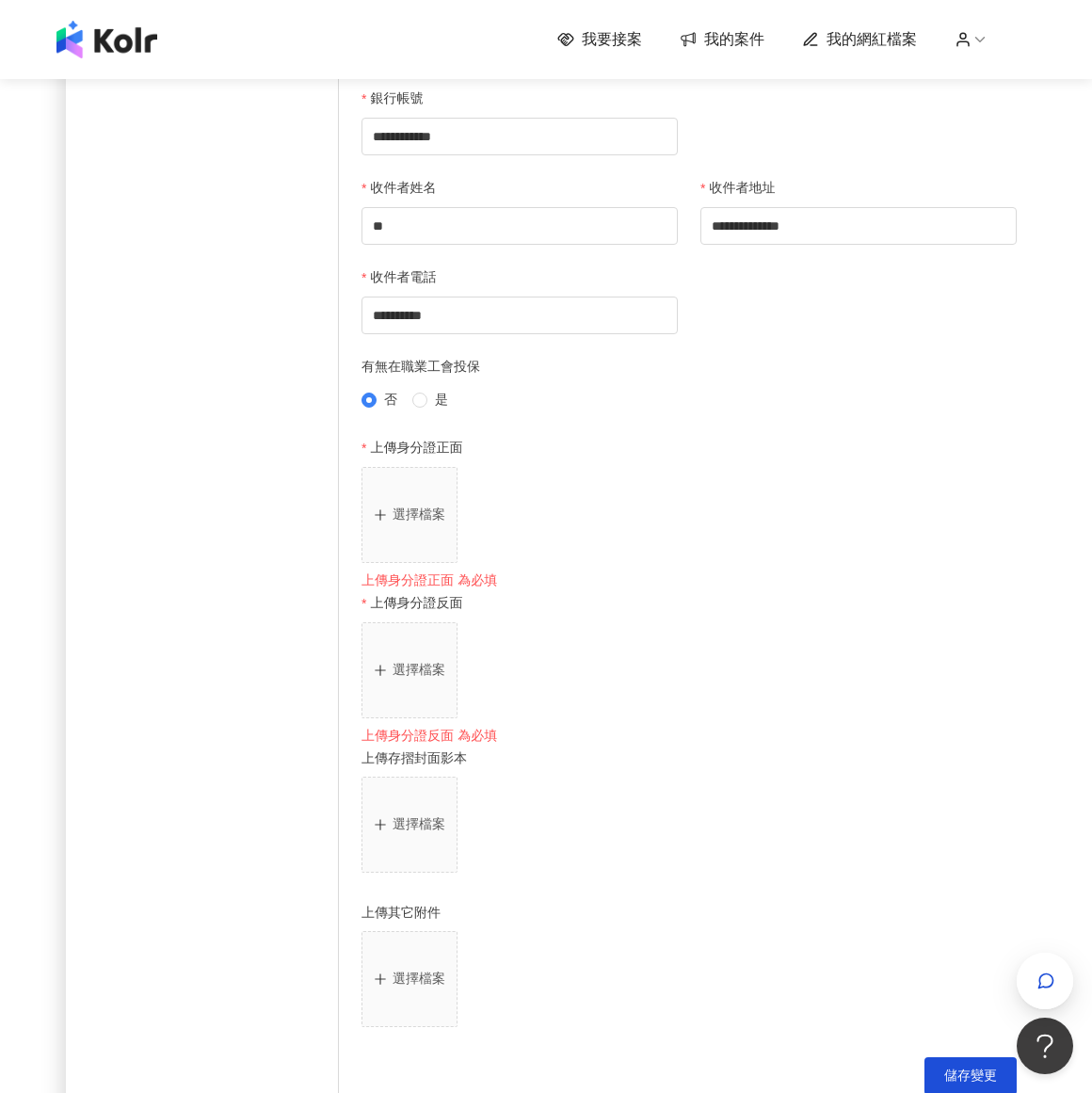 scroll, scrollTop: 588, scrollLeft: 0, axis: vertical 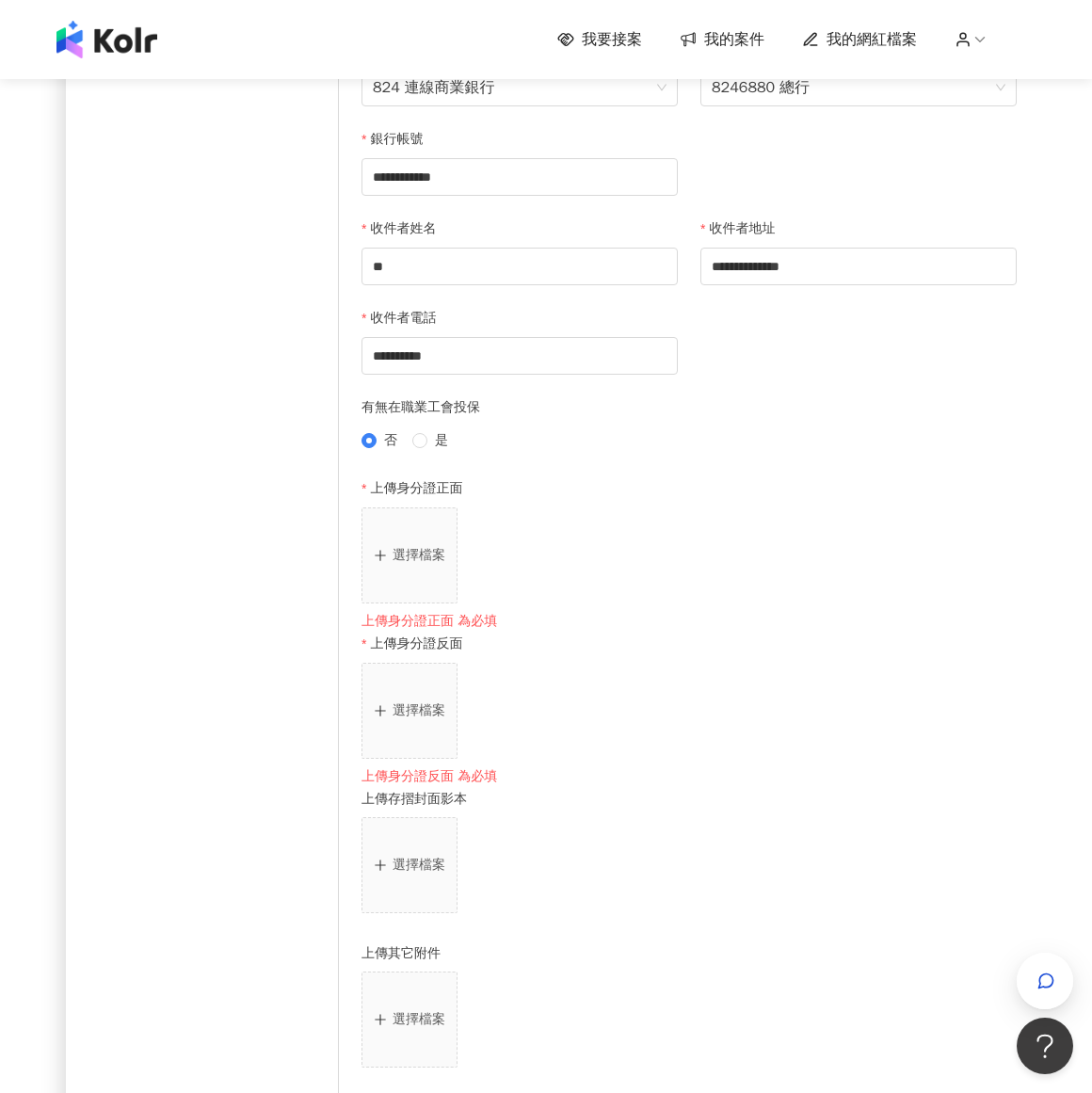 click on "選擇檔案" at bounding box center (410, 555) 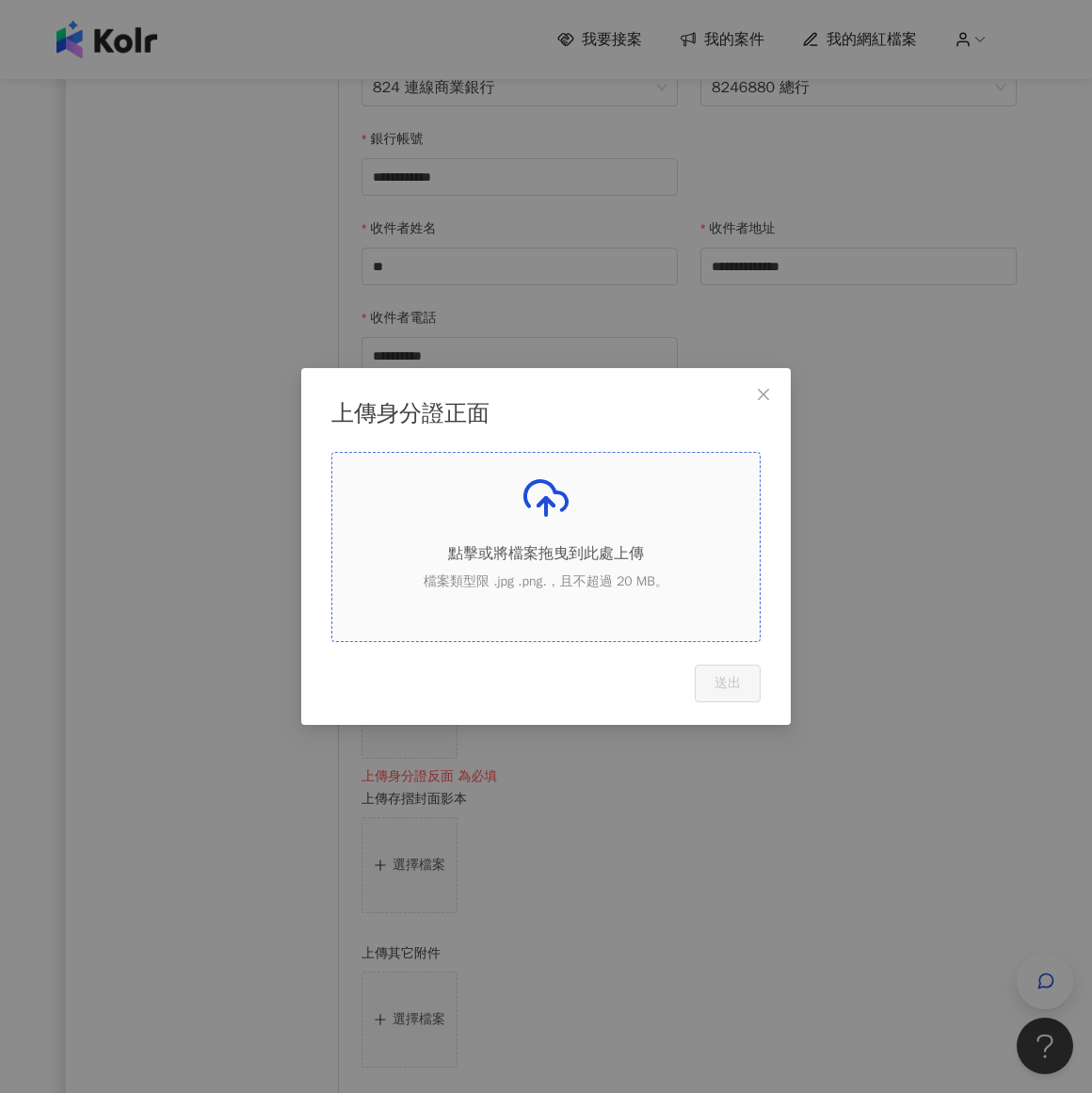 click on "檔案類型限 .jpg .png.，且不超過 20 MB。" at bounding box center [546, 582] 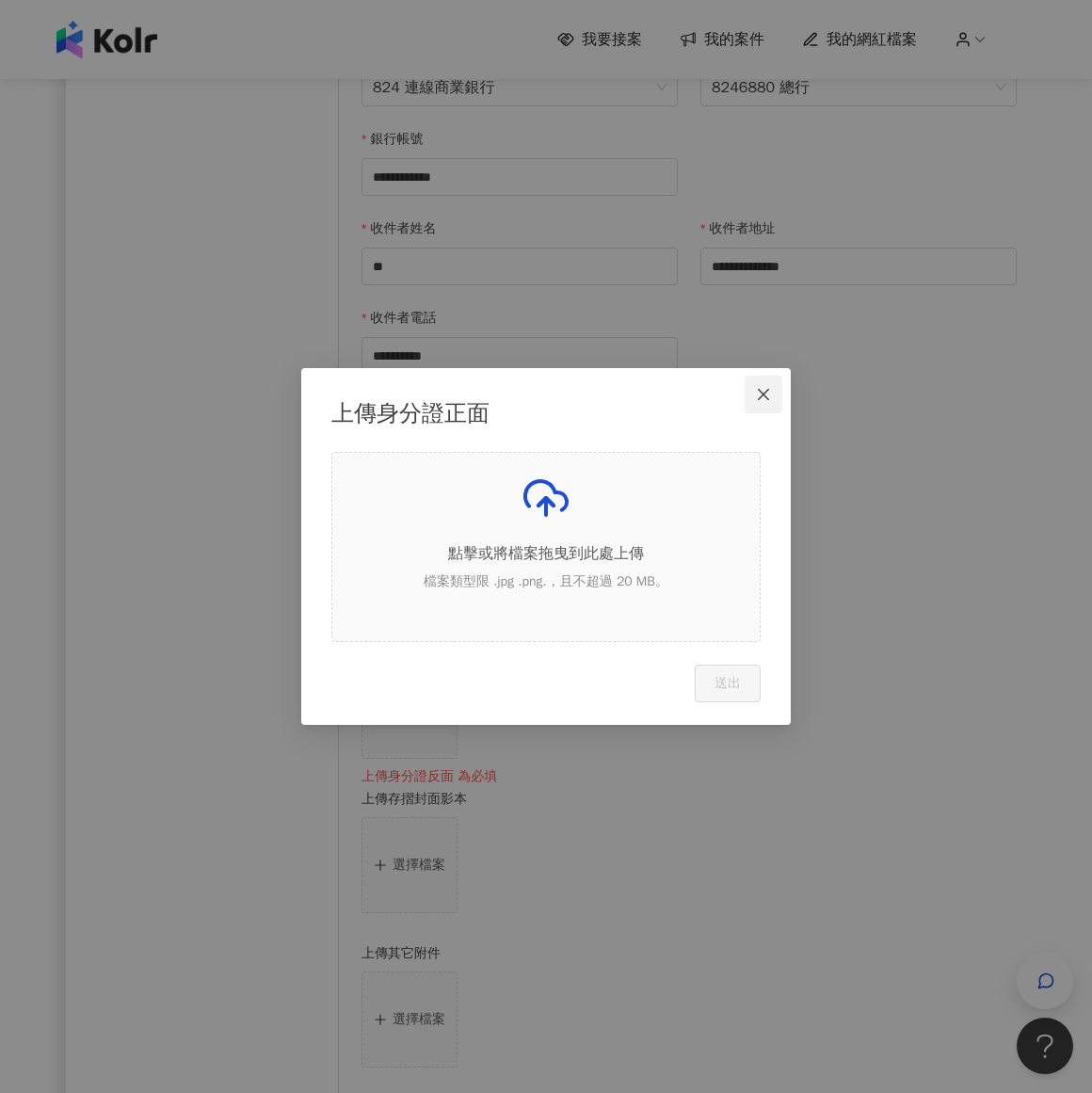click 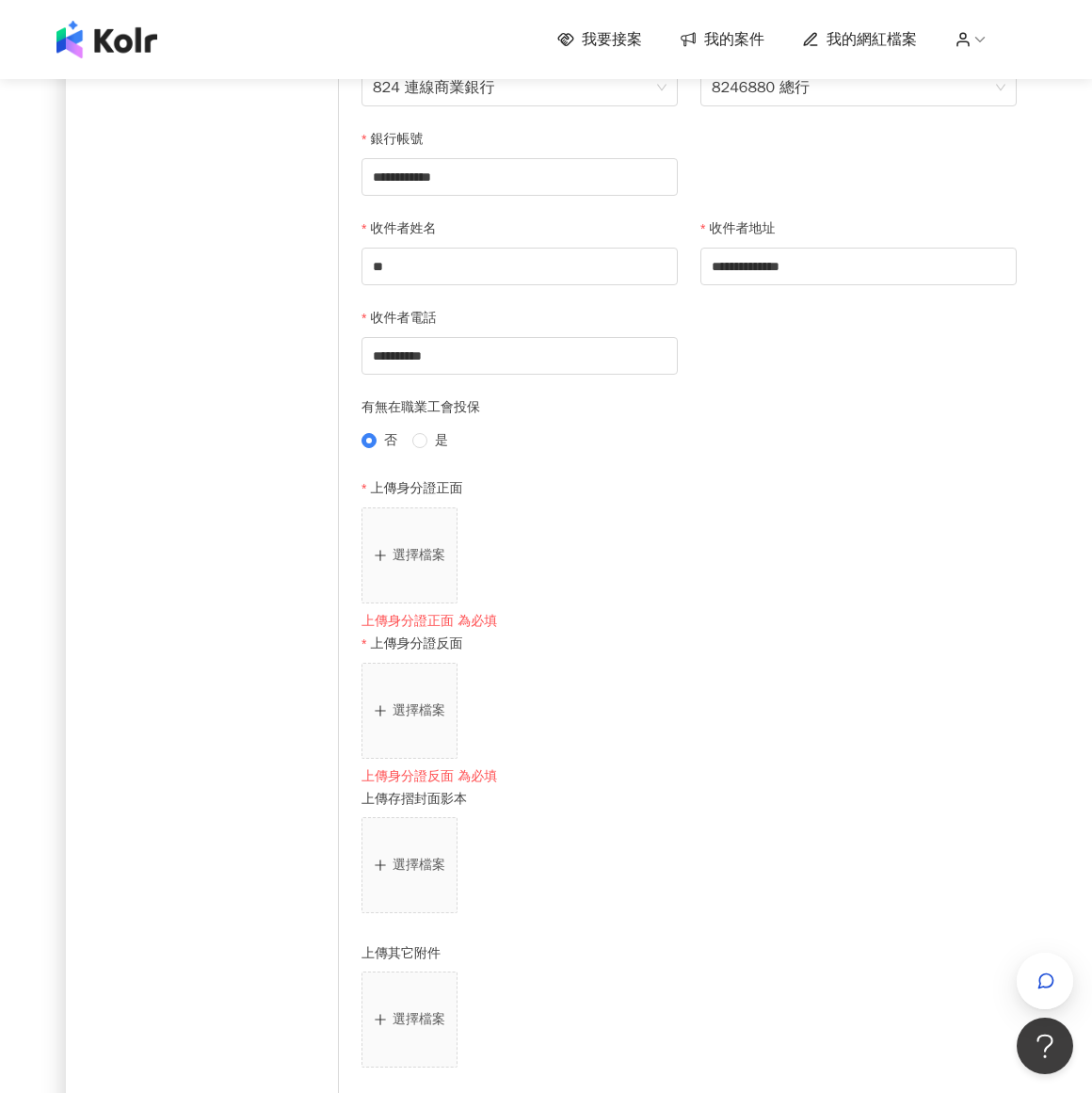 click on "選擇檔案" at bounding box center (419, 555) 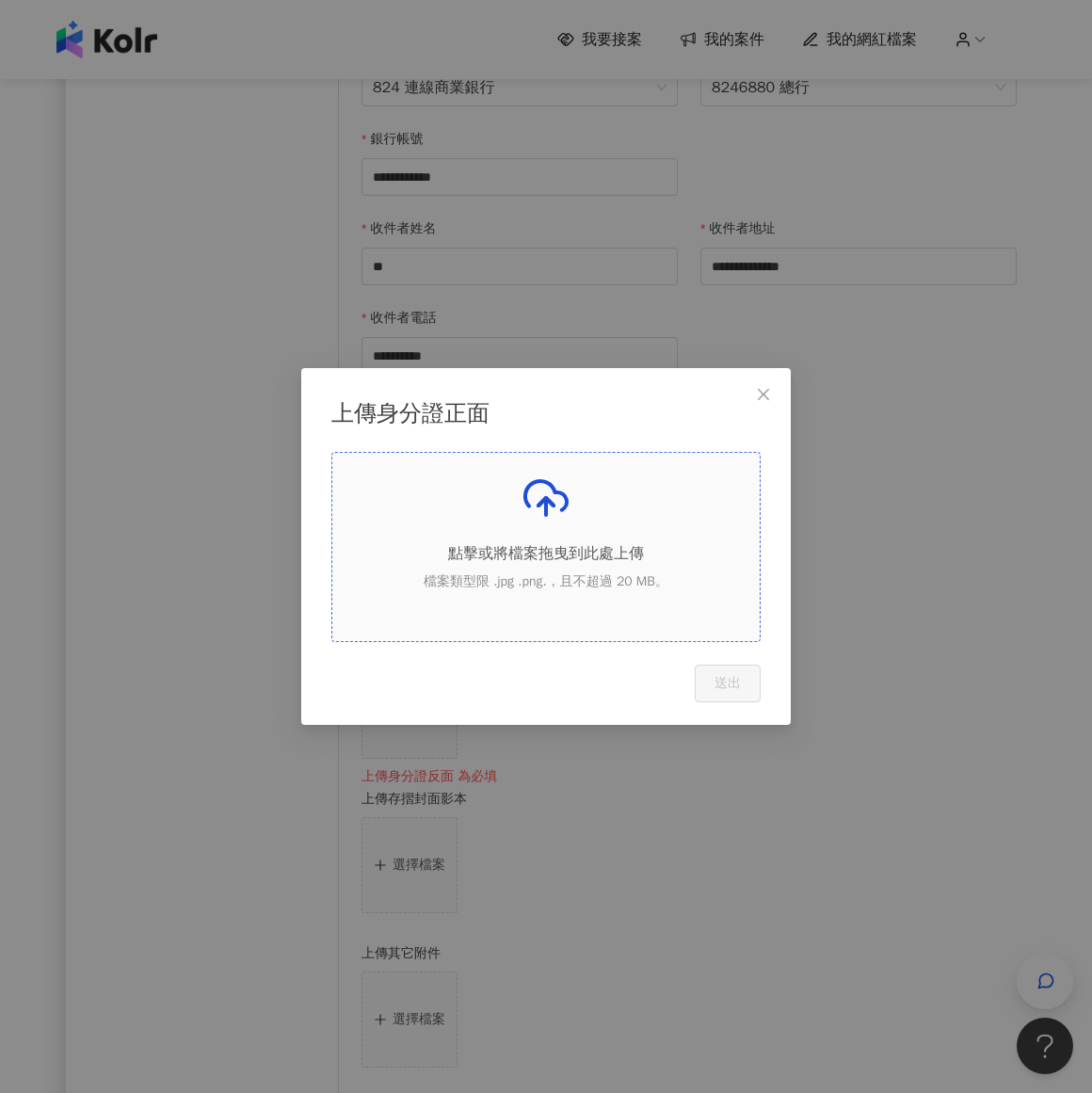 click on "點擊或將檔案拖曳到此處上傳 檔案類型限 .jpg .png.，且不超過 20 MB。" at bounding box center [546, 539] 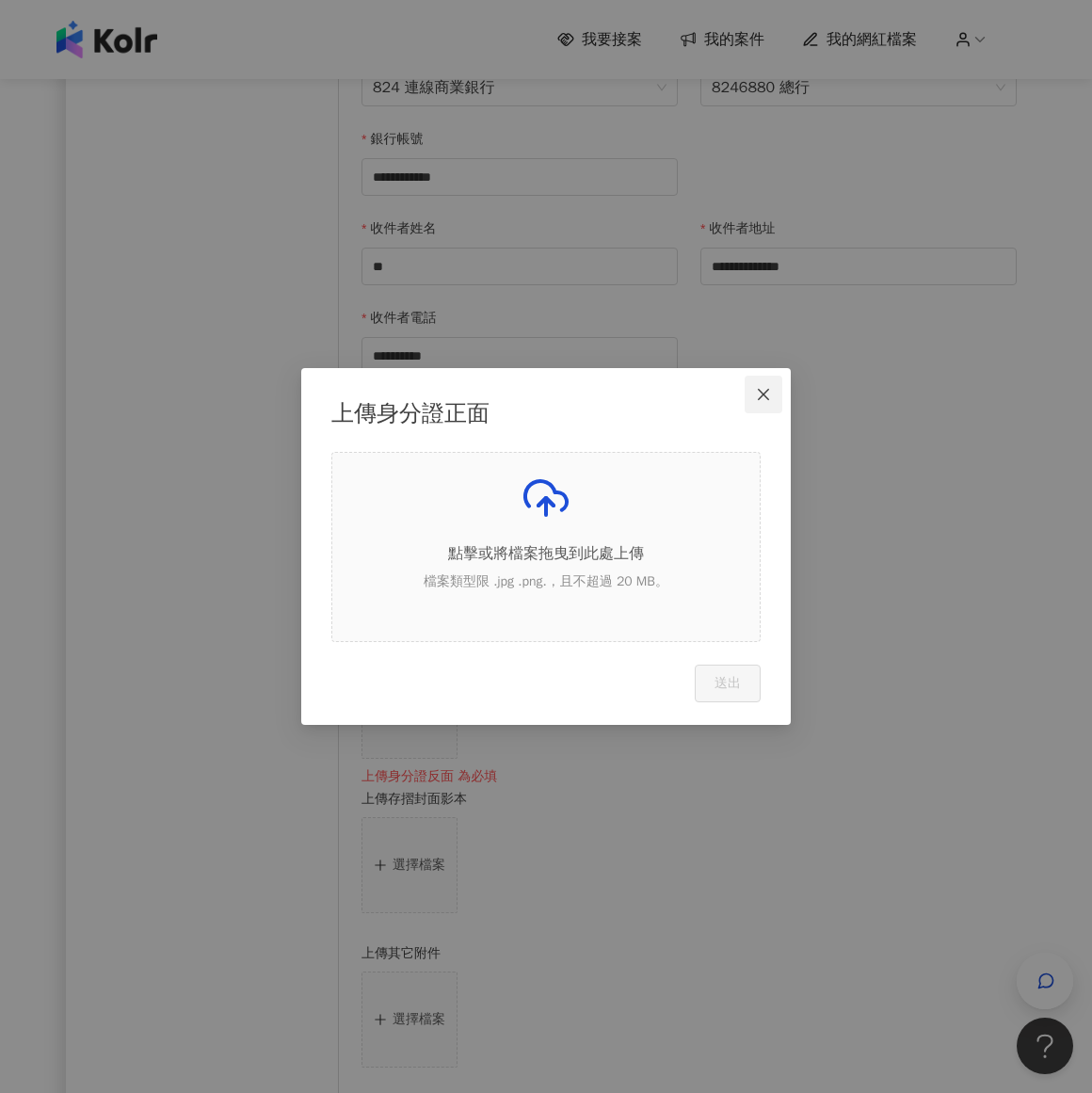 click at bounding box center (763, 394) 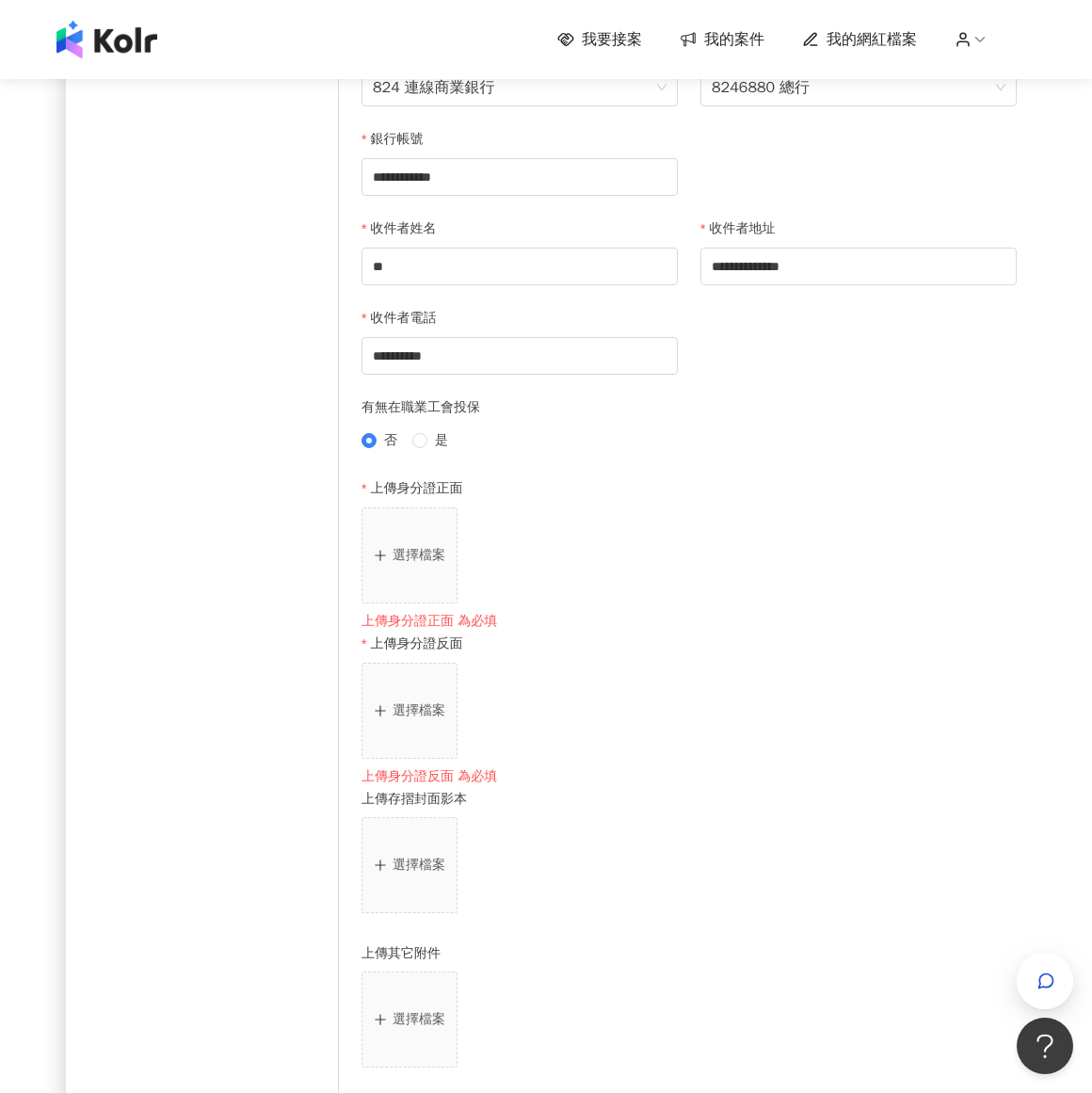 click on "選擇檔案" at bounding box center (689, 715) 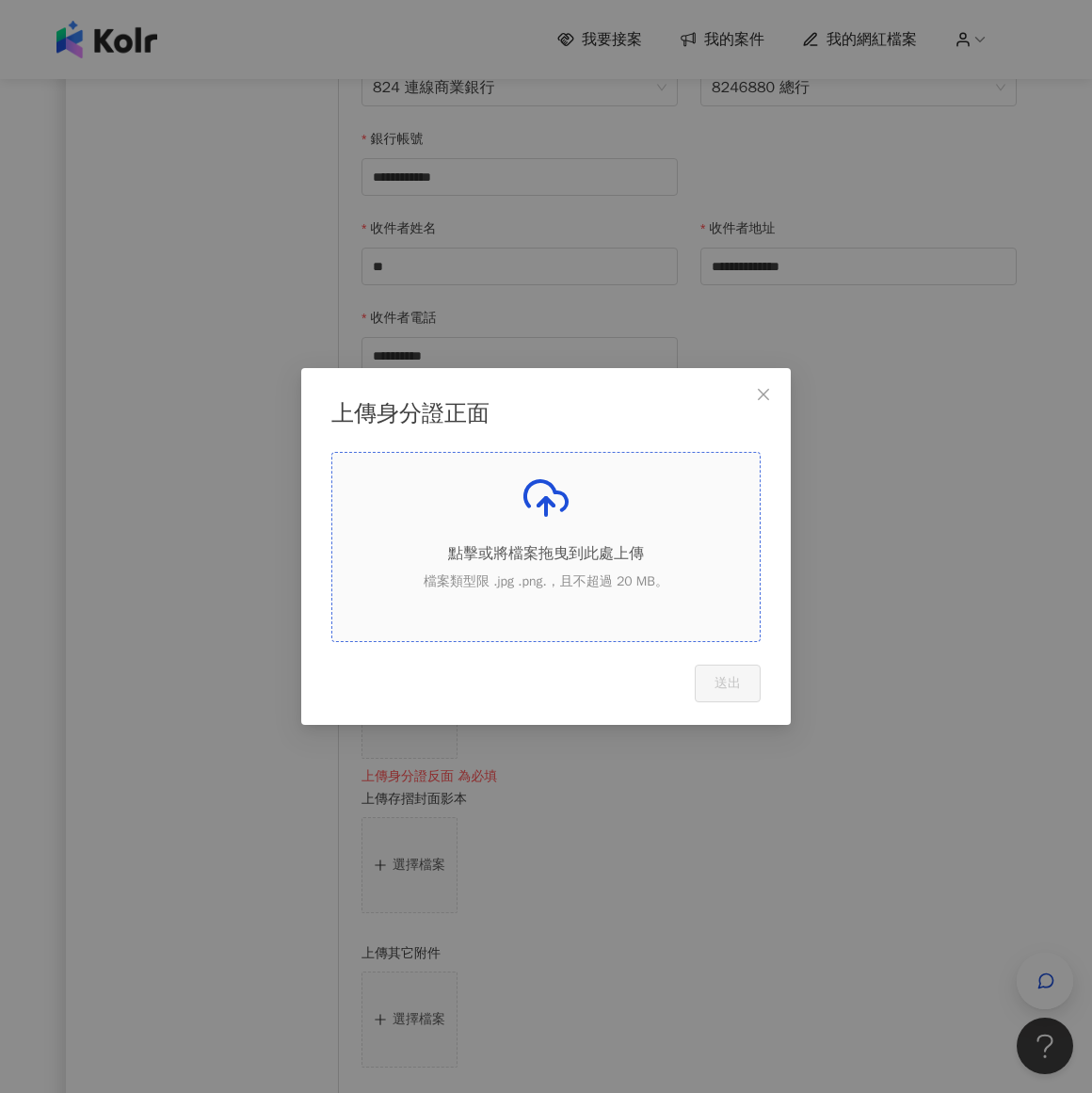 click on "點擊或將檔案拖曳到此處上傳 檔案類型限 .jpg .png.，且不超過 20 MB。" at bounding box center (546, 539) 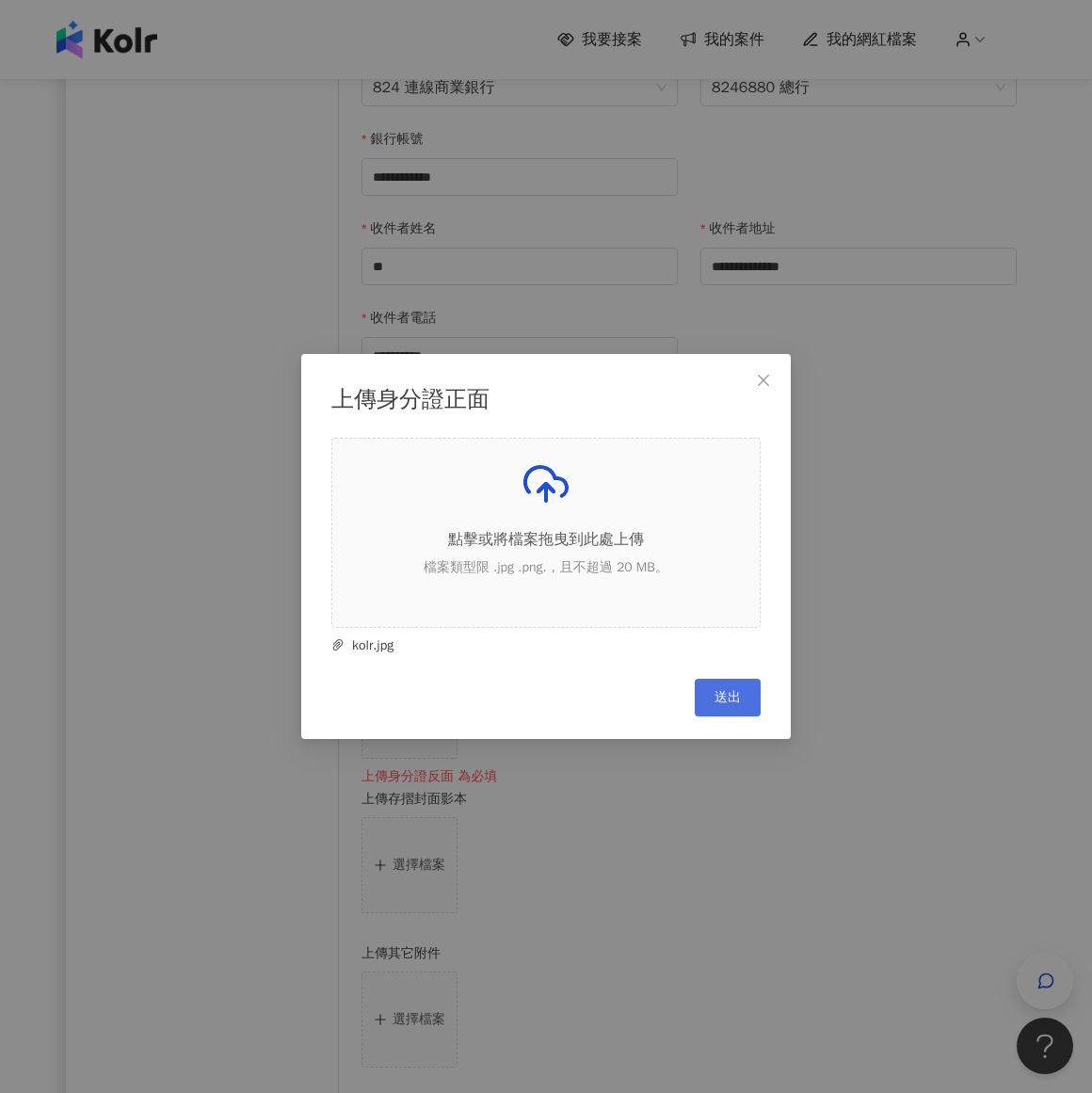 click on "送出" at bounding box center [728, 698] 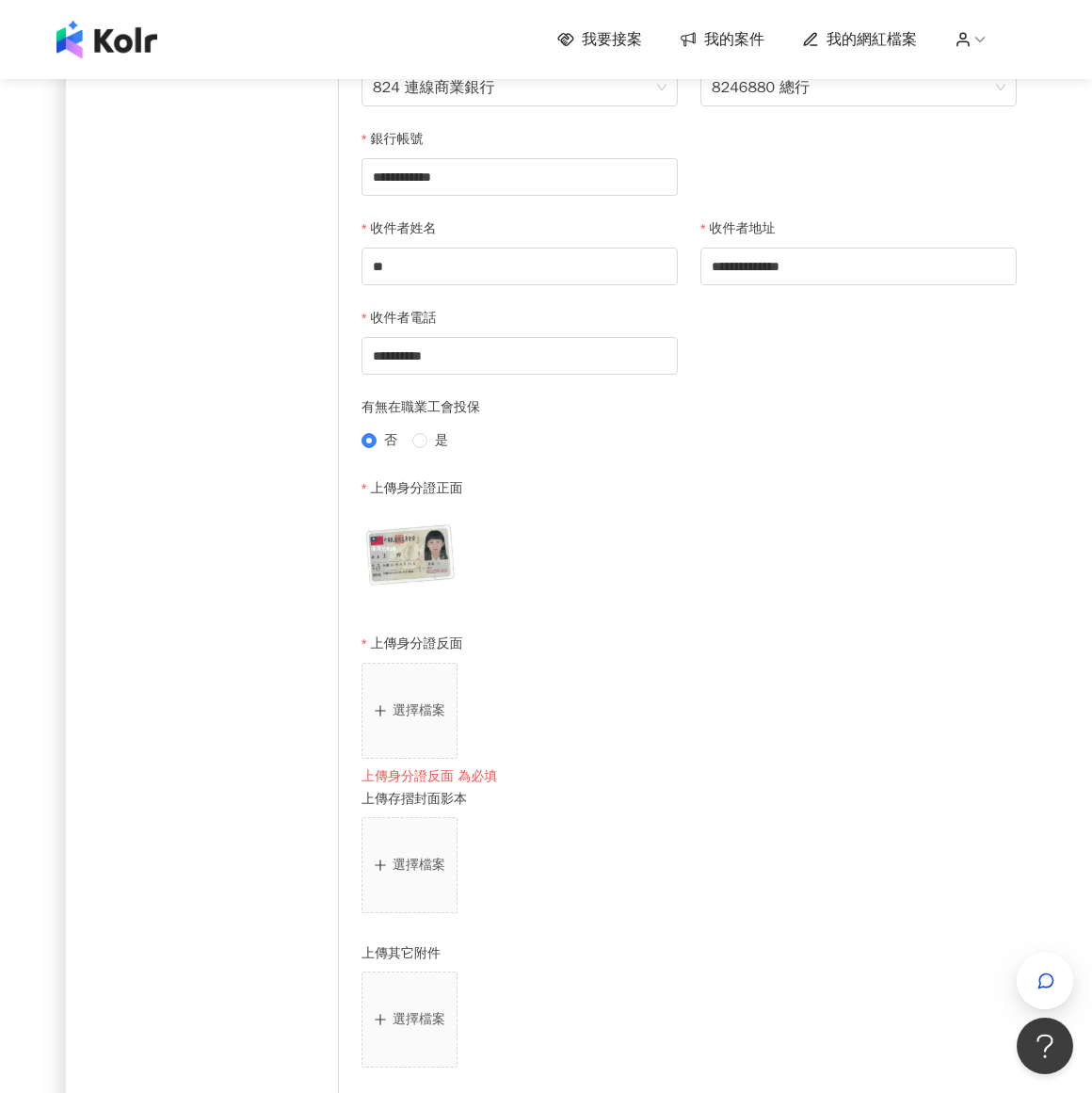 click on "選擇檔案" at bounding box center (410, 711) 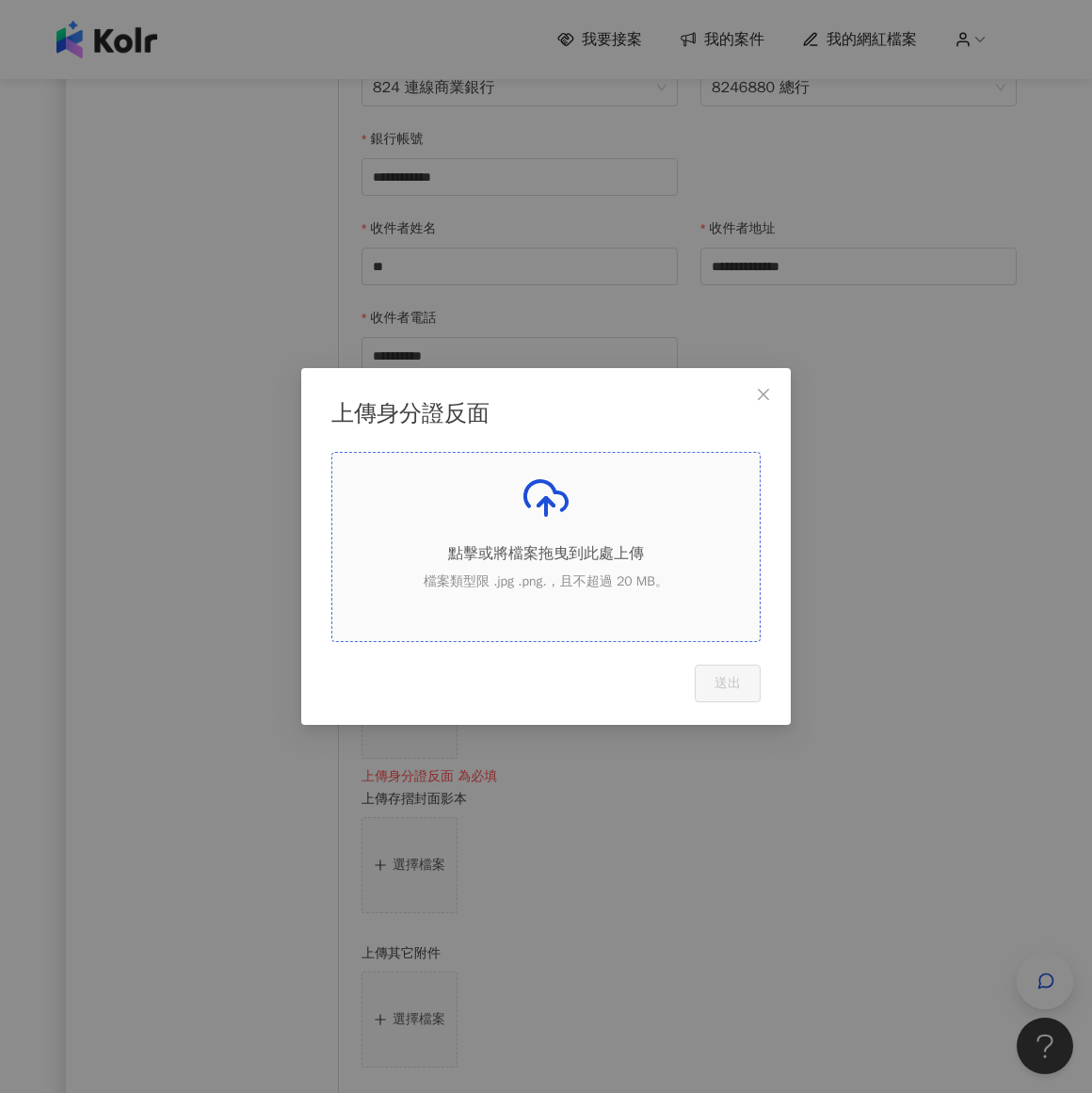 click on "點擊或將檔案拖曳到此處上傳" at bounding box center (546, 554) 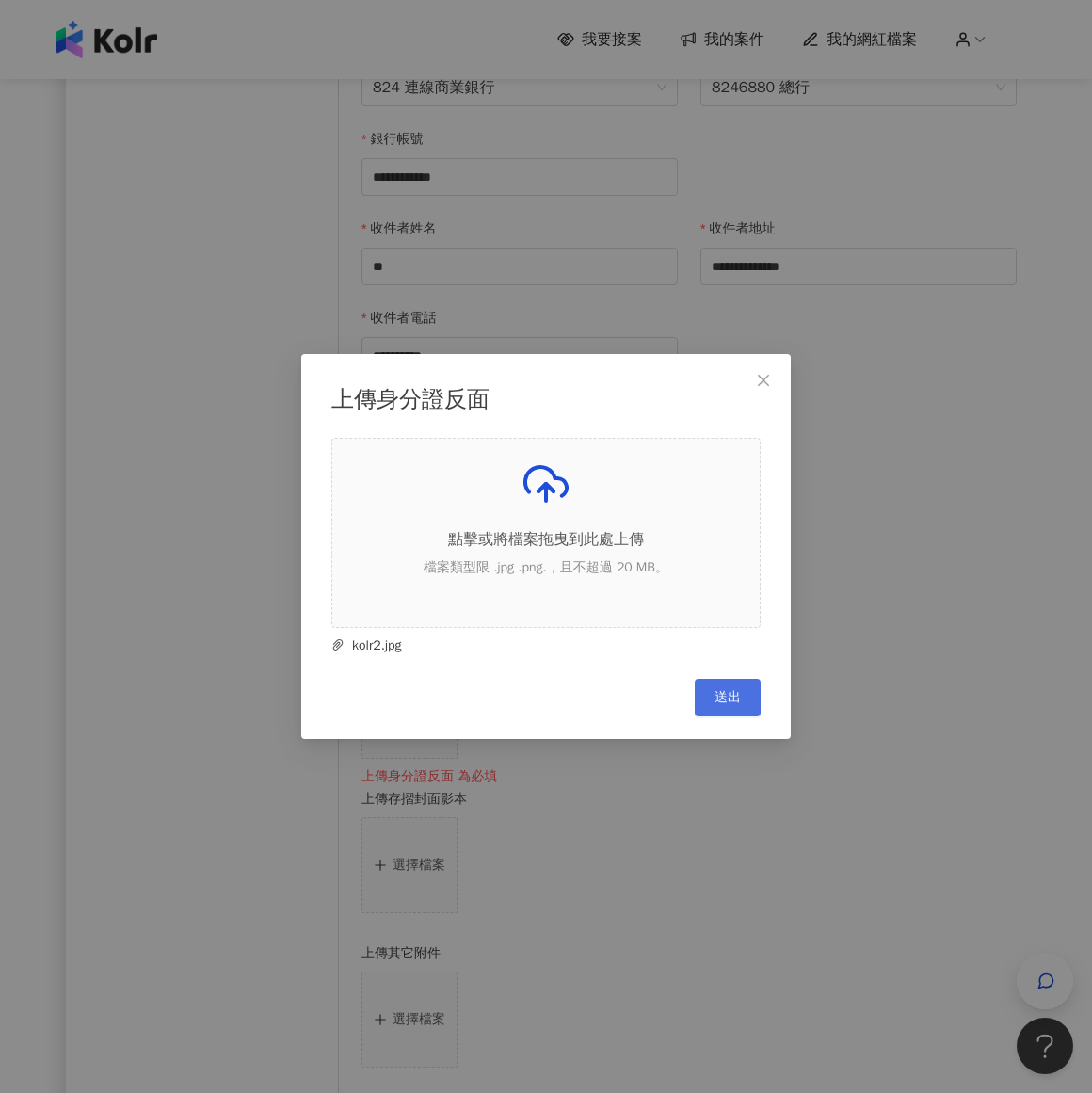 click on "送出" at bounding box center [728, 698] 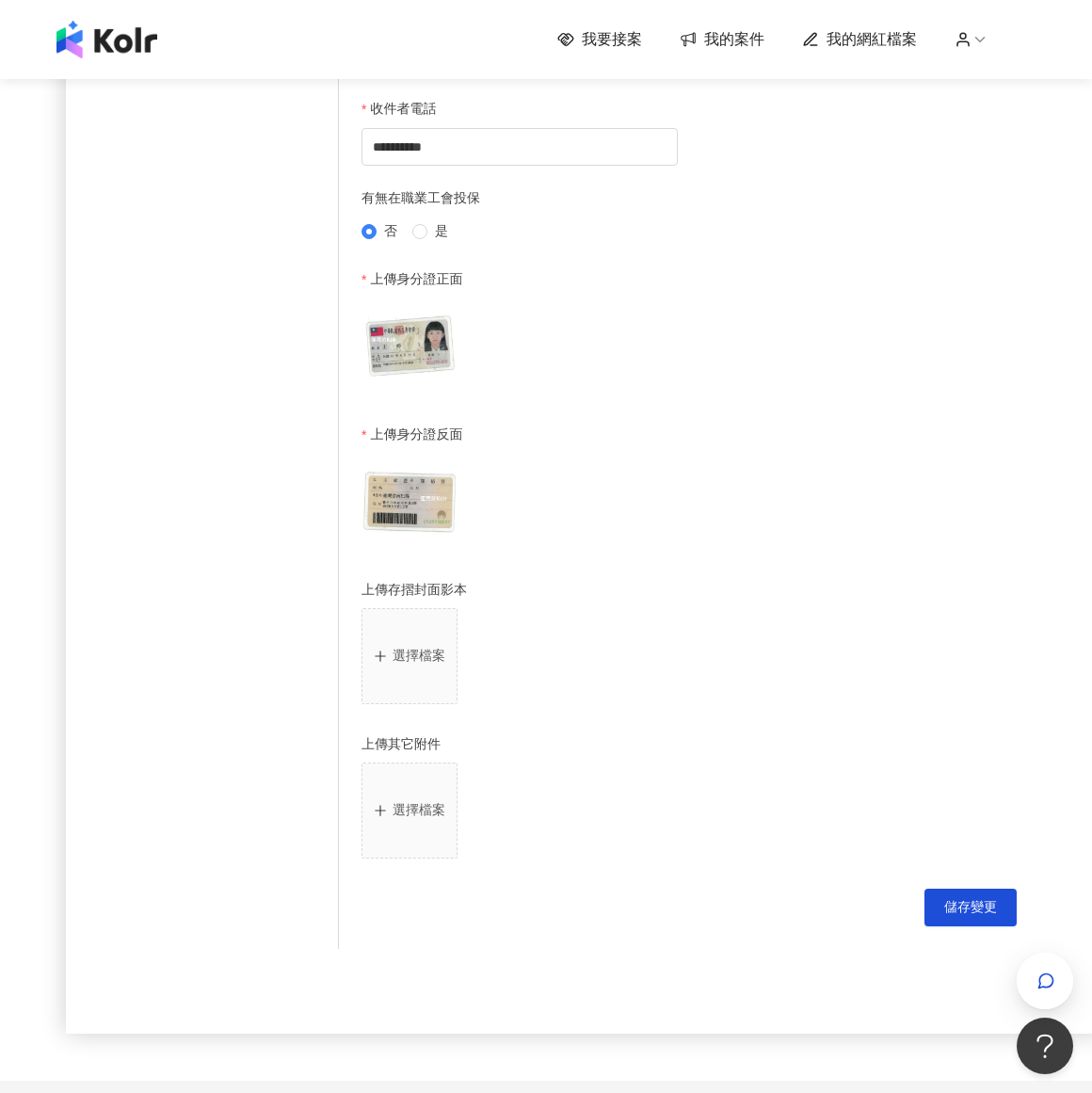 scroll, scrollTop: 824, scrollLeft: 0, axis: vertical 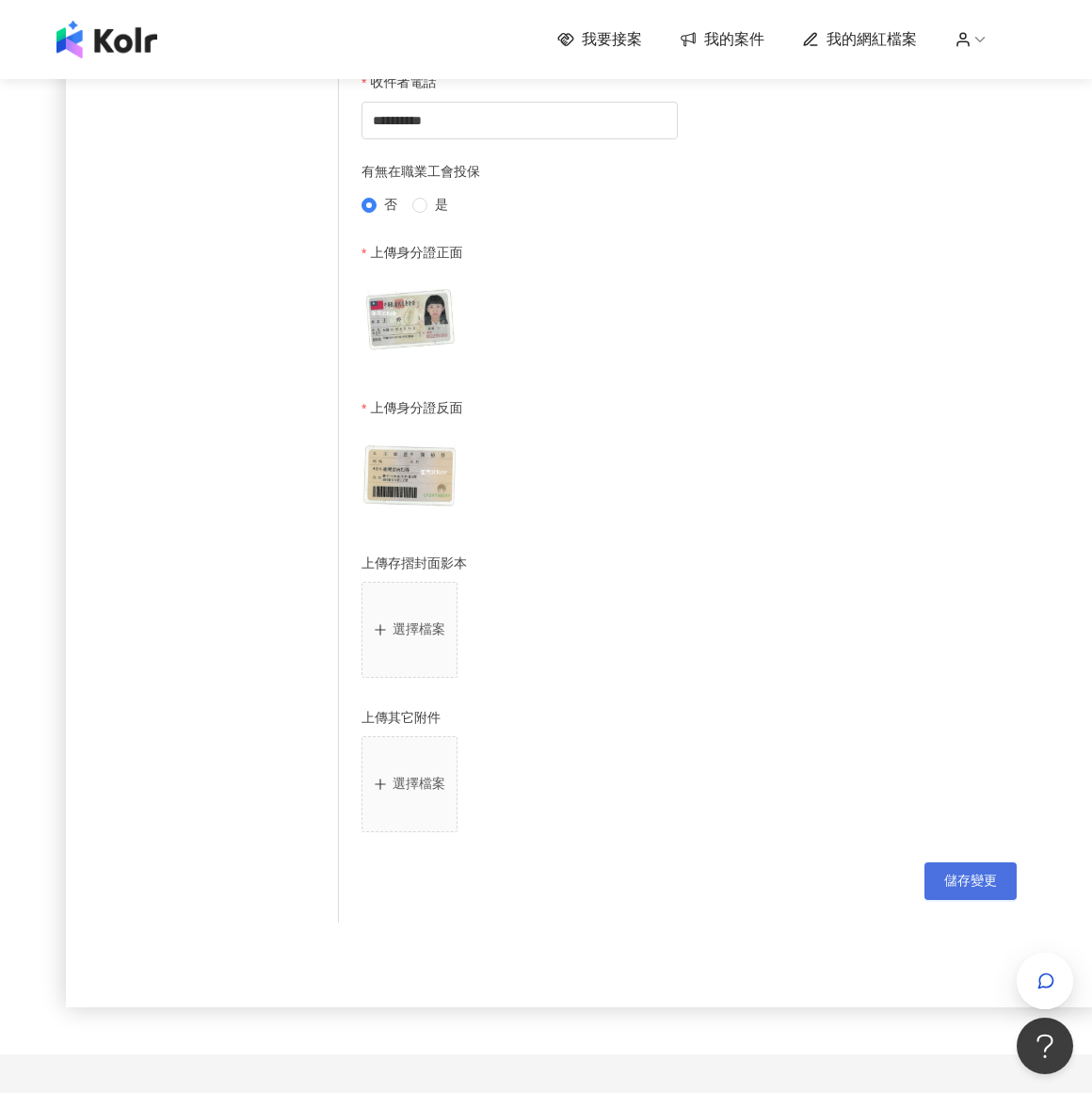 click on "儲存變更" at bounding box center (971, 881) 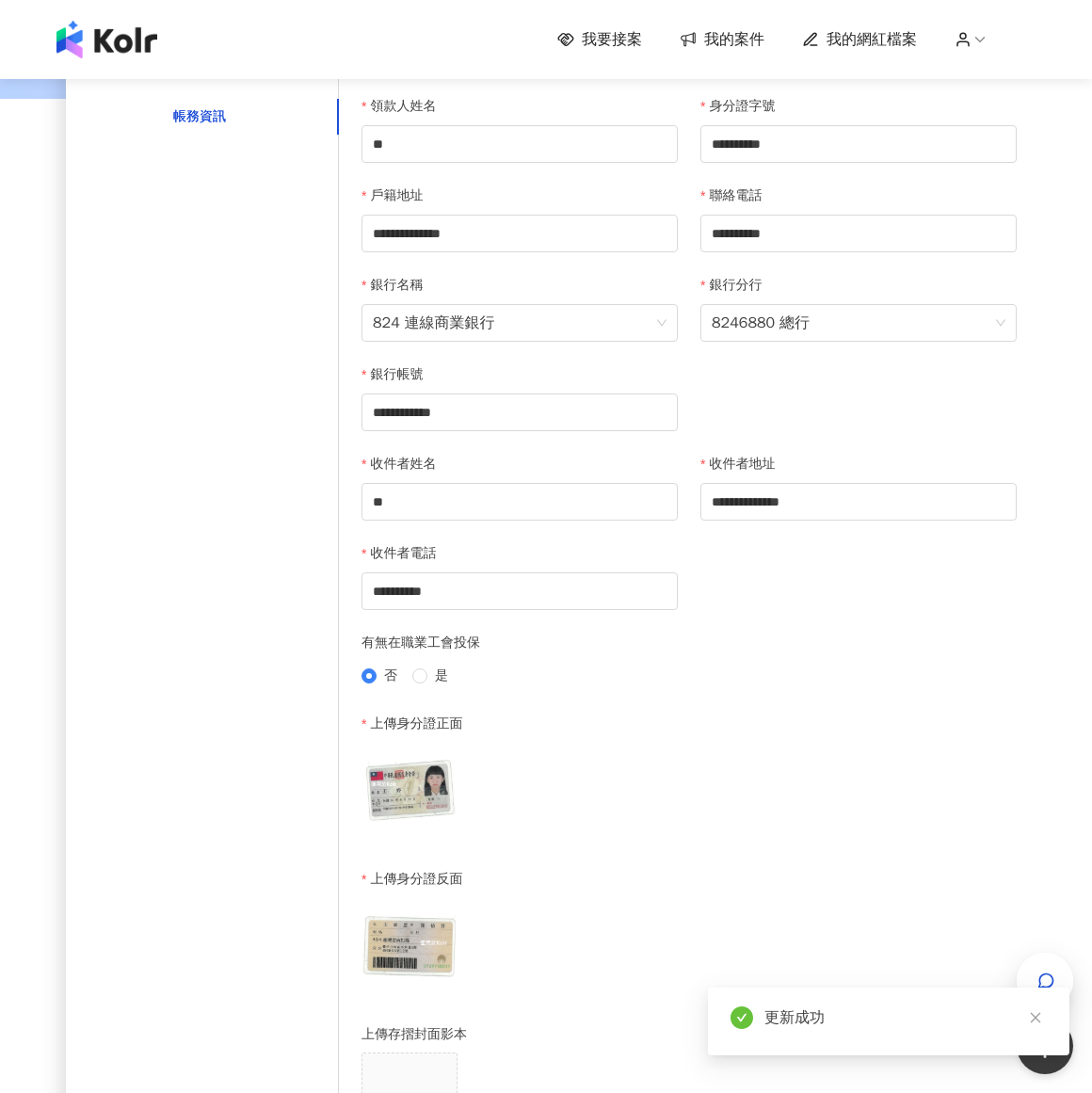 scroll, scrollTop: 0, scrollLeft: 0, axis: both 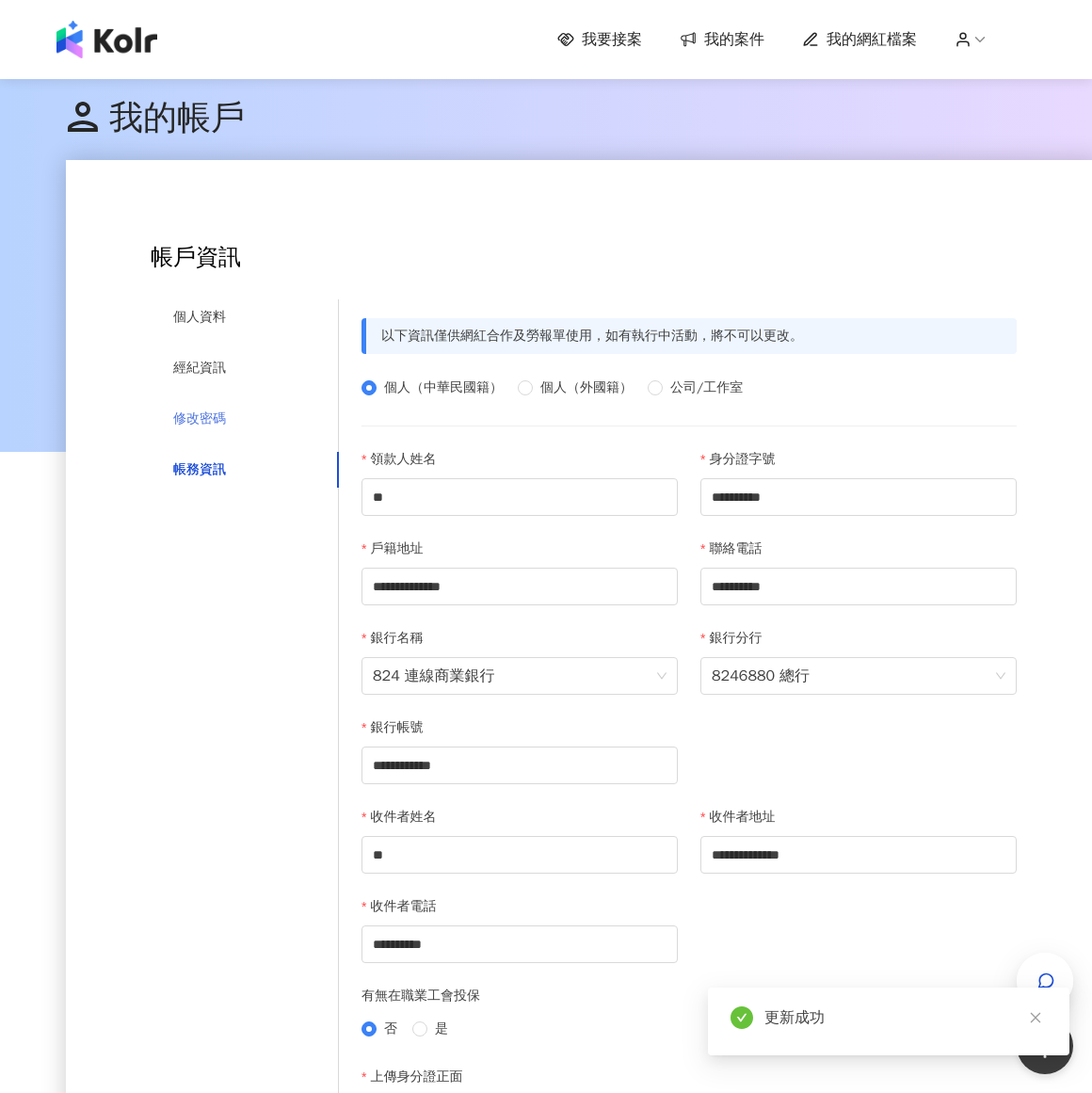 click on "修改密碼" at bounding box center [245, 419] 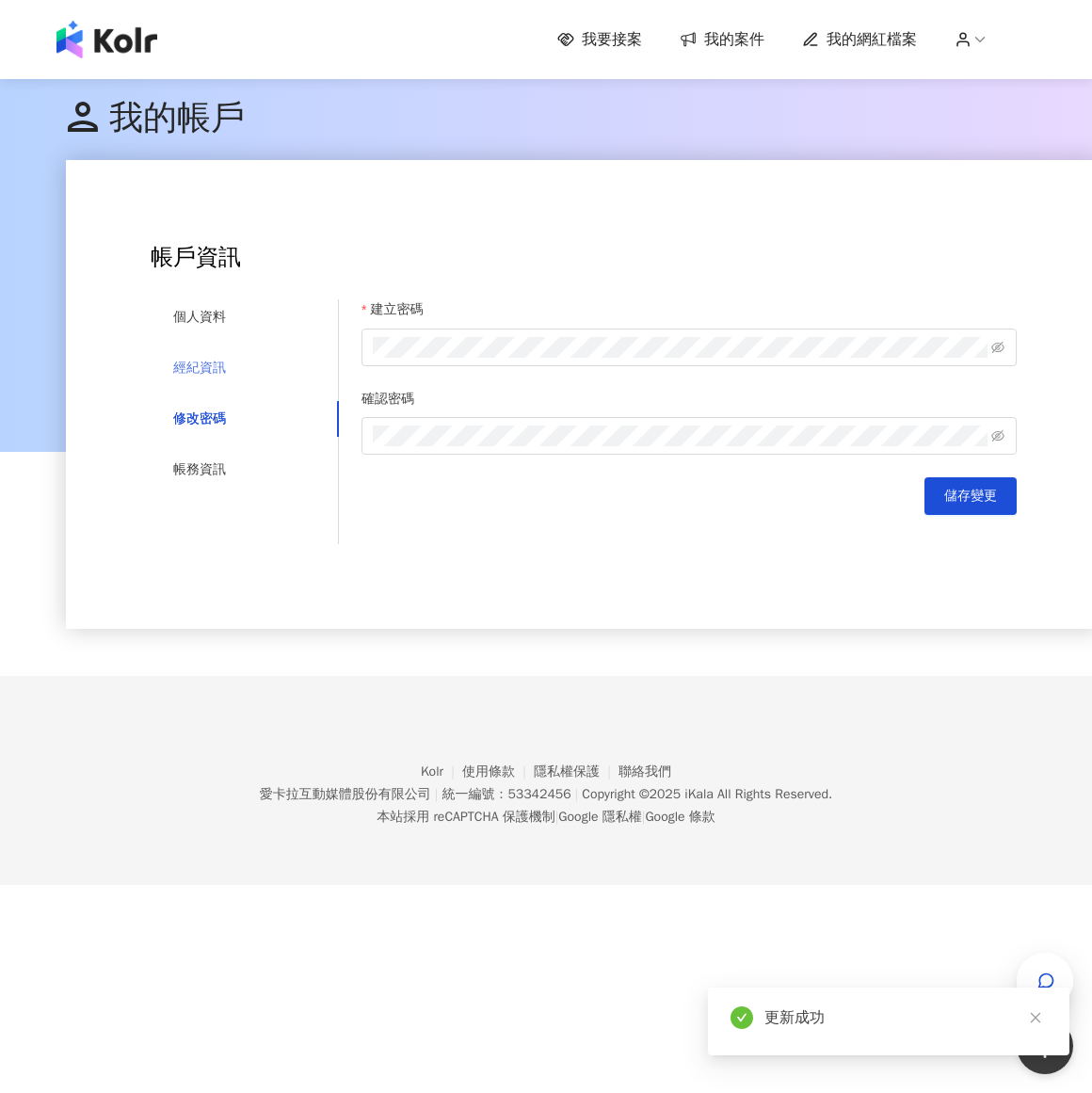 click on "經紀資訊" at bounding box center [245, 368] 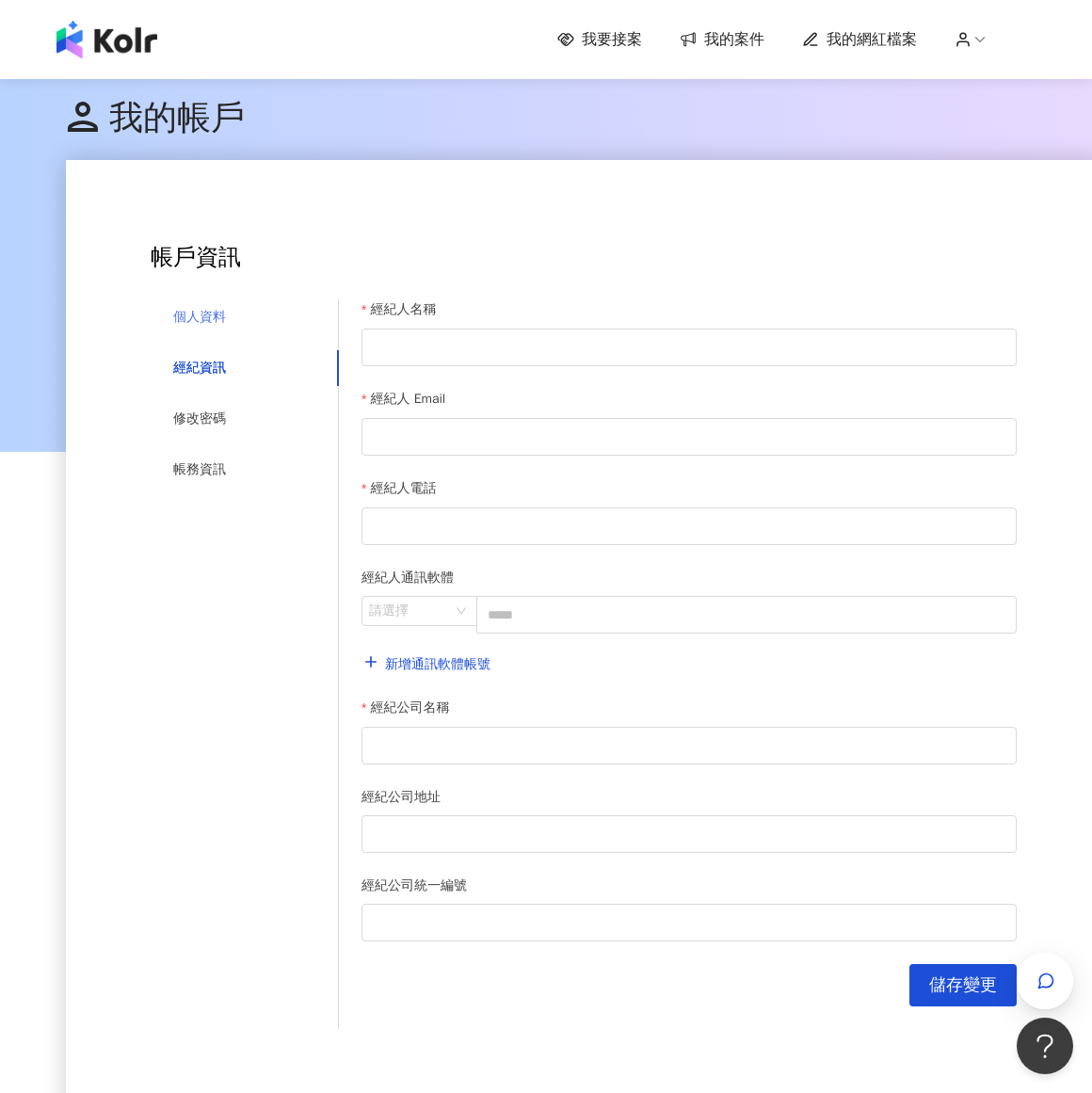 click on "個人資料" at bounding box center (245, 317) 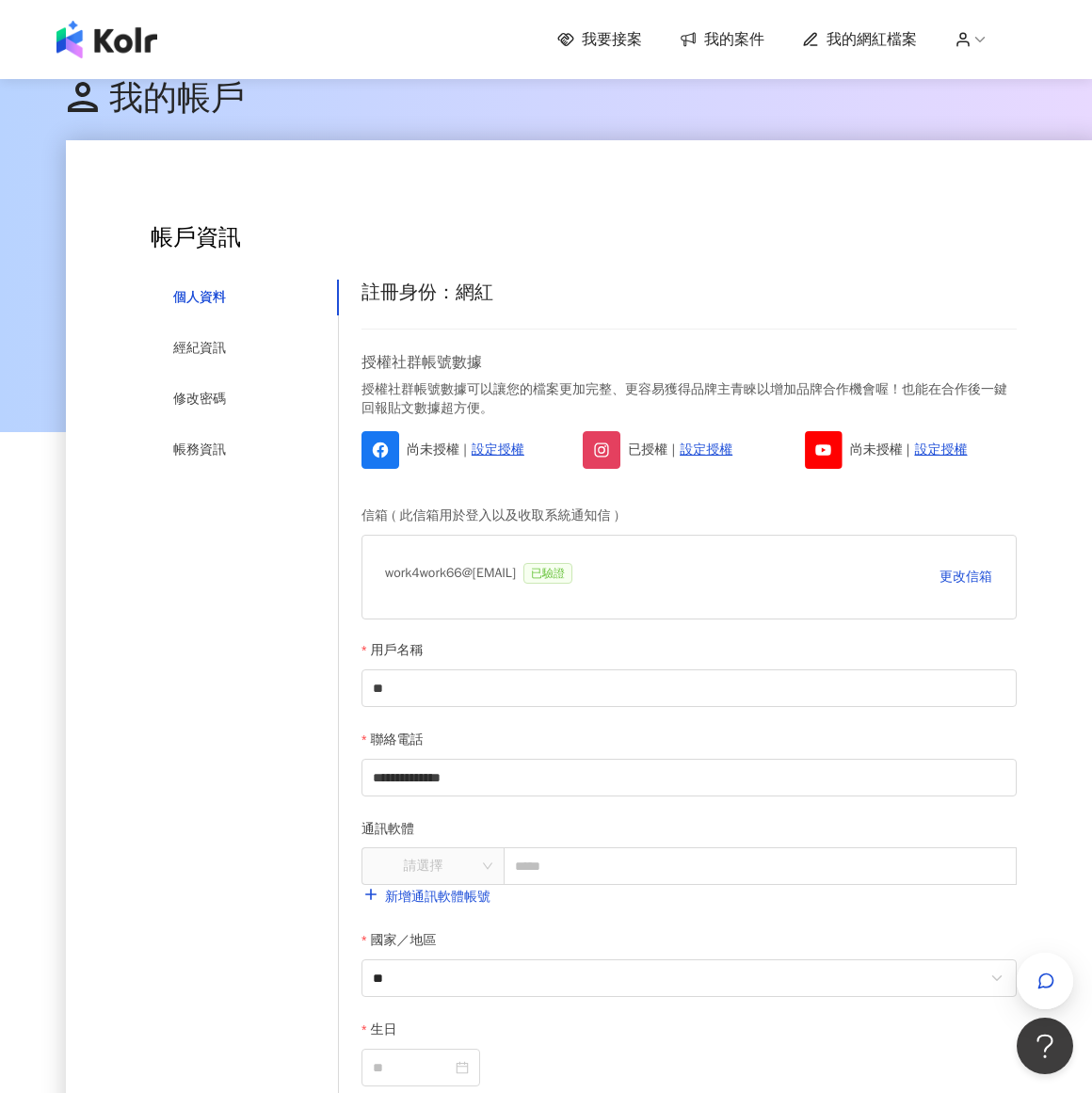 scroll, scrollTop: 0, scrollLeft: 0, axis: both 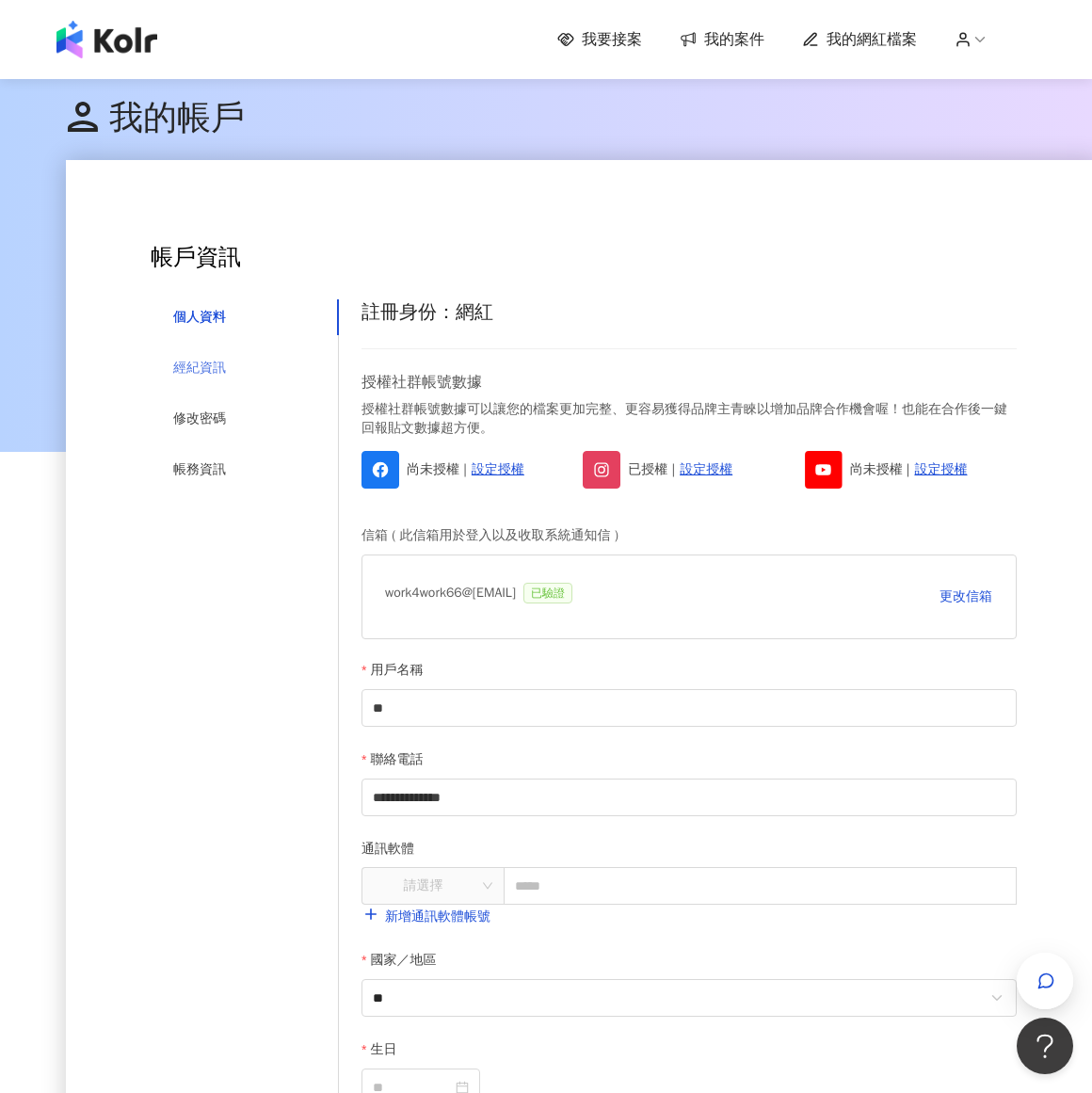 click on "經紀資訊" at bounding box center (245, 368) 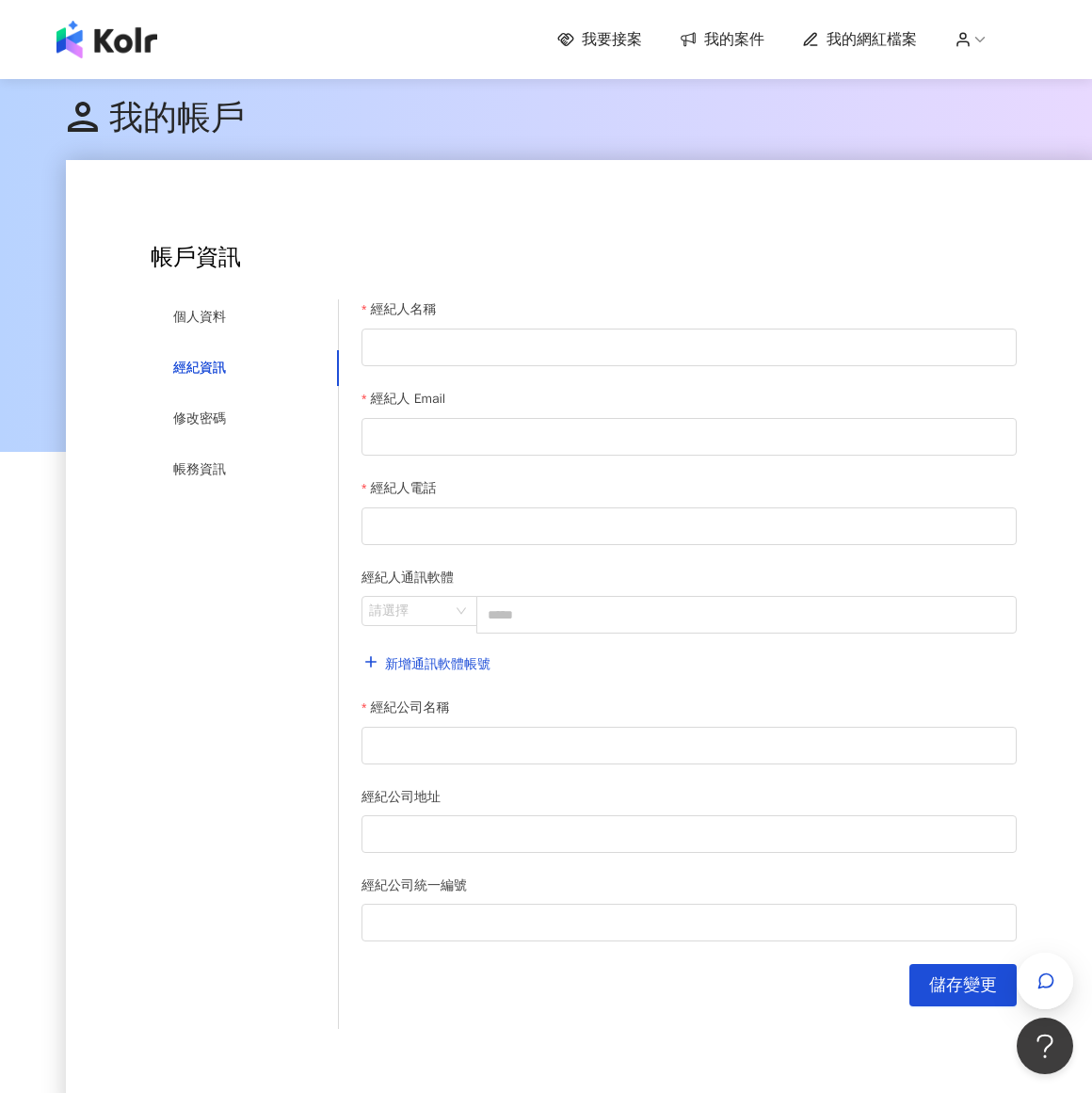 click on "個人資料 經紀資訊 修改密碼 帳務資訊" at bounding box center [245, 636] 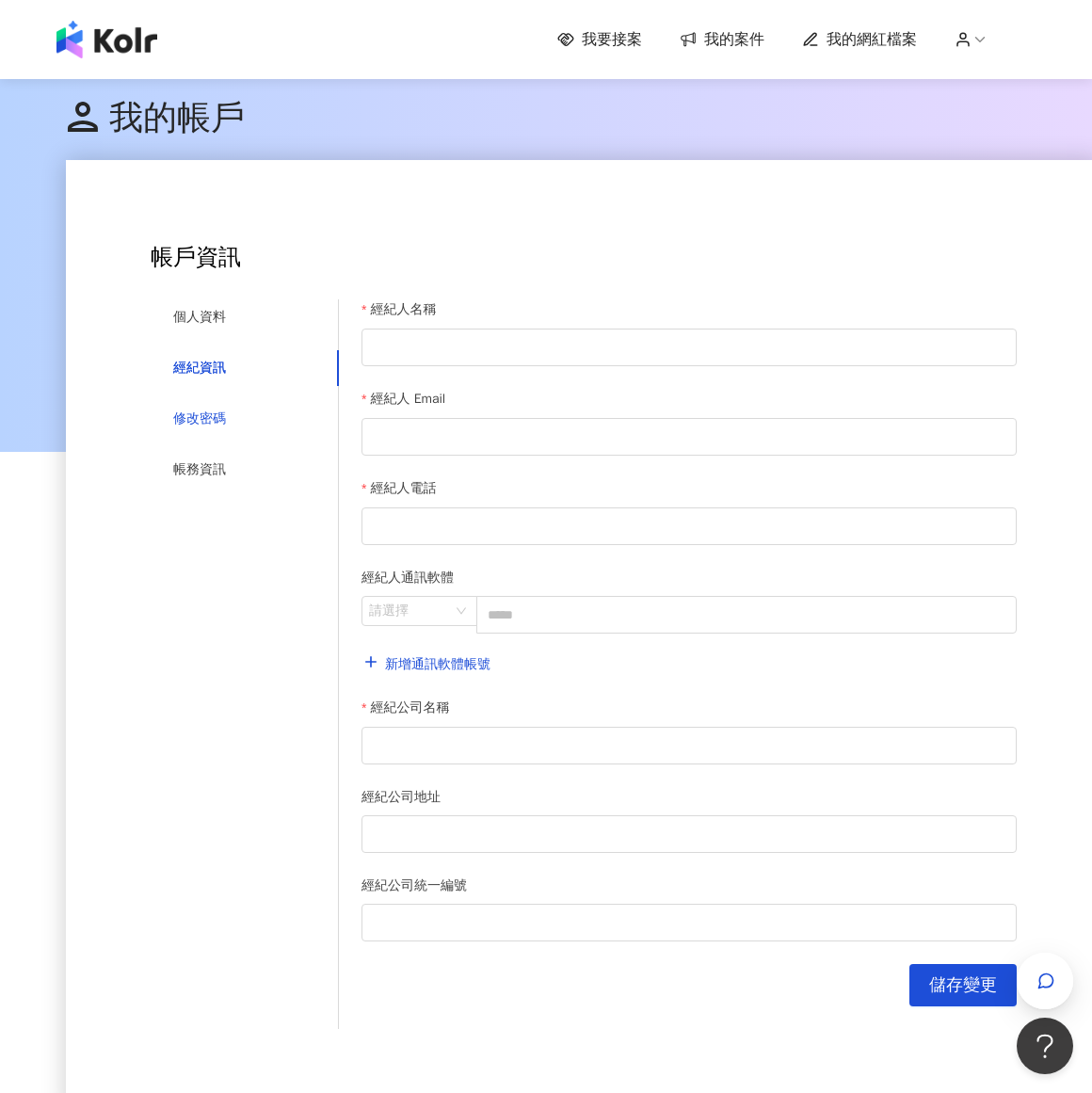 click on "修改密碼" at bounding box center [200, 419] 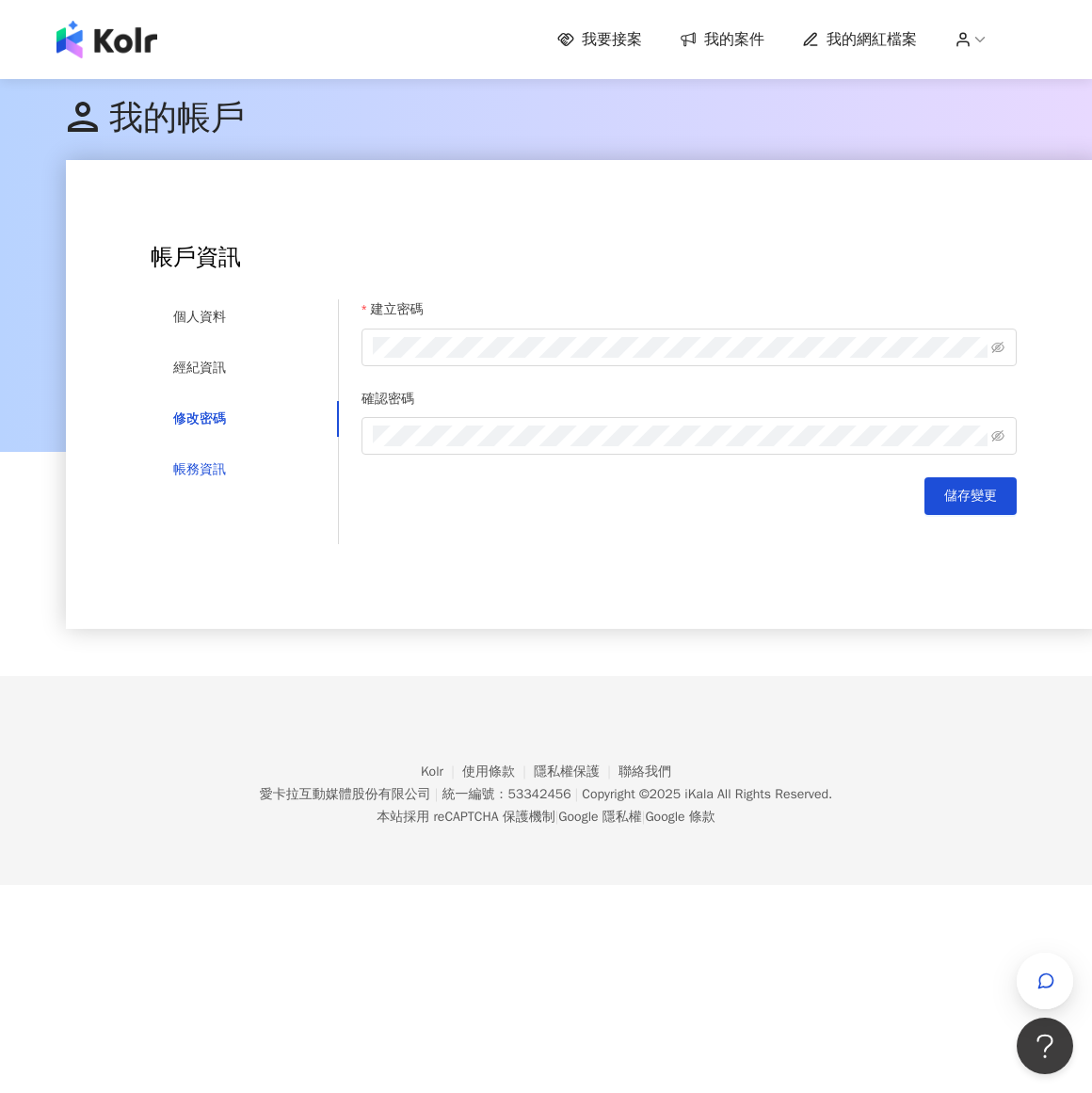 click on "帳務資訊" at bounding box center (200, 470) 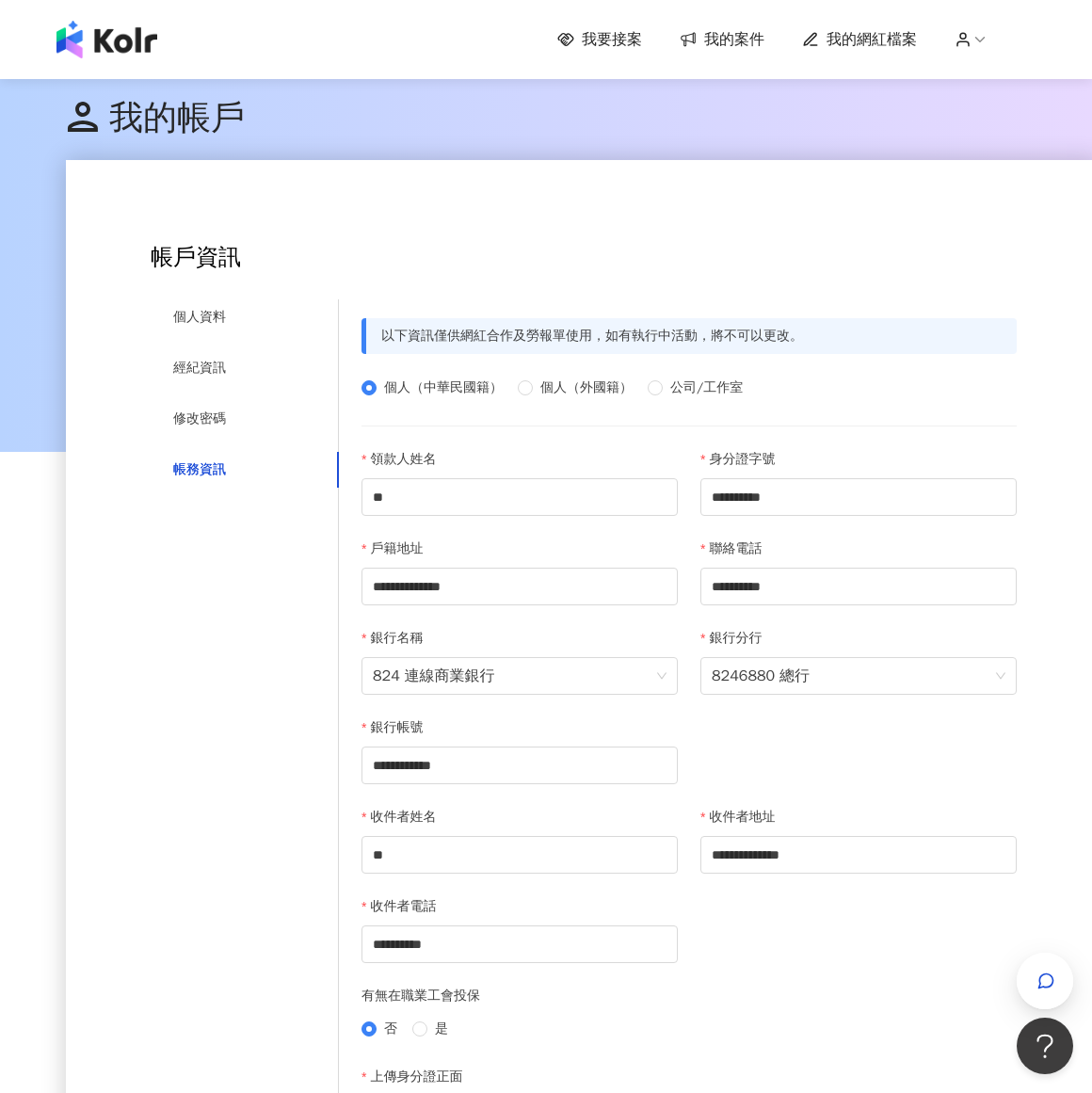 click on "帳戶資訊" at bounding box center (584, 258) 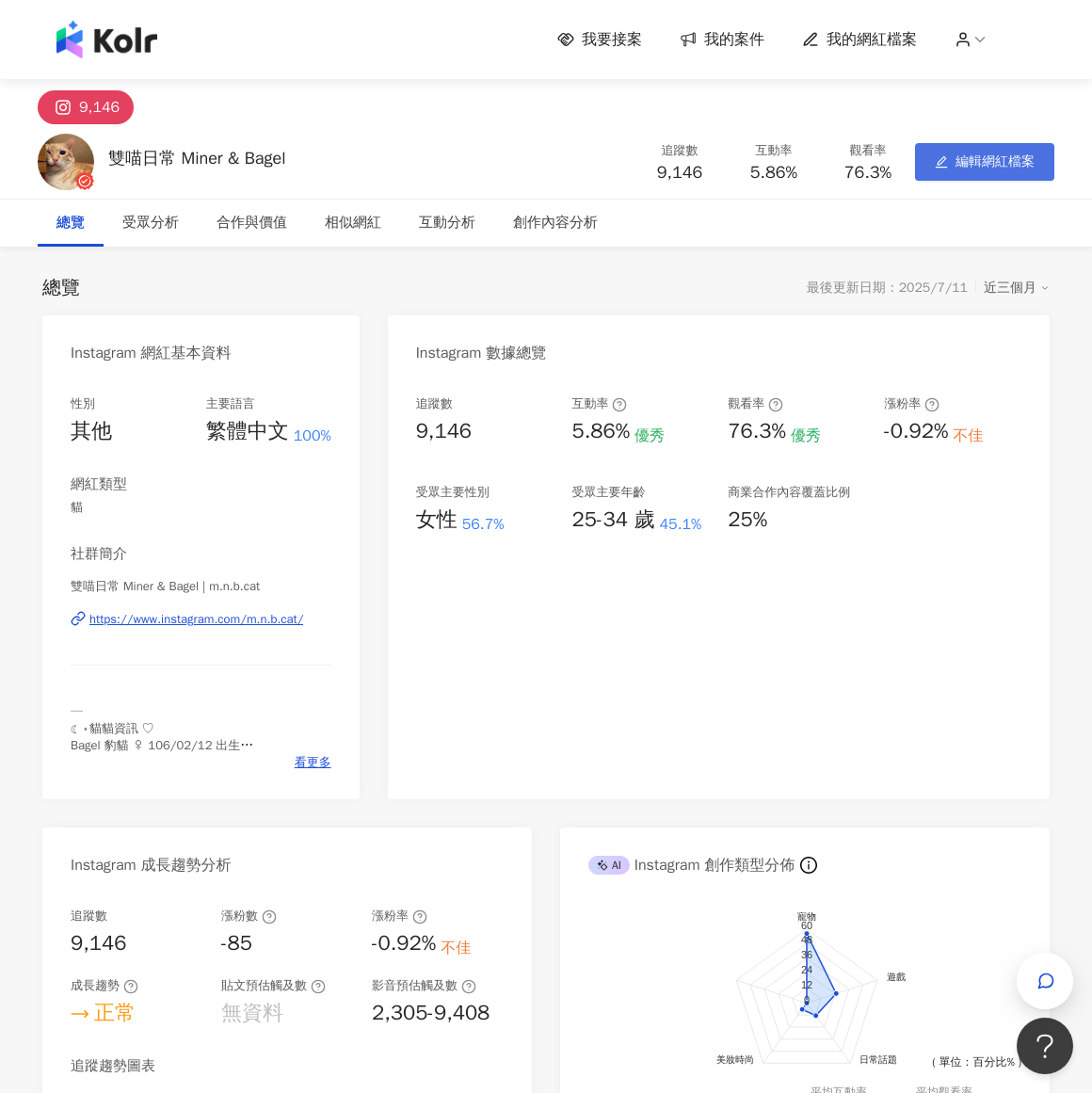 click on "編輯網紅檔案" at bounding box center [985, 162] 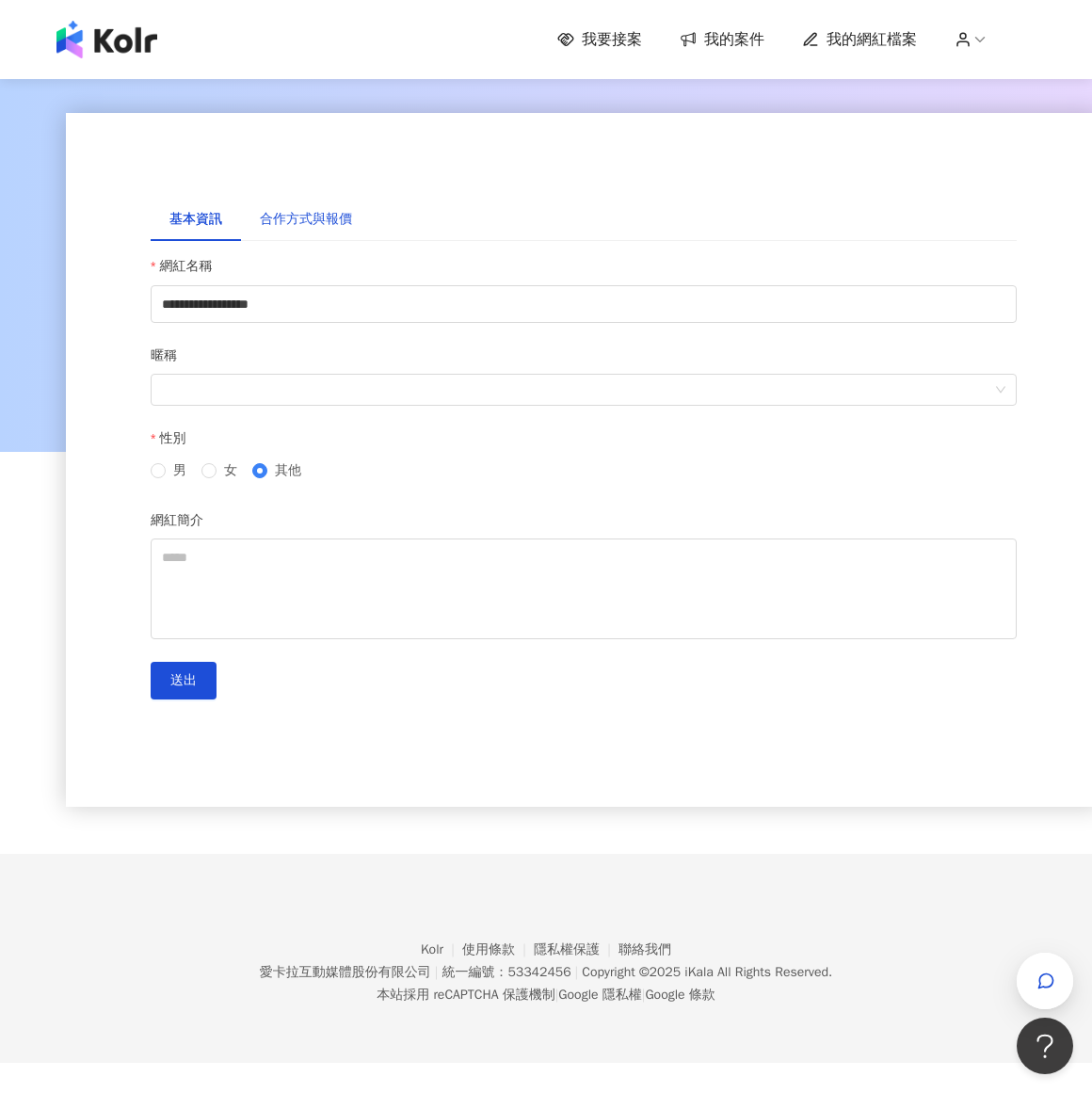 click on "合作方式與報價" at bounding box center [306, 219] 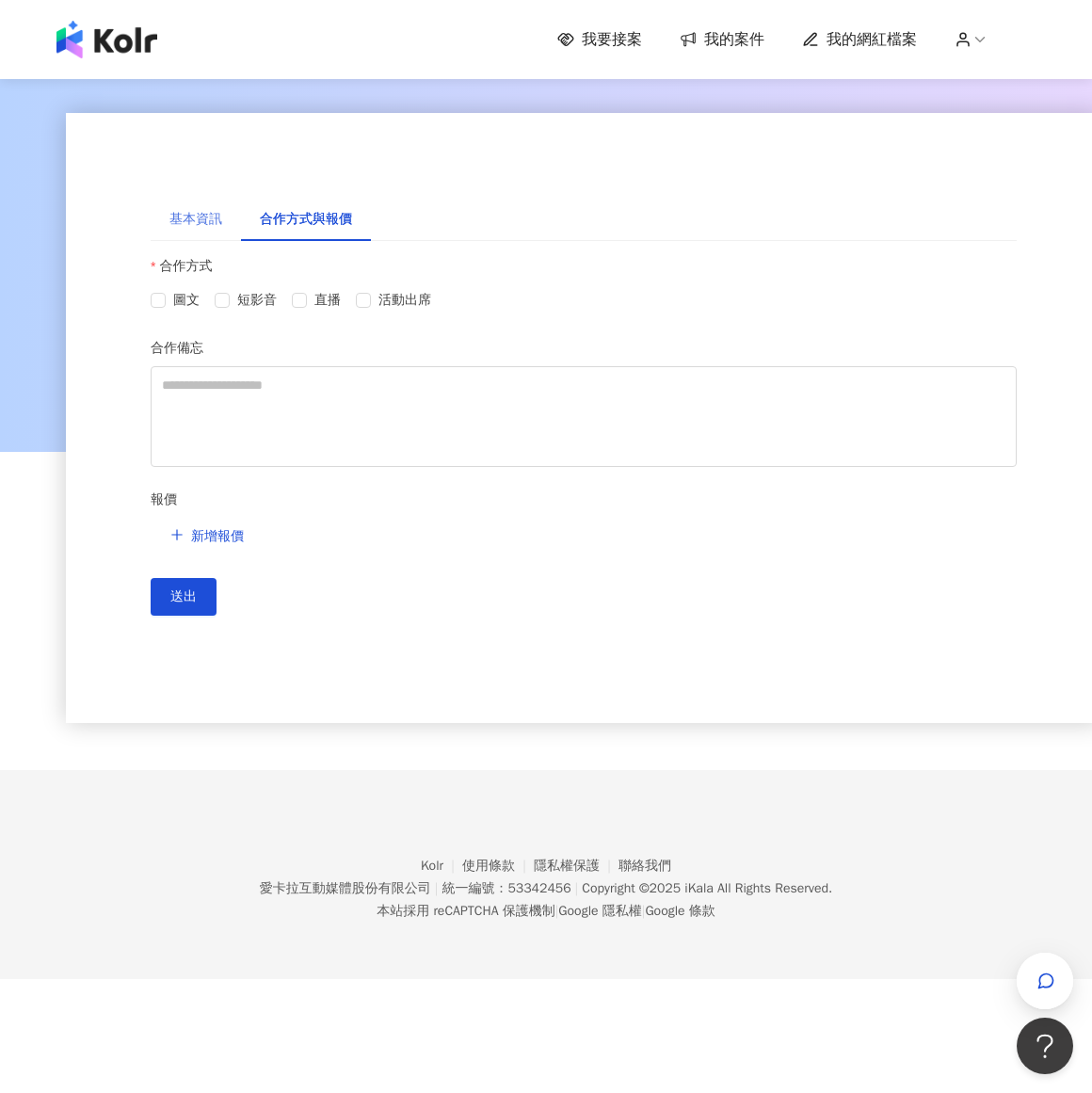 click on "基本資訊" at bounding box center [196, 219] 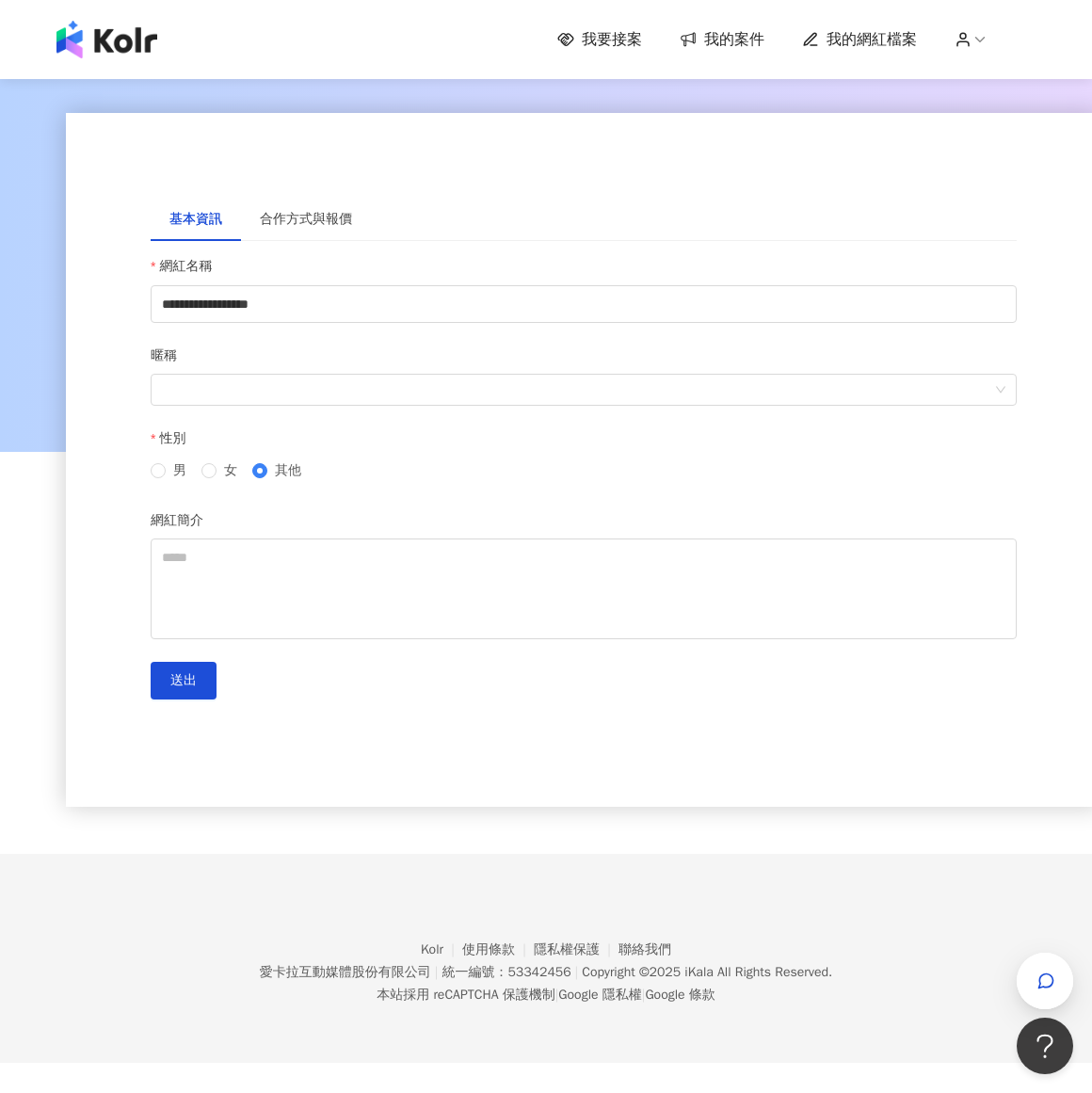 type 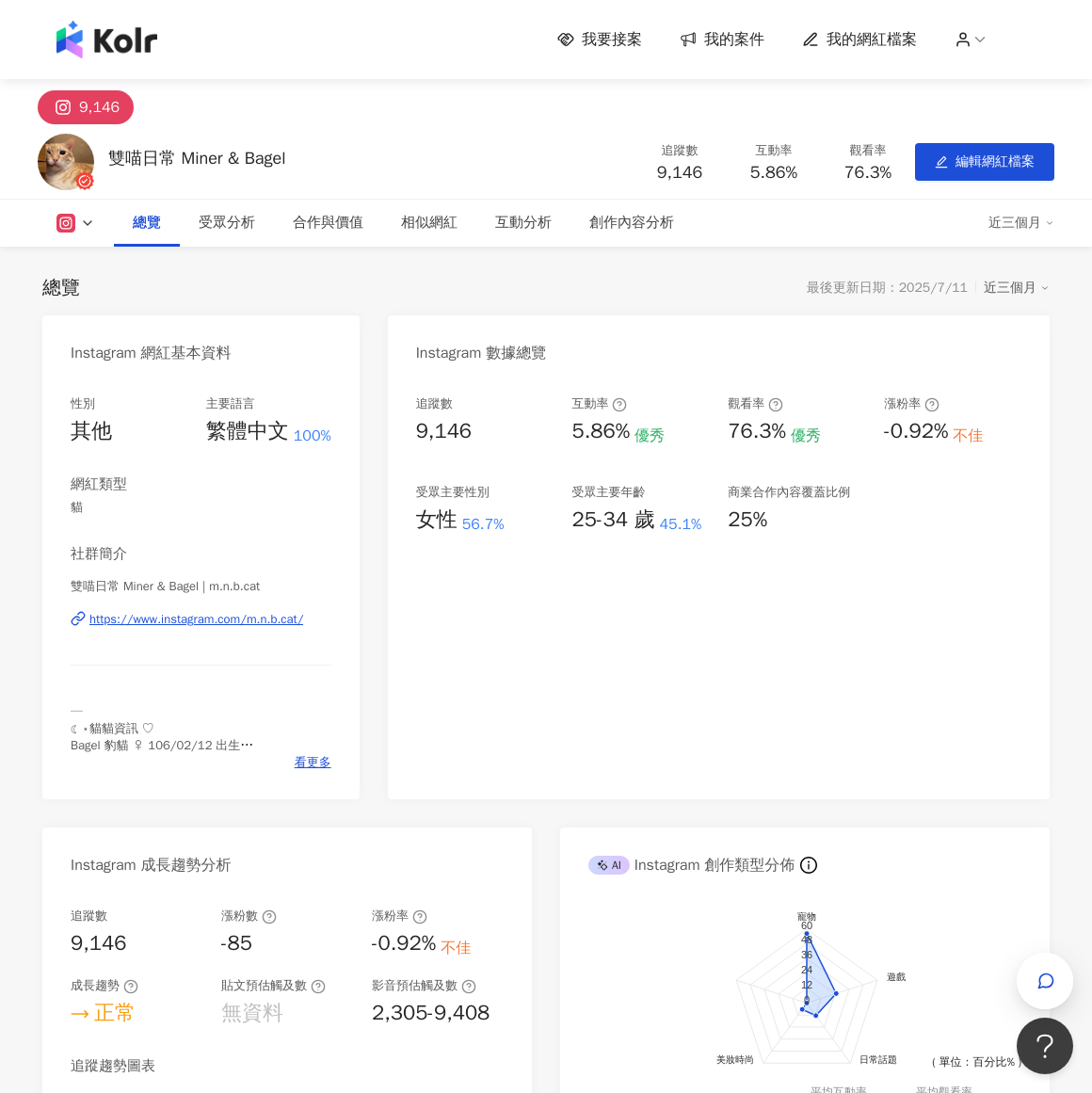 click 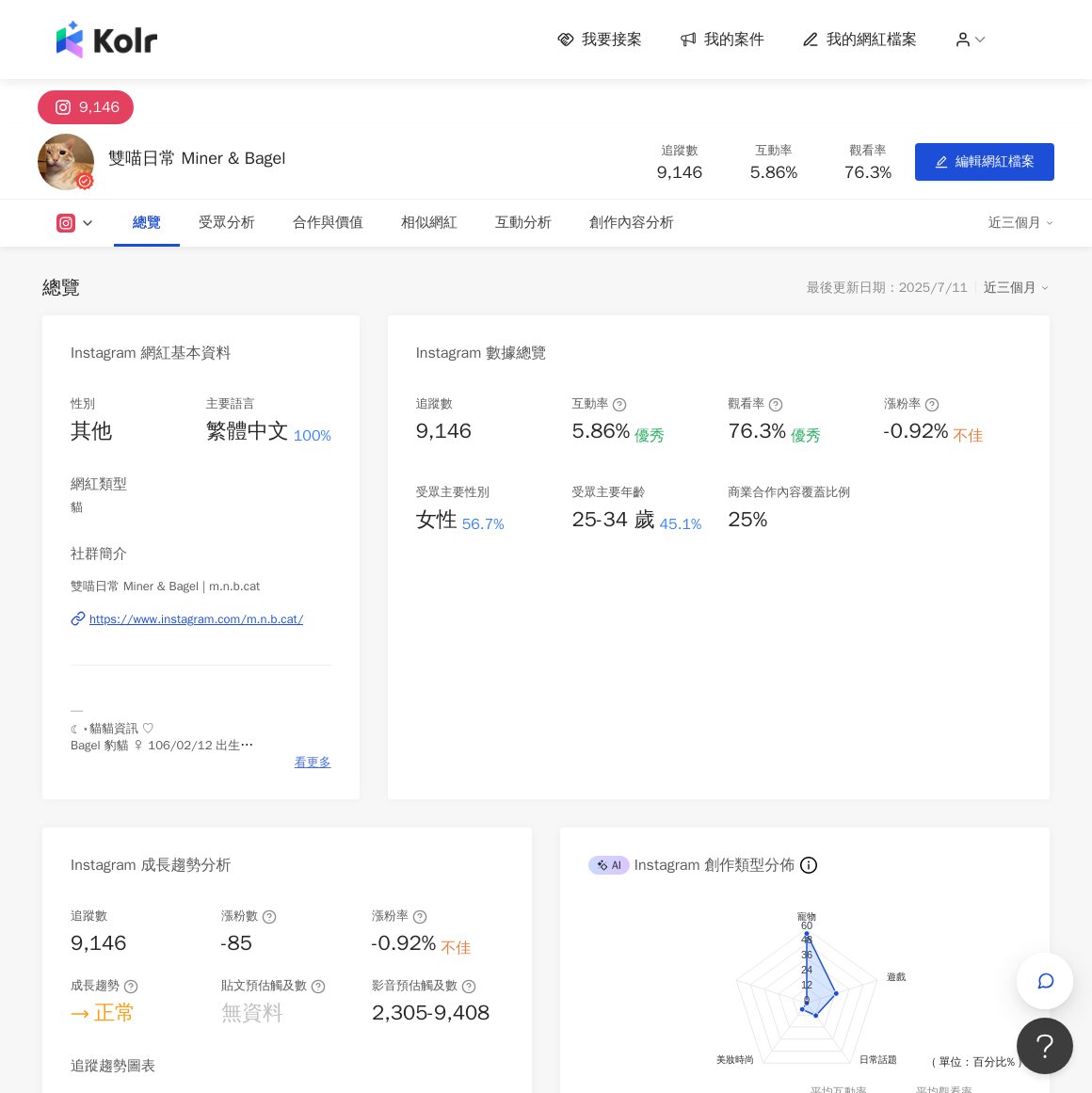 click on "看更多" at bounding box center (313, 763) 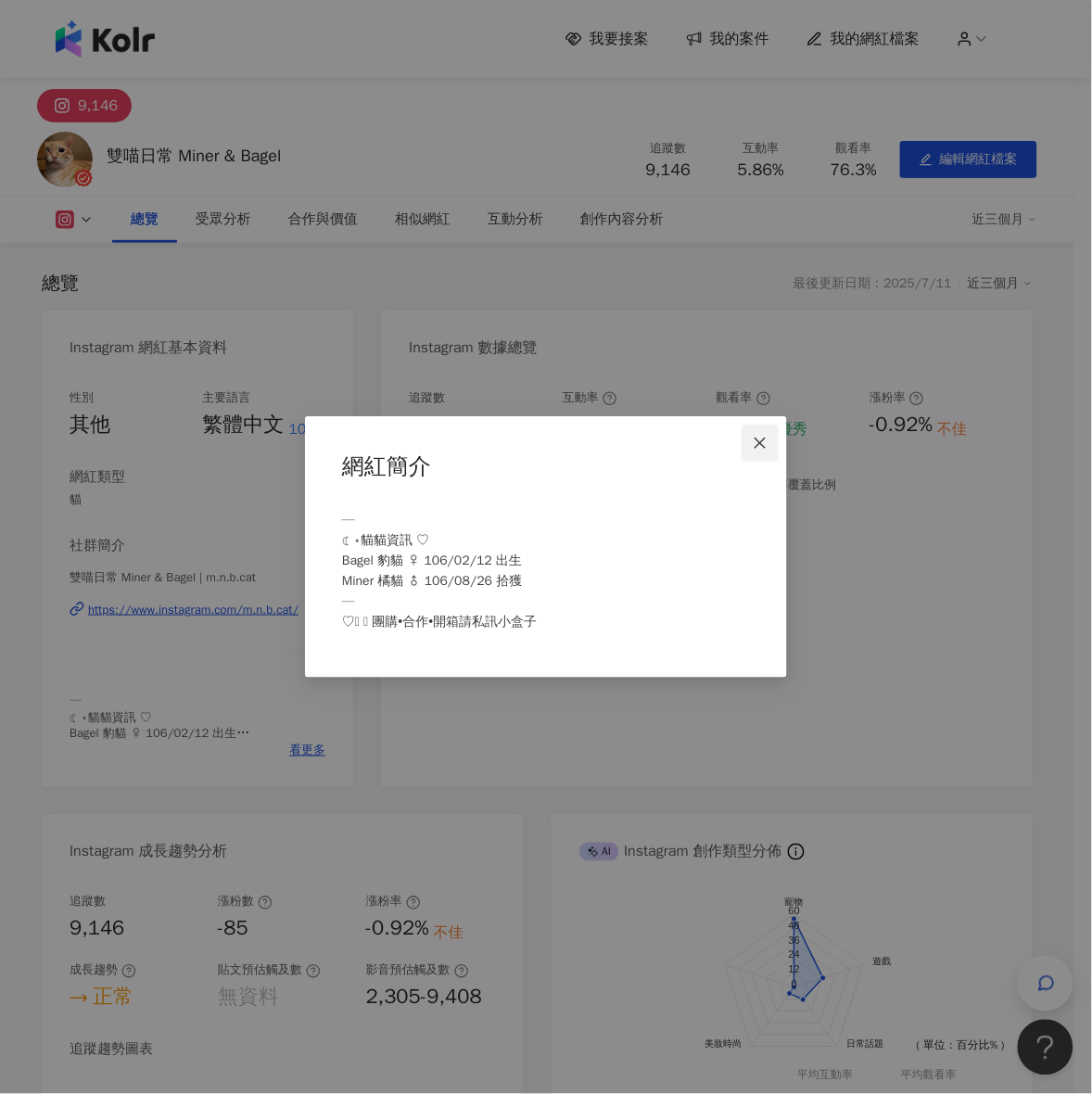 click 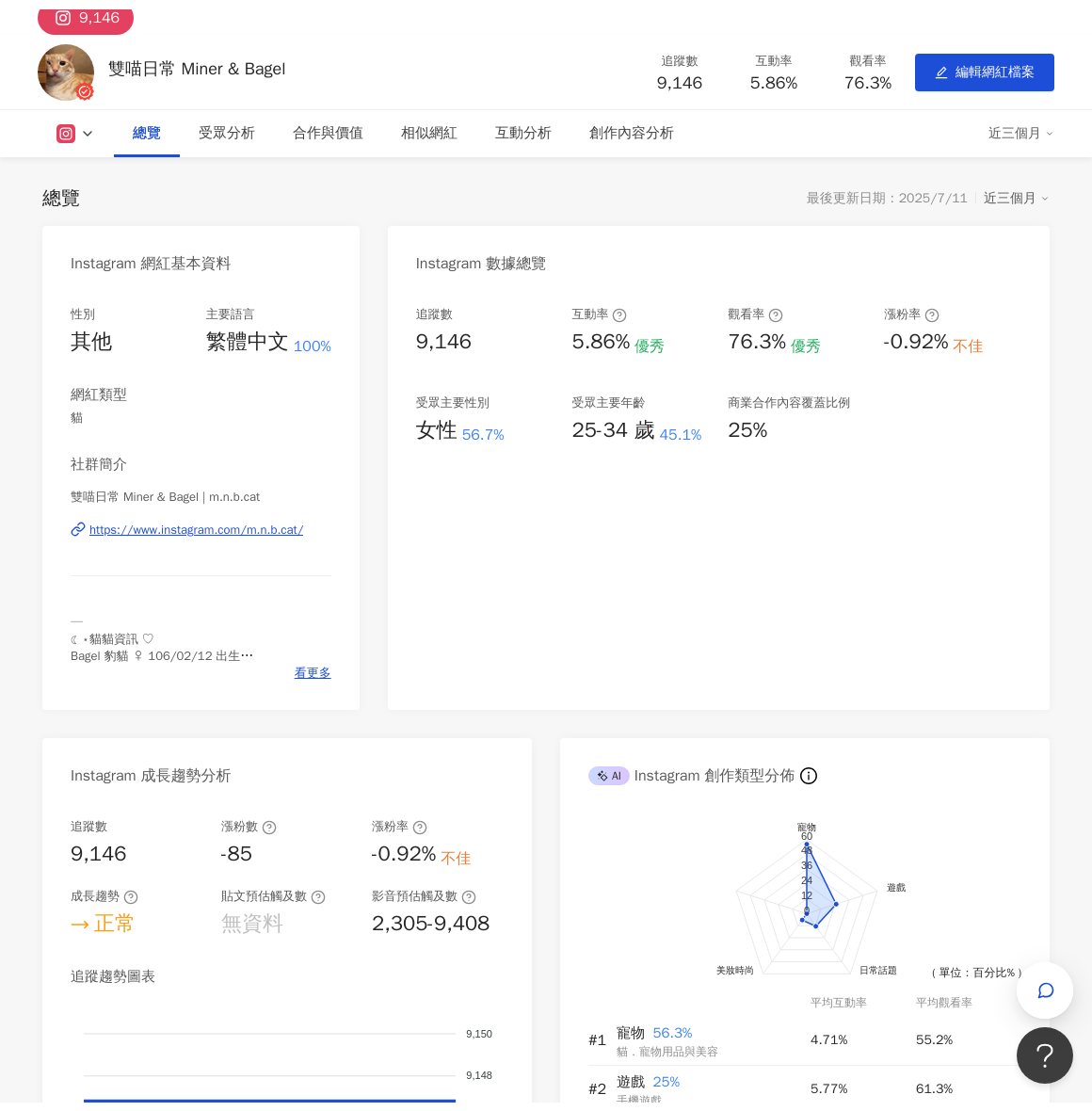 scroll, scrollTop: 0, scrollLeft: 0, axis: both 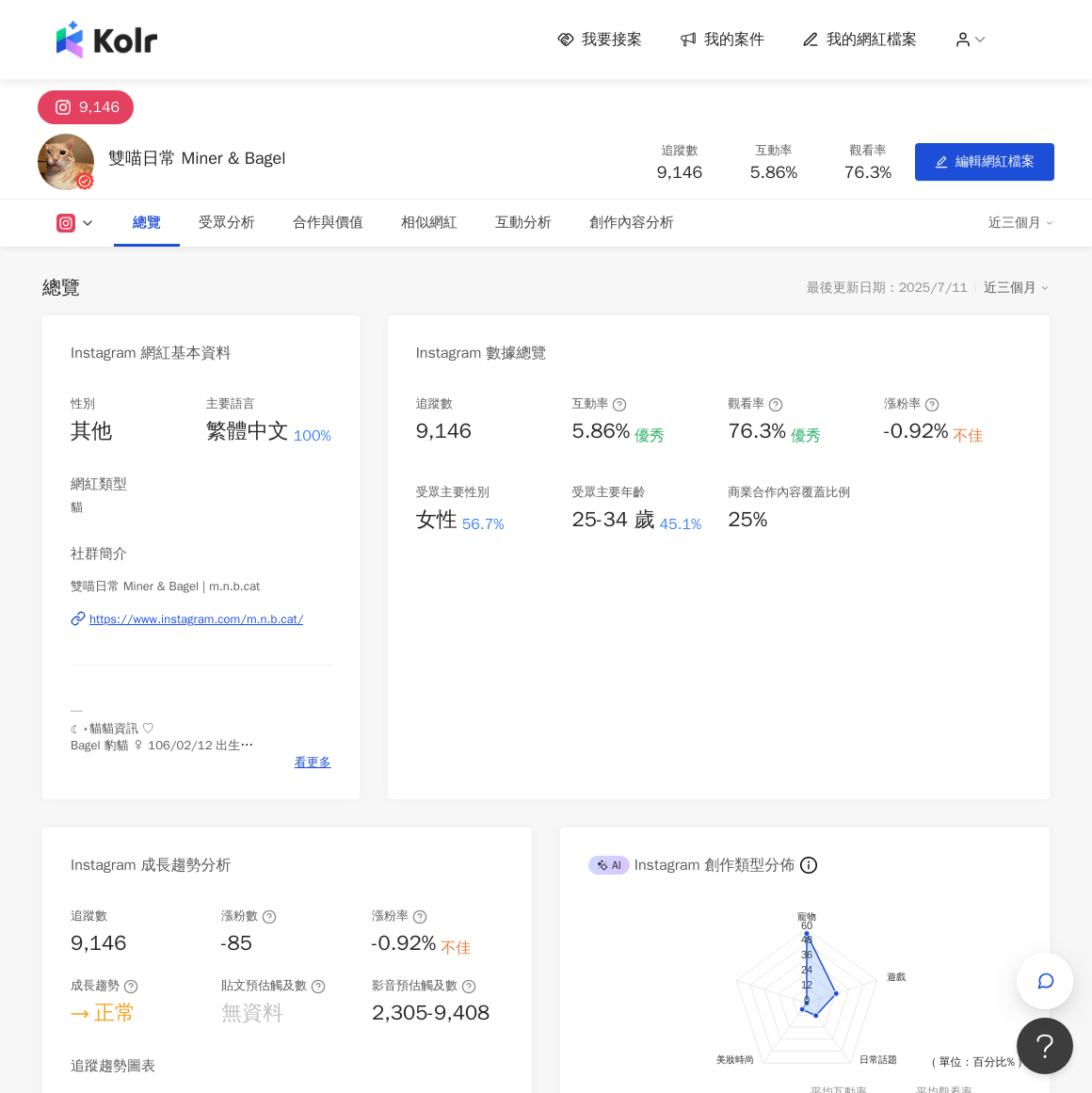 click at bounding box center [106, 40] 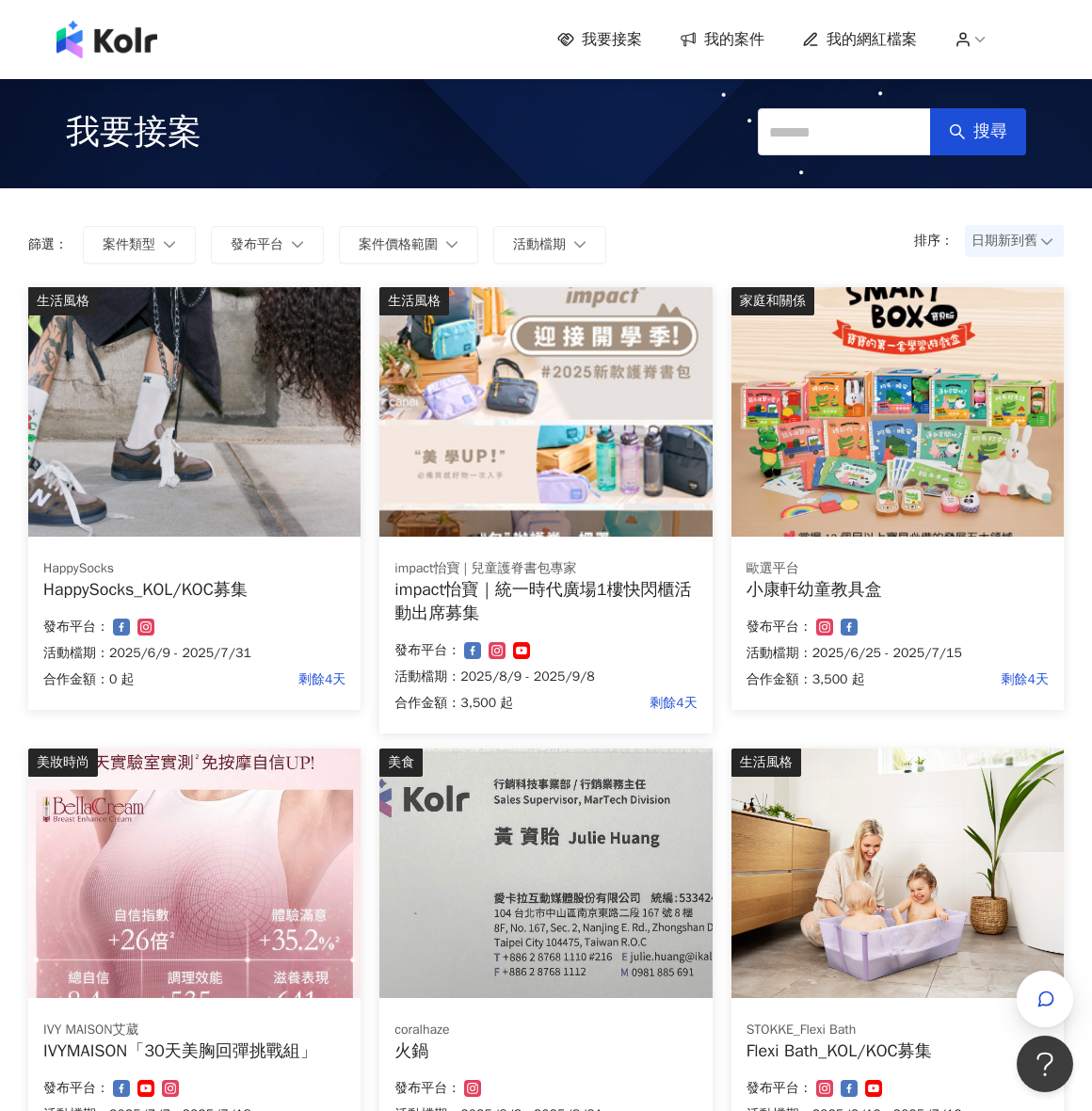 drag, startPoint x: 858, startPoint y: 594, endPoint x: 902, endPoint y: 428, distance: 171.73235 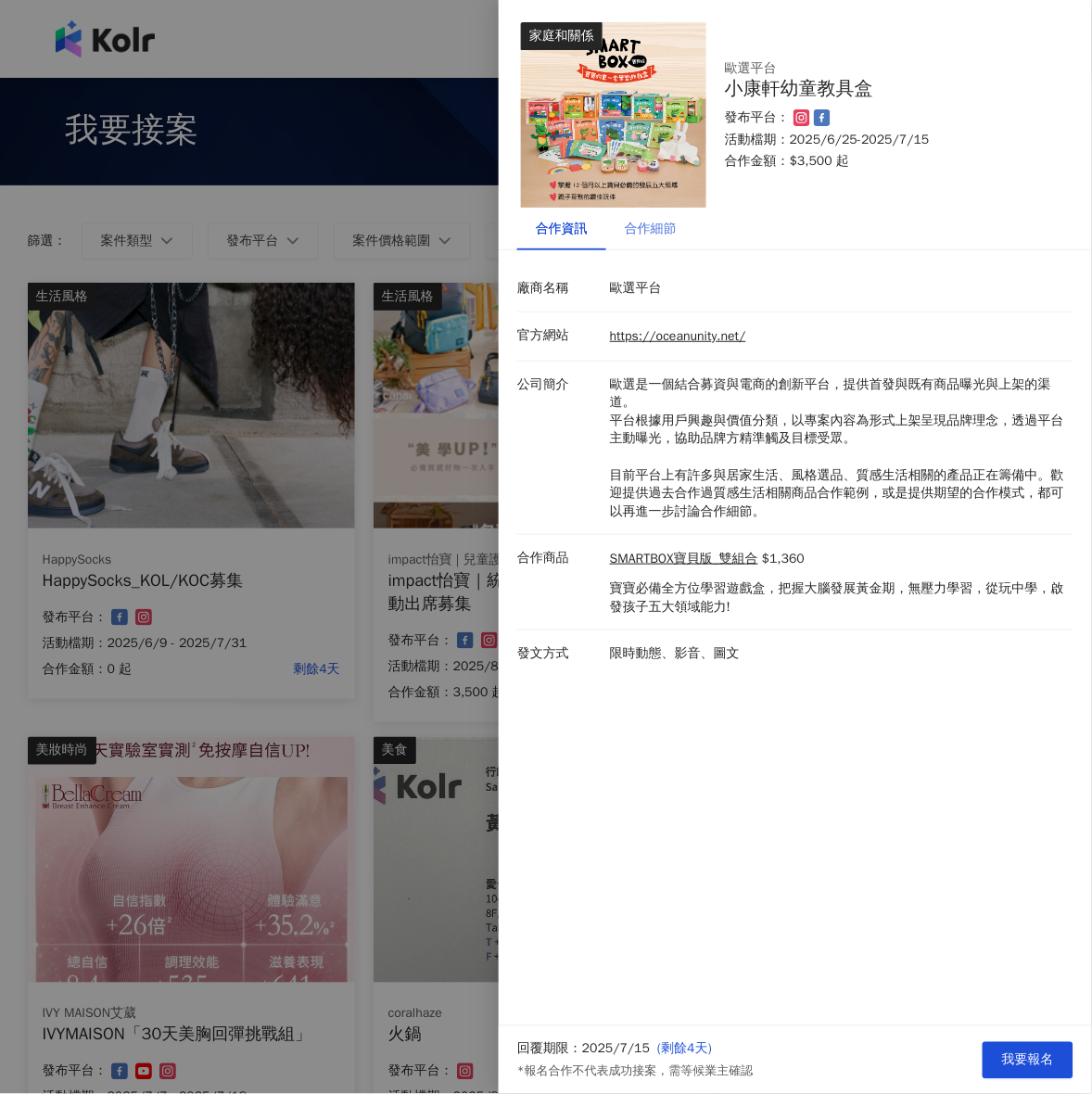 click on "合作細節" at bounding box center [651, 229] 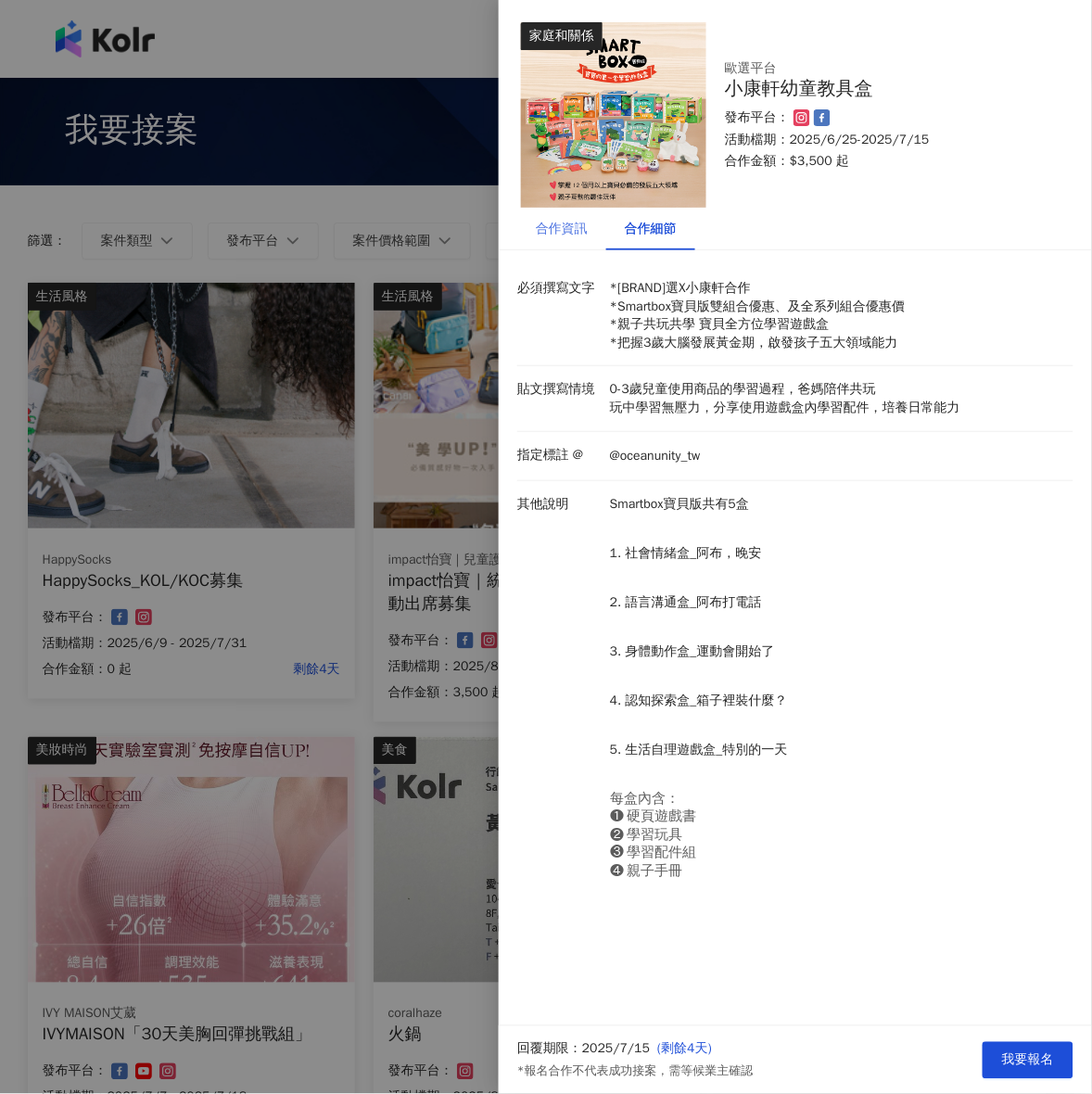 click on "合作資訊" at bounding box center (562, 229) 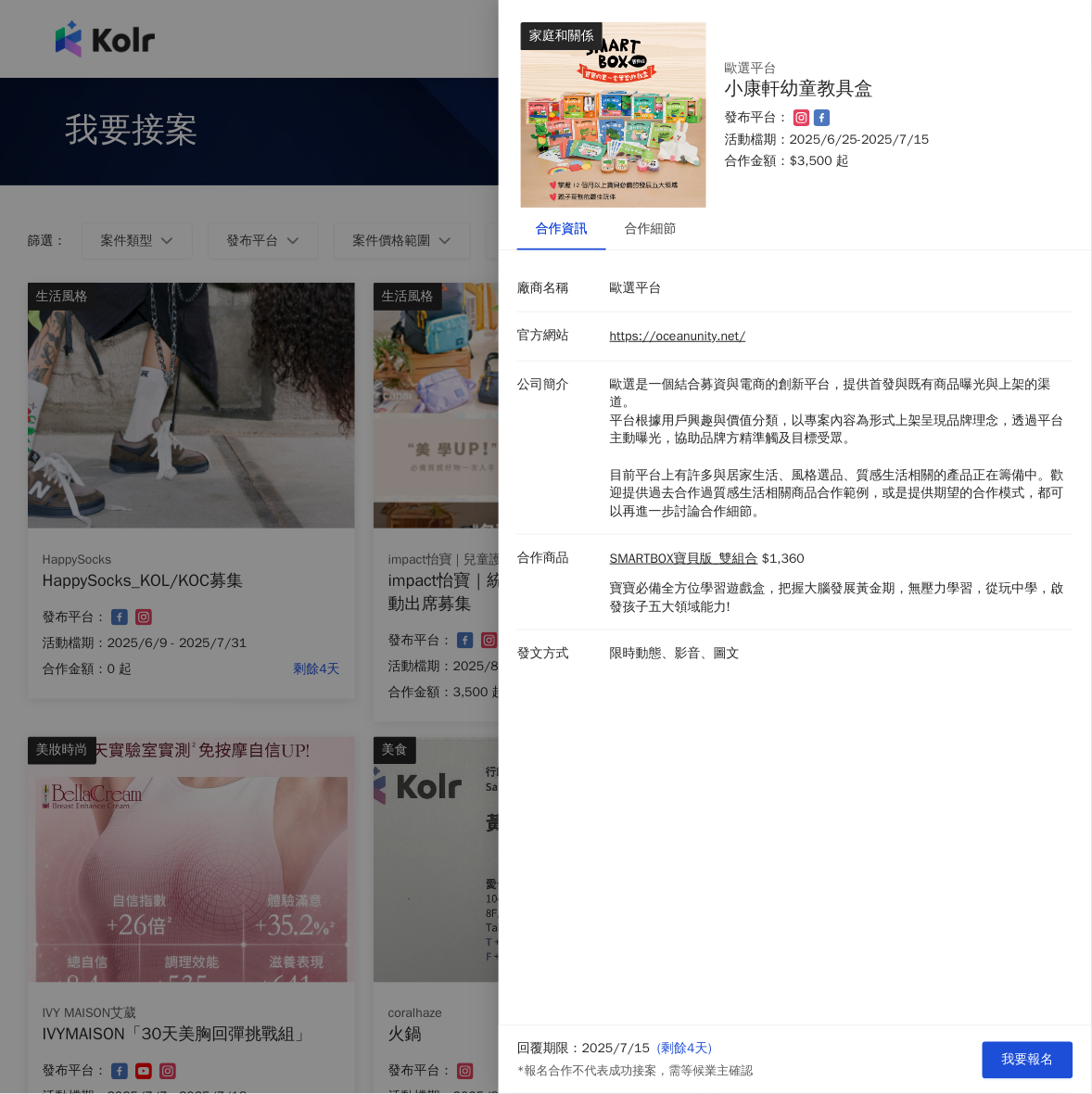 click at bounding box center [546, 547] 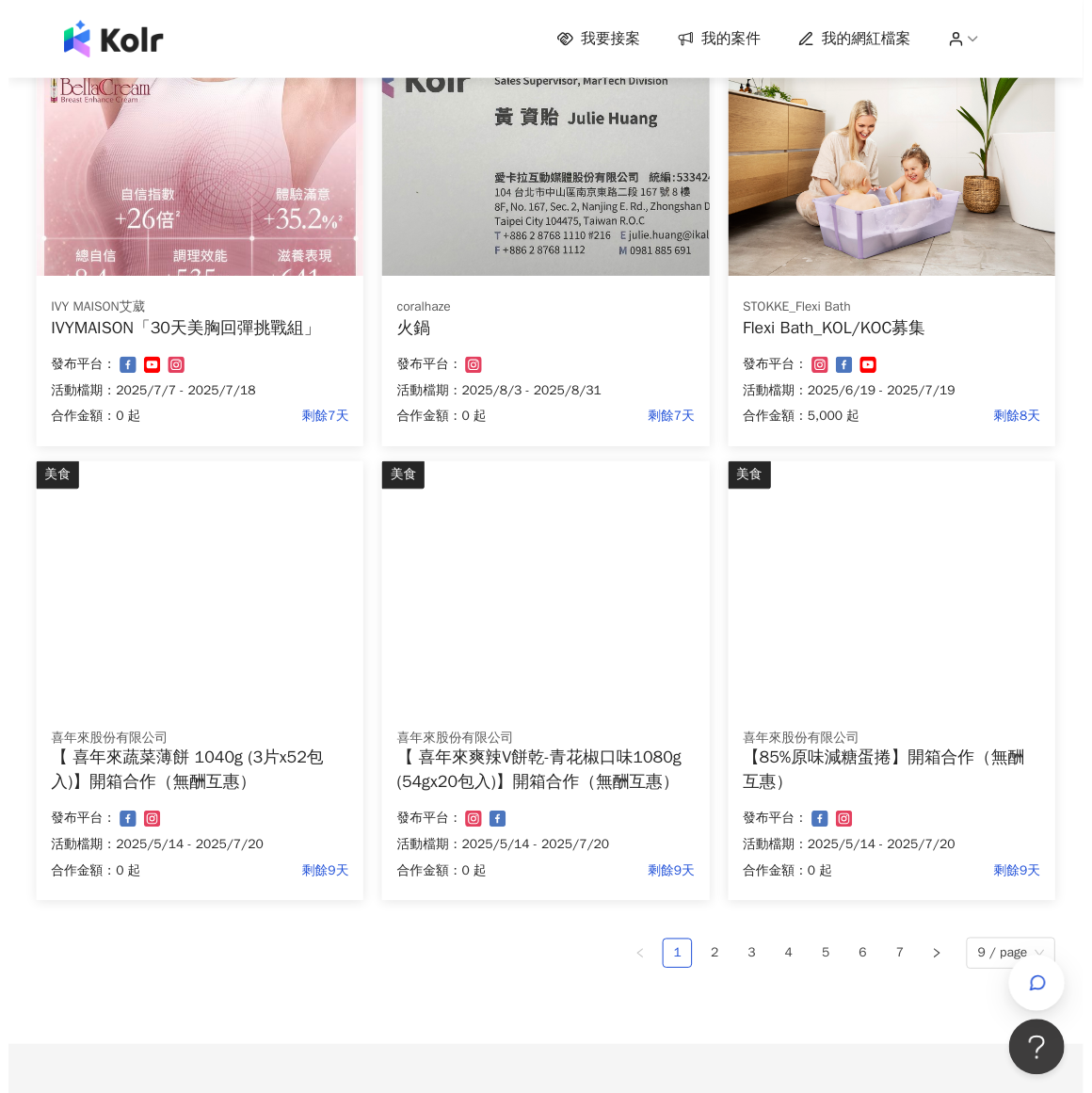 scroll, scrollTop: 876, scrollLeft: 0, axis: vertical 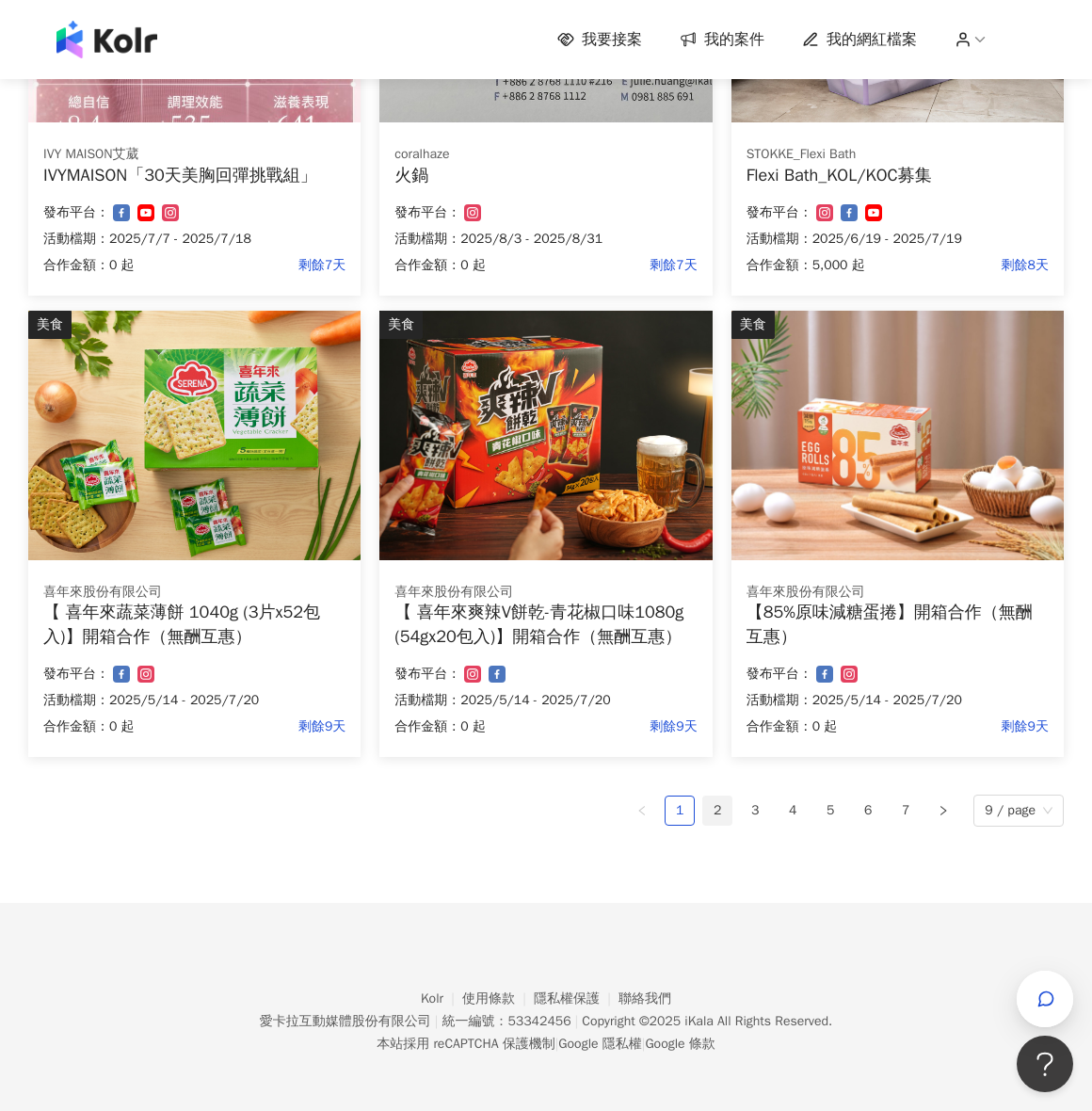 click on "2" at bounding box center [717, 811] 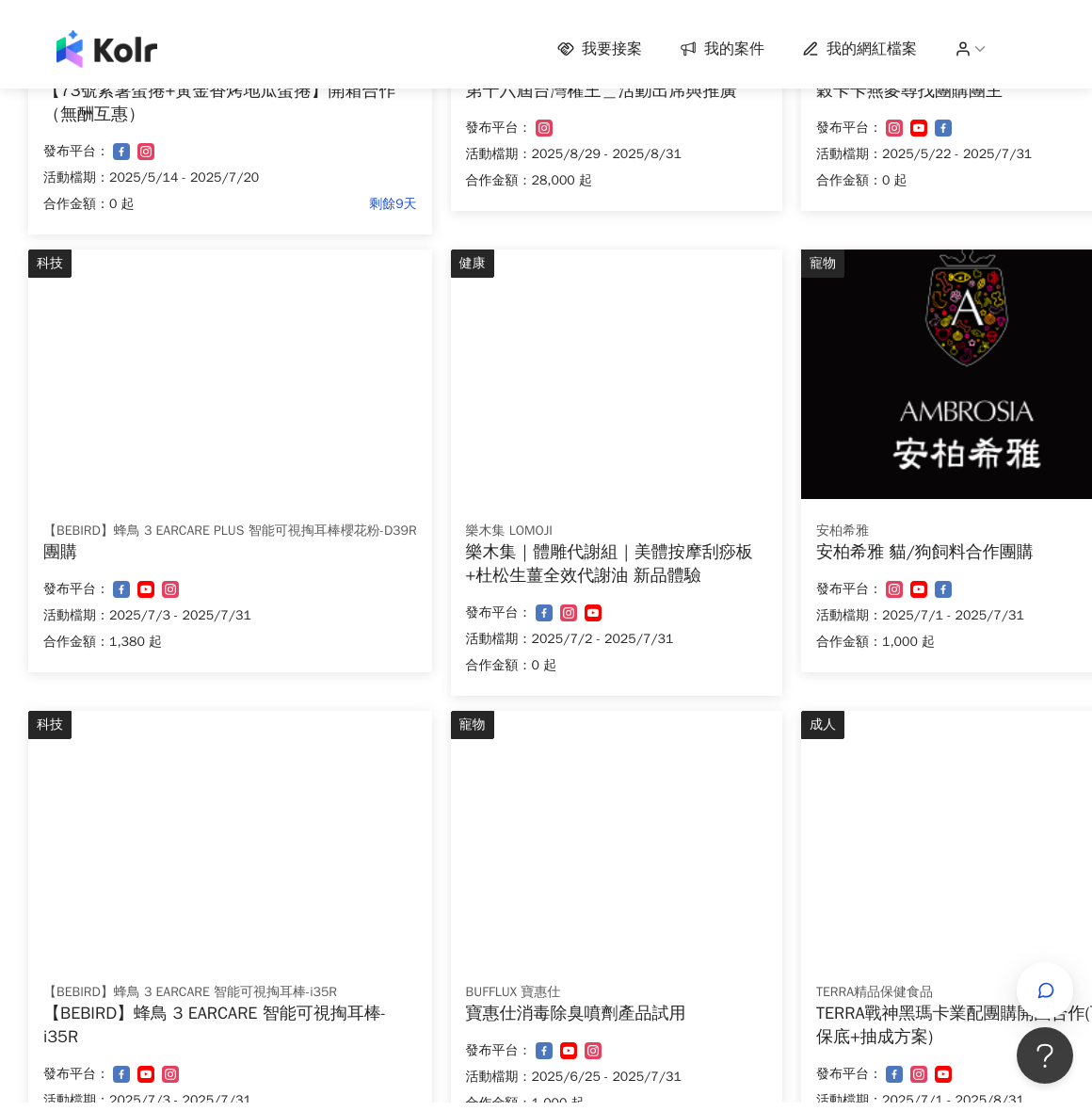 scroll, scrollTop: 824, scrollLeft: 0, axis: vertical 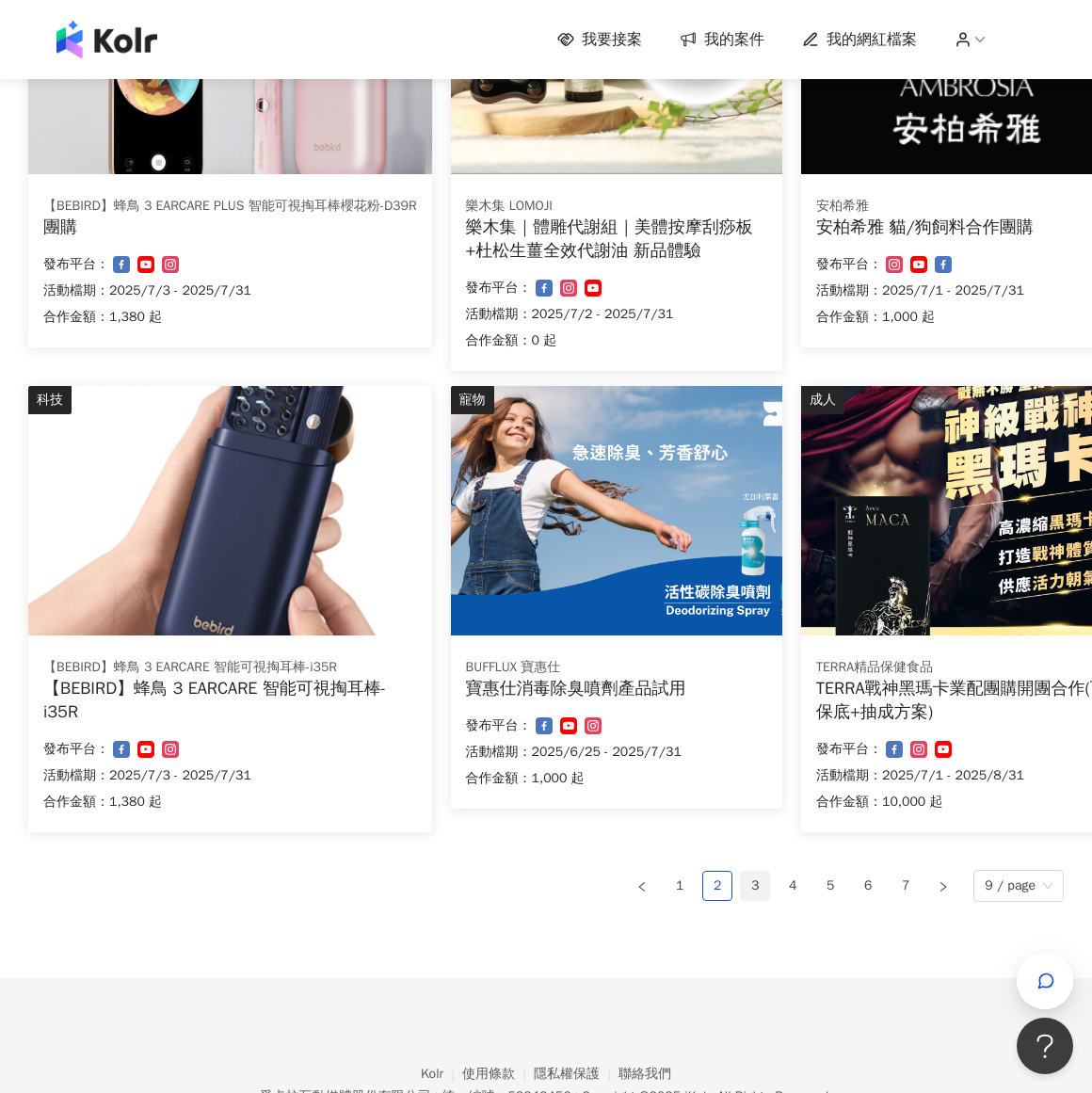 click on "3" at bounding box center [755, 886] 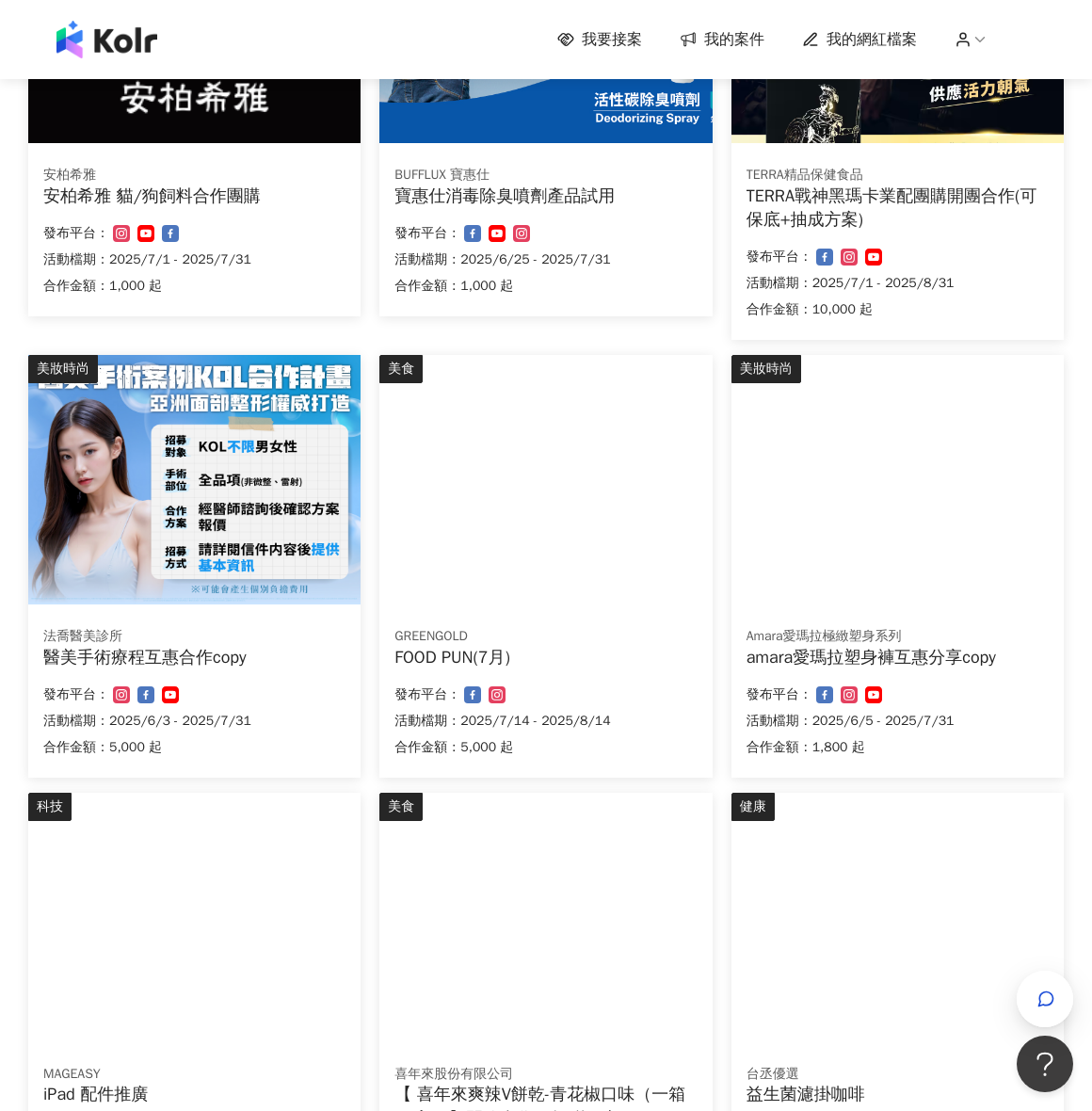 scroll, scrollTop: 824, scrollLeft: 0, axis: vertical 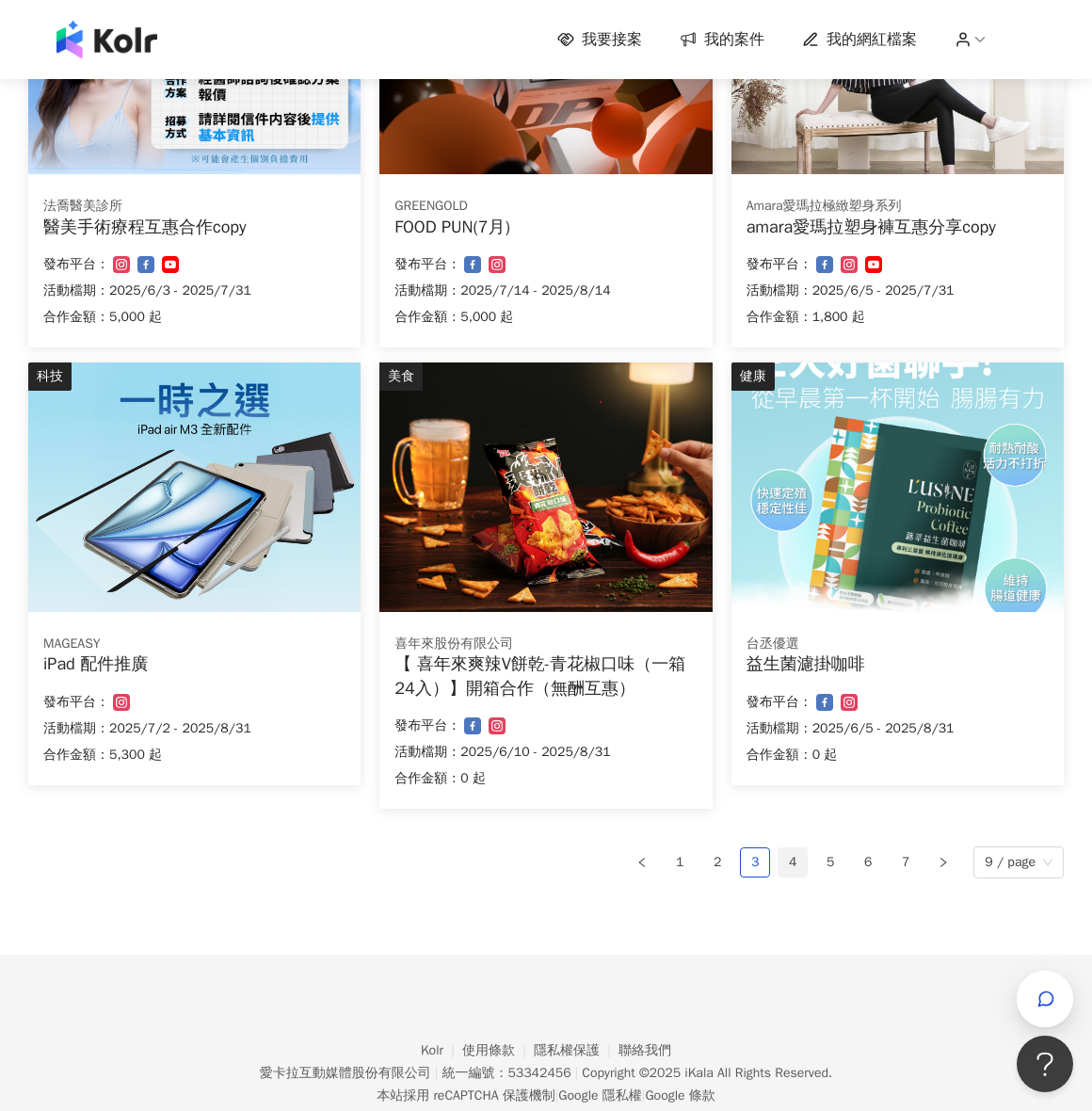 click on "4" at bounding box center [793, 862] 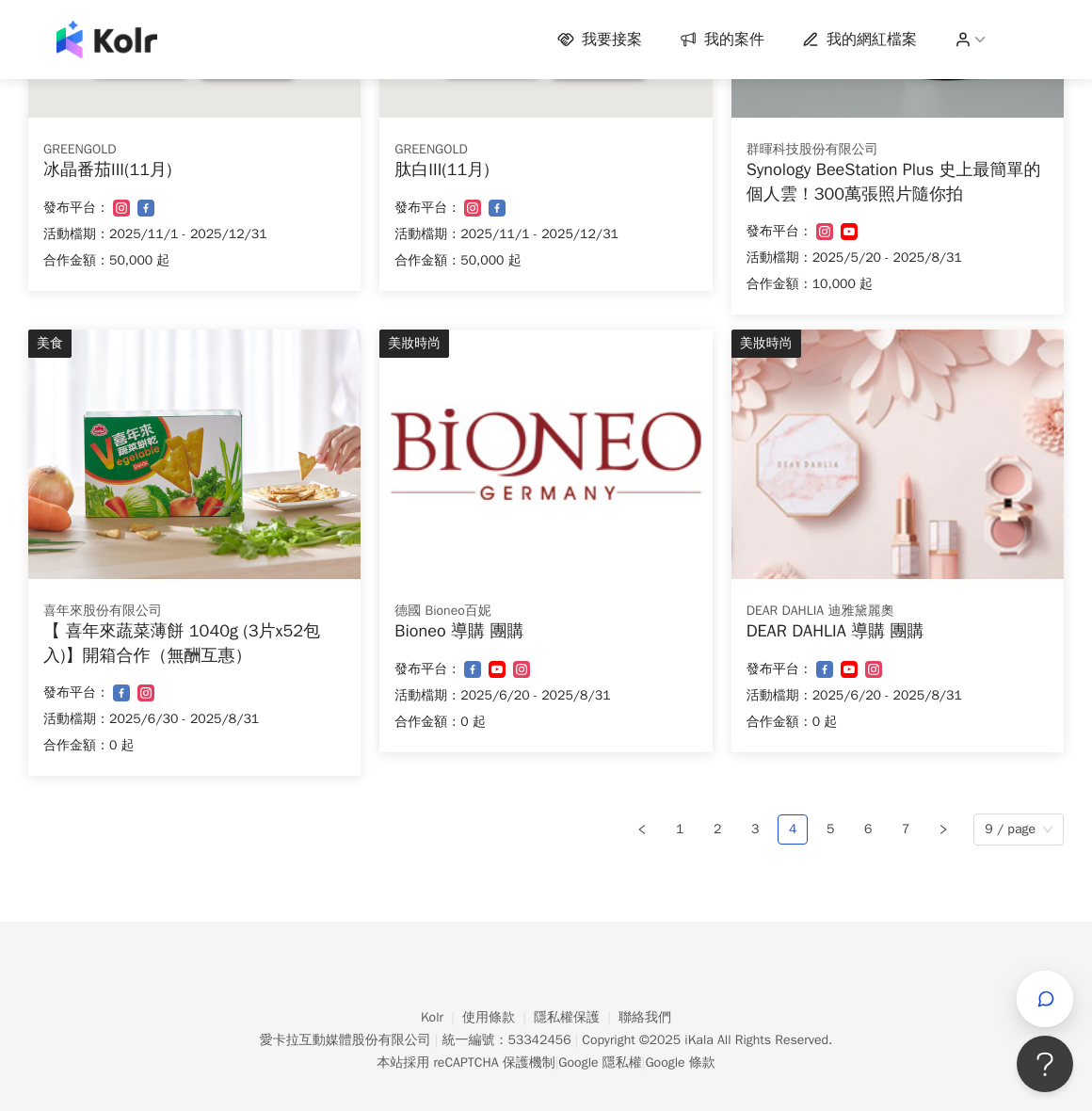 scroll, scrollTop: 876, scrollLeft: 0, axis: vertical 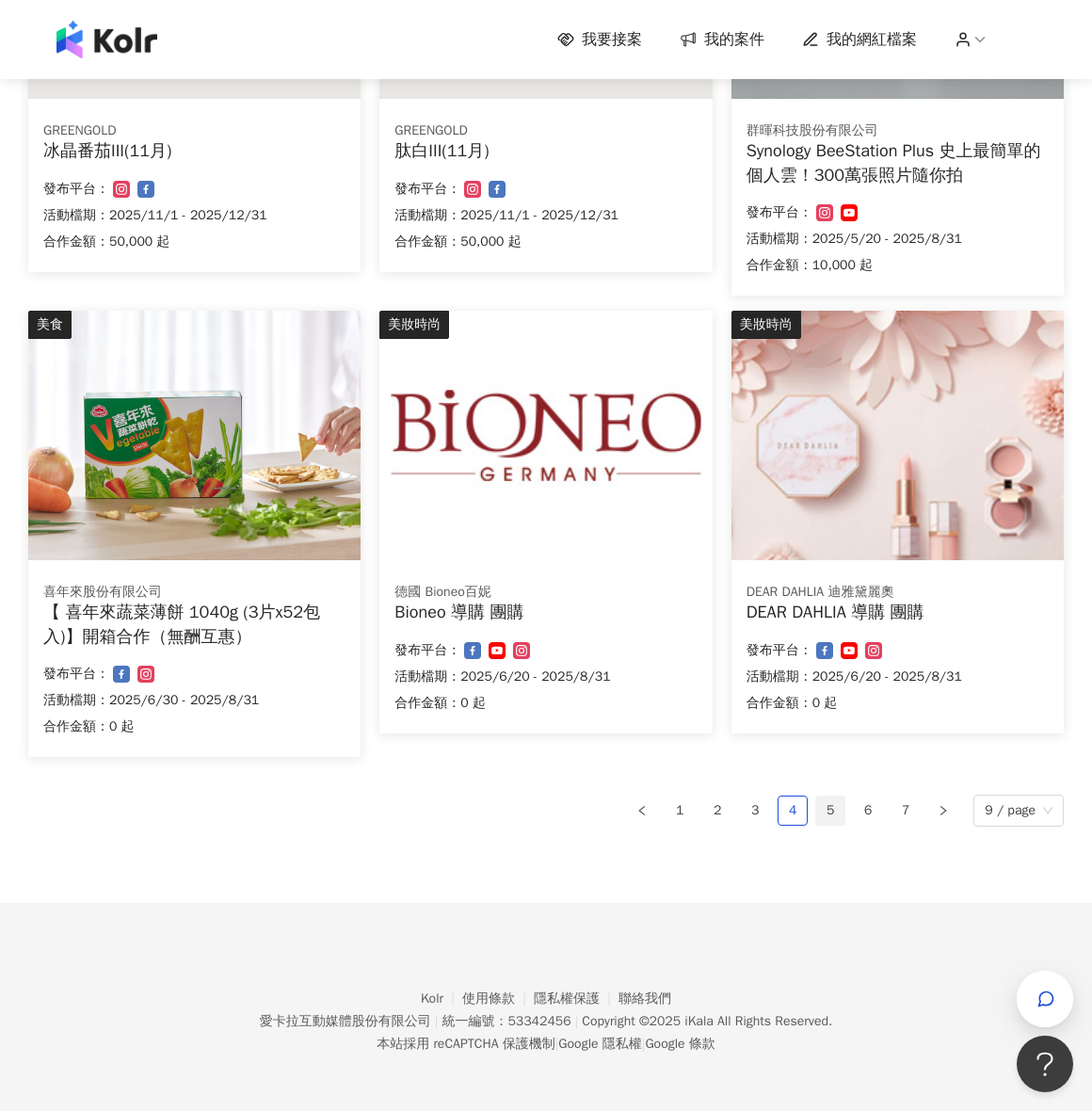 click on "5" at bounding box center [830, 811] 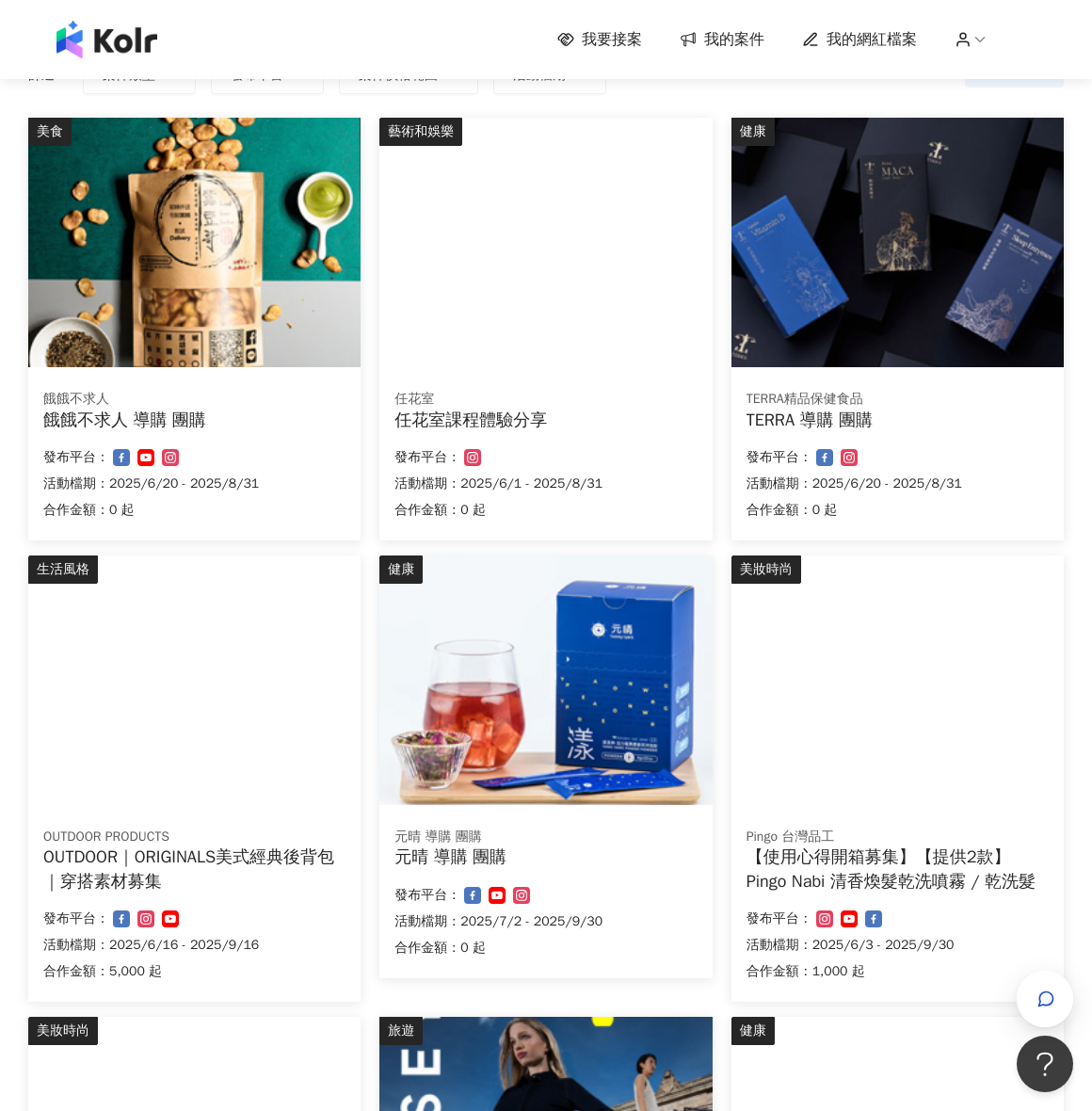 scroll, scrollTop: 876, scrollLeft: 0, axis: vertical 